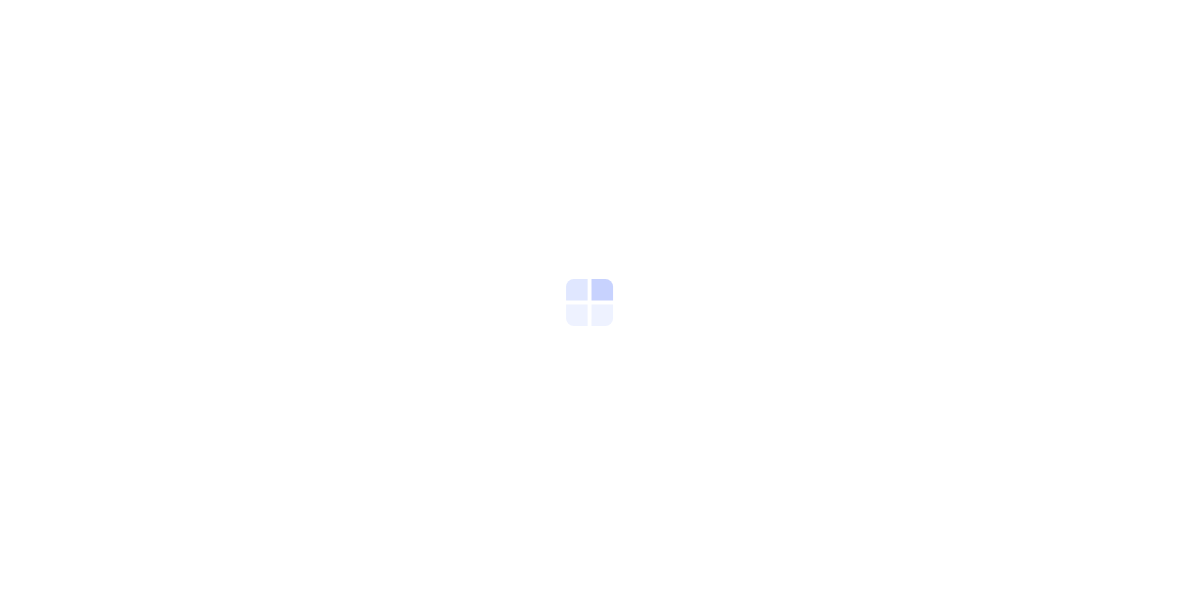 scroll, scrollTop: 0, scrollLeft: 0, axis: both 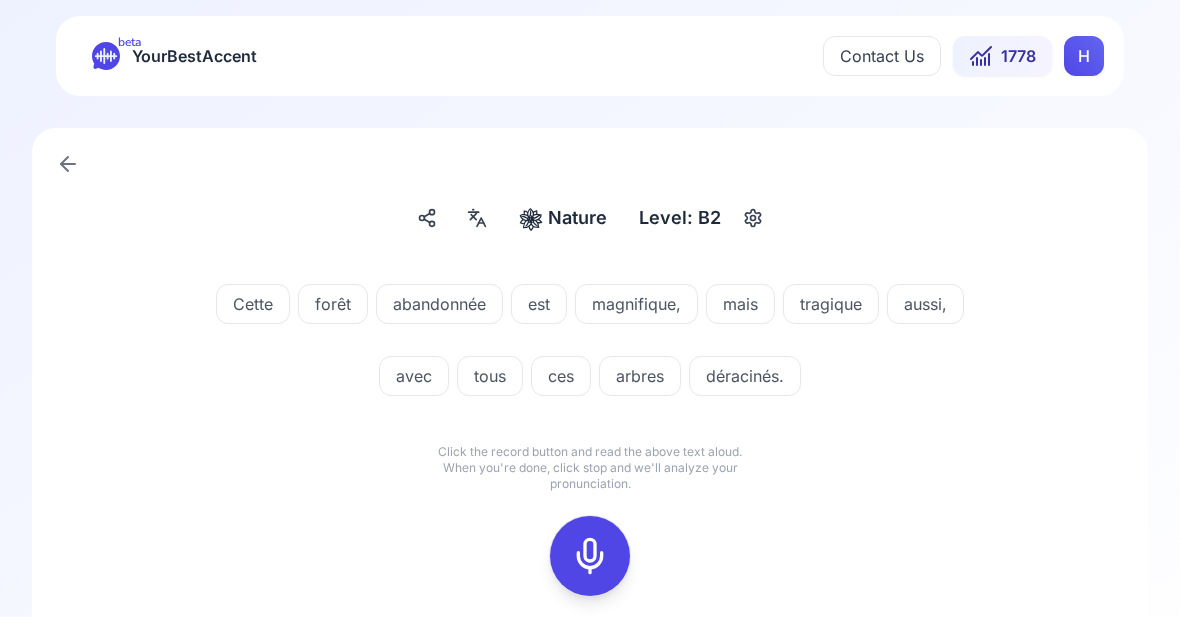 click 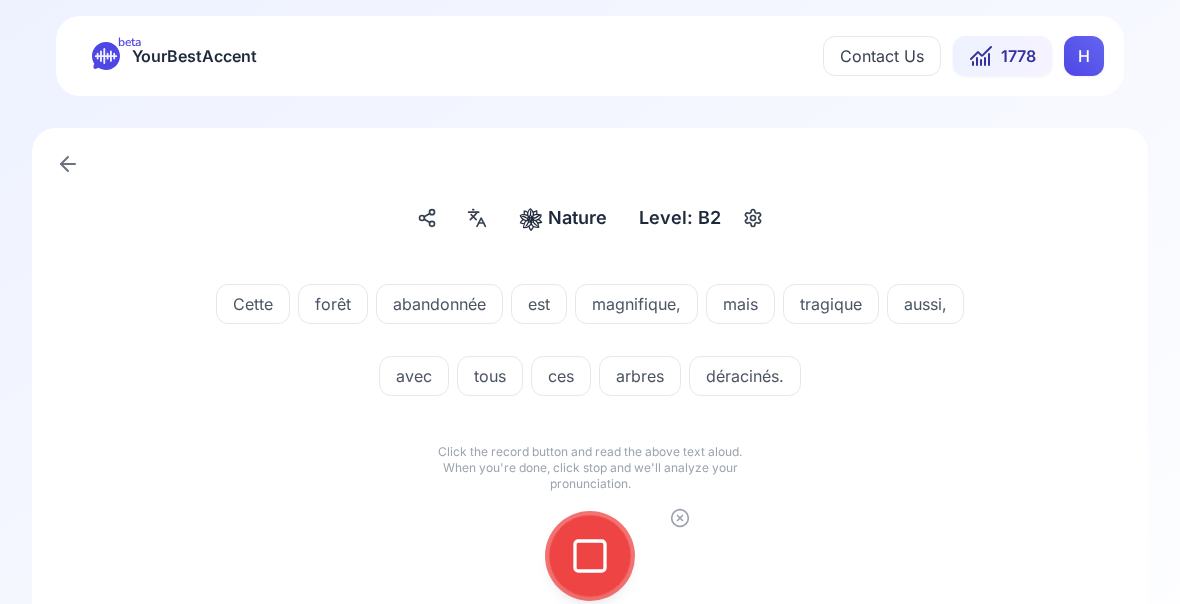click at bounding box center [590, 556] 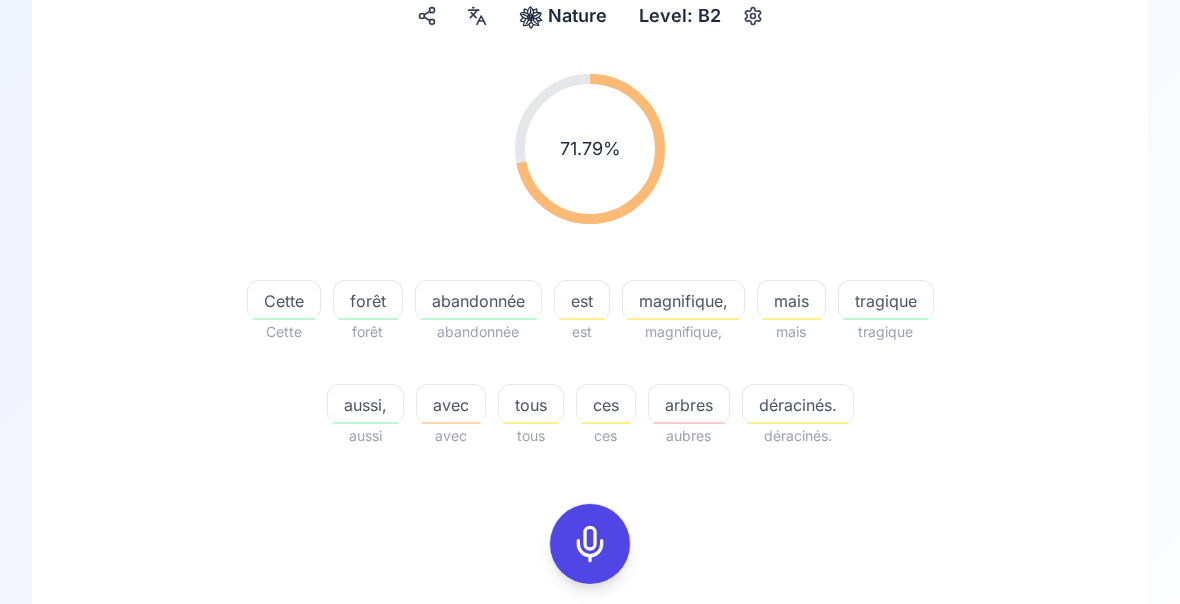 scroll, scrollTop: 202, scrollLeft: 0, axis: vertical 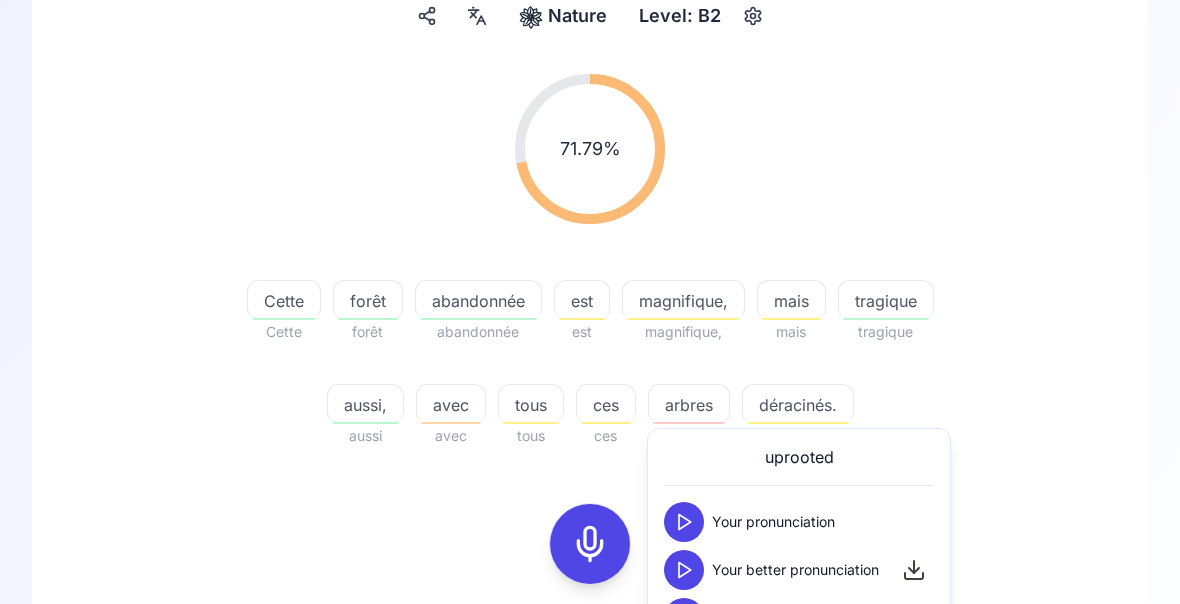 click on "Cette forêt abandonnée est magnifique, mais tragique aussi avec tous ces arbres déracinés." at bounding box center (590, 261) 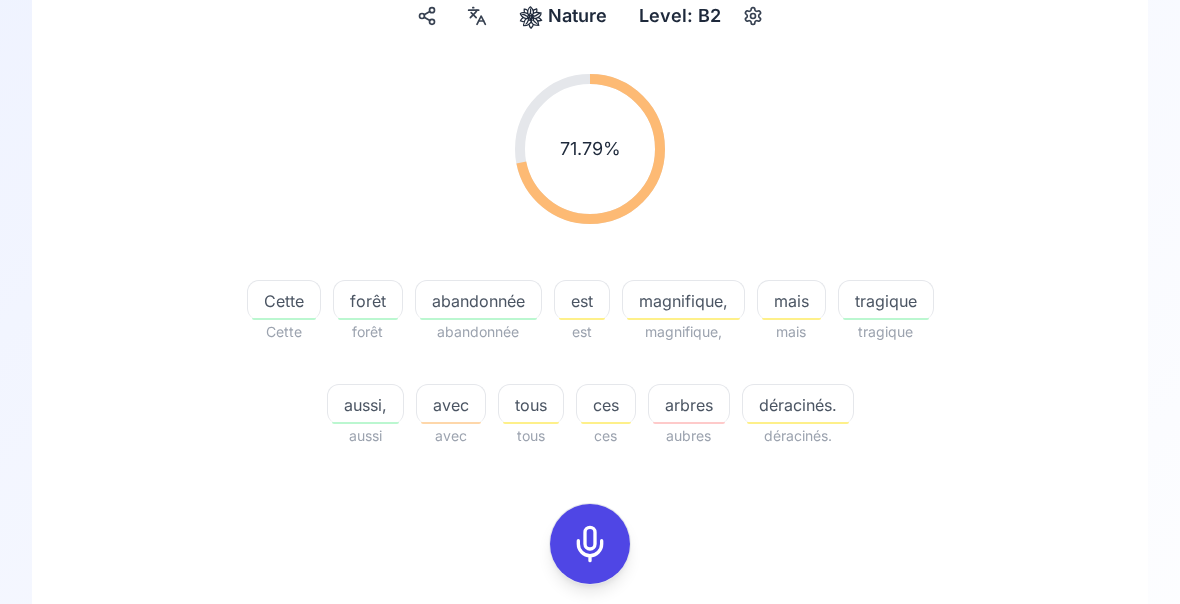 click at bounding box center (118, 762) 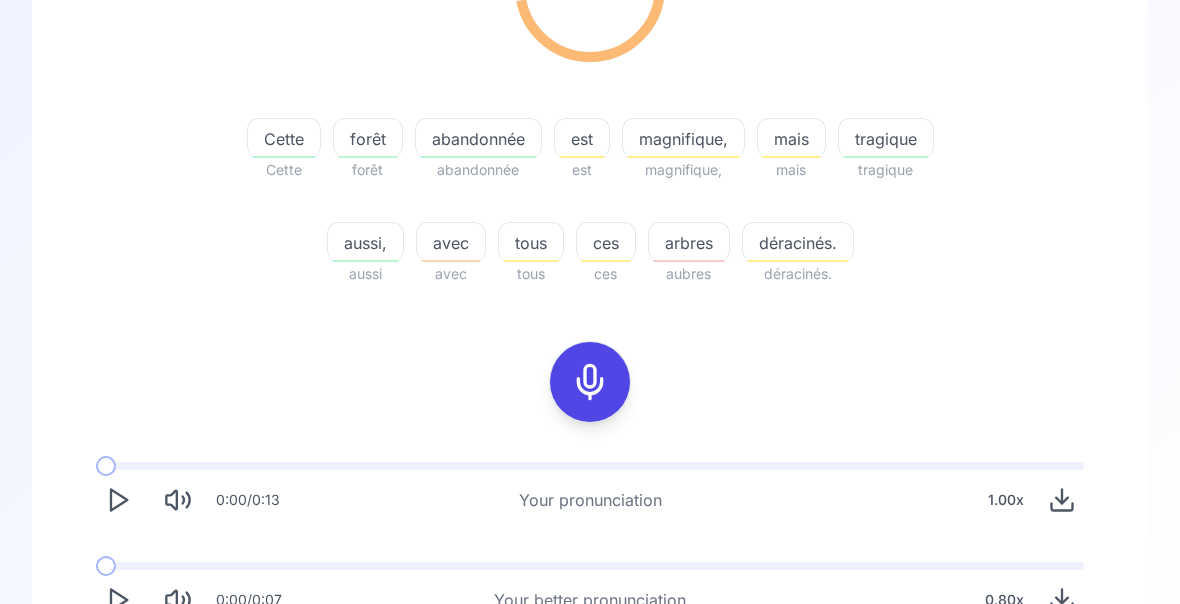 scroll, scrollTop: 369, scrollLeft: 0, axis: vertical 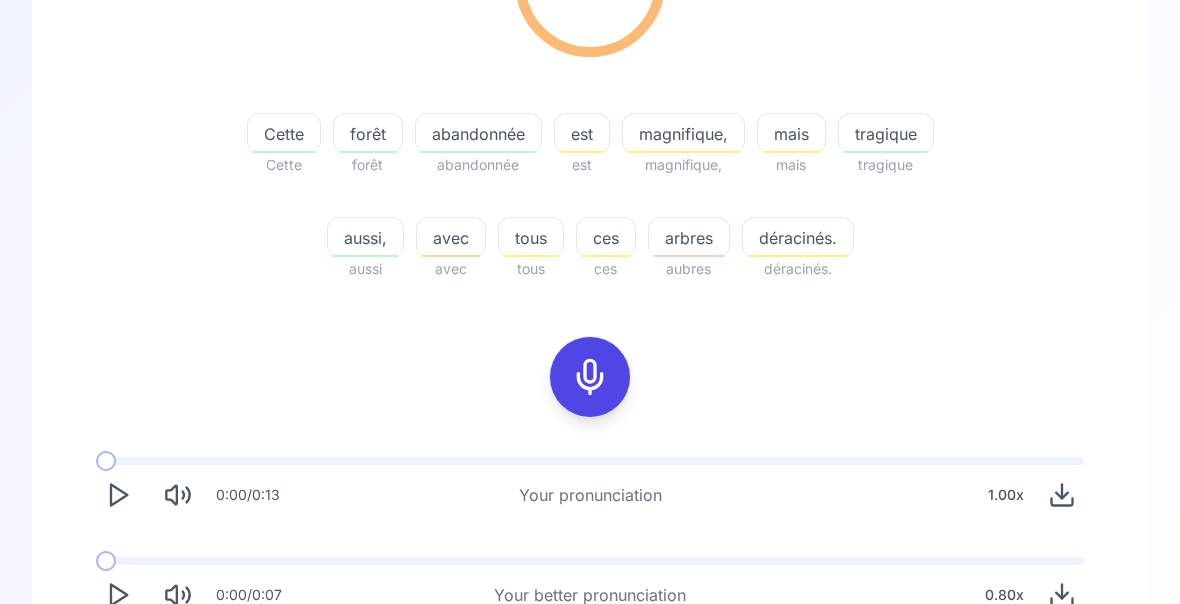 click on "Try another sentence" at bounding box center (604, 673) 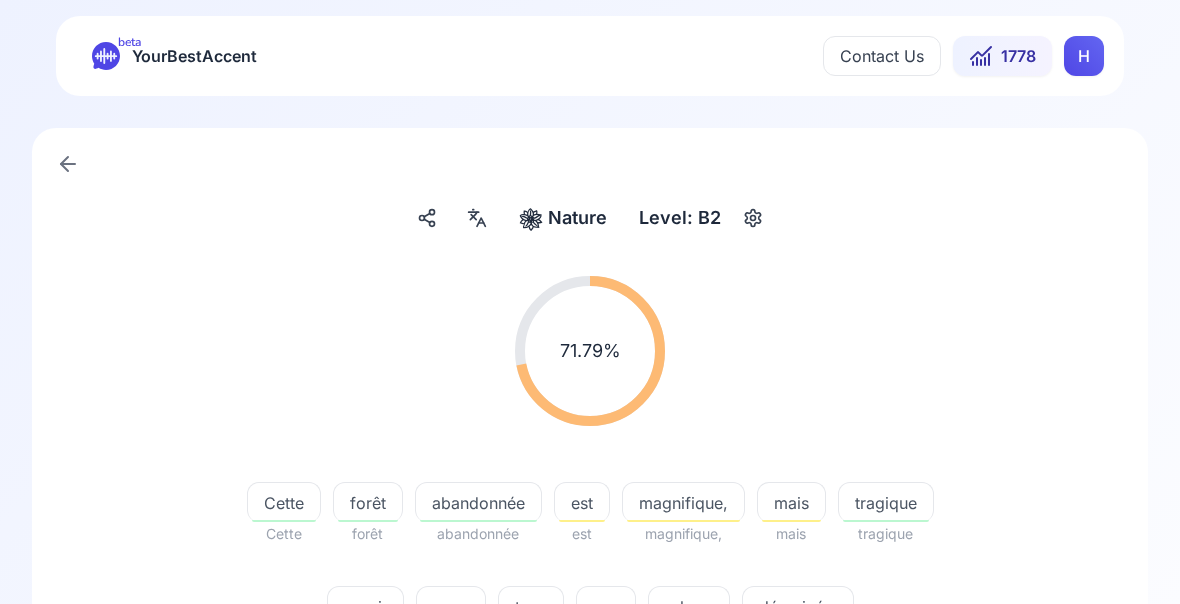 scroll, scrollTop: 0, scrollLeft: 0, axis: both 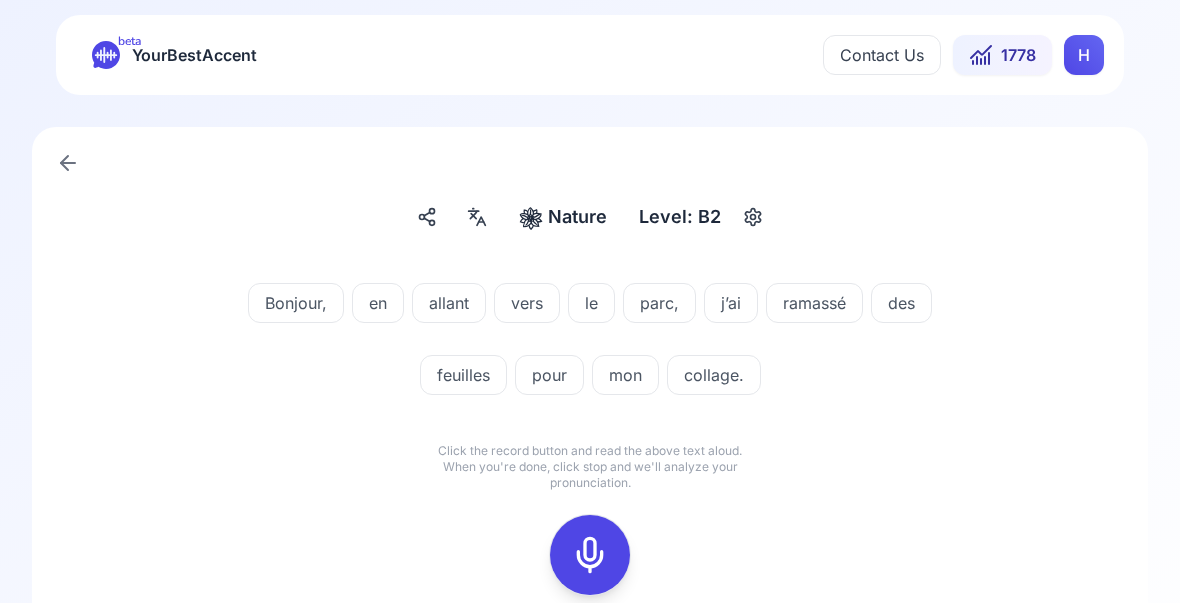 click 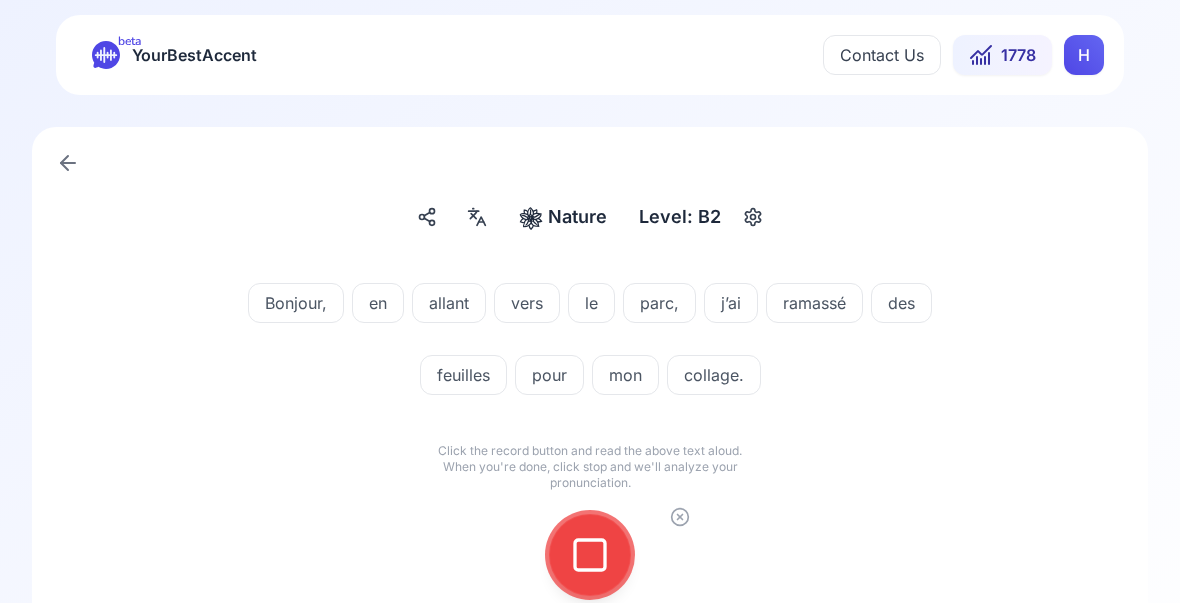 click 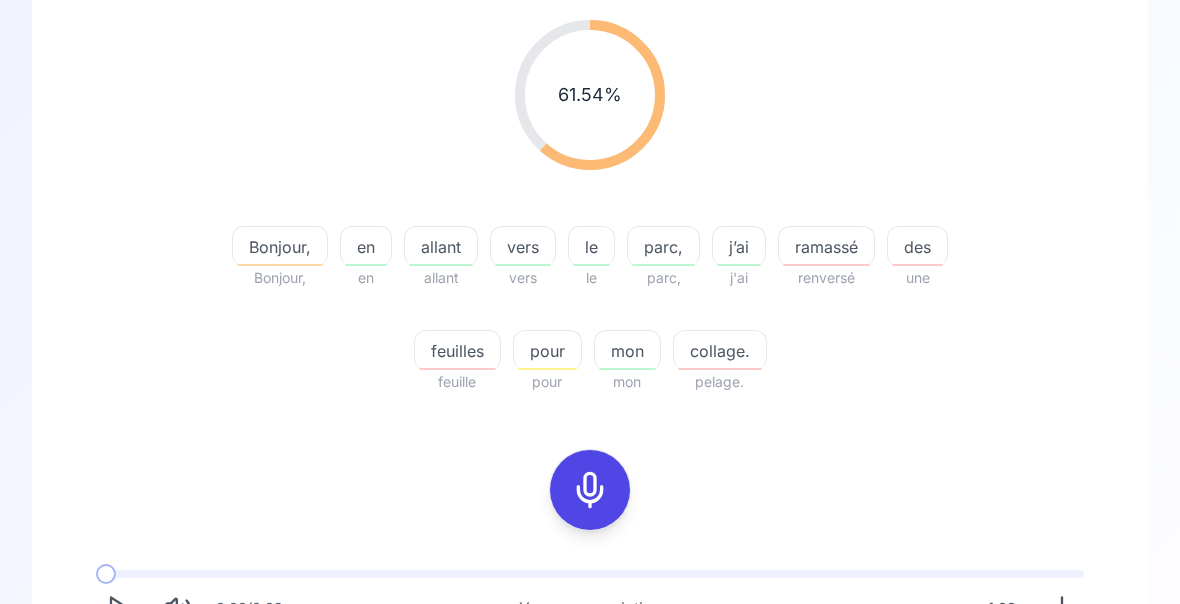 scroll, scrollTop: 256, scrollLeft: 0, axis: vertical 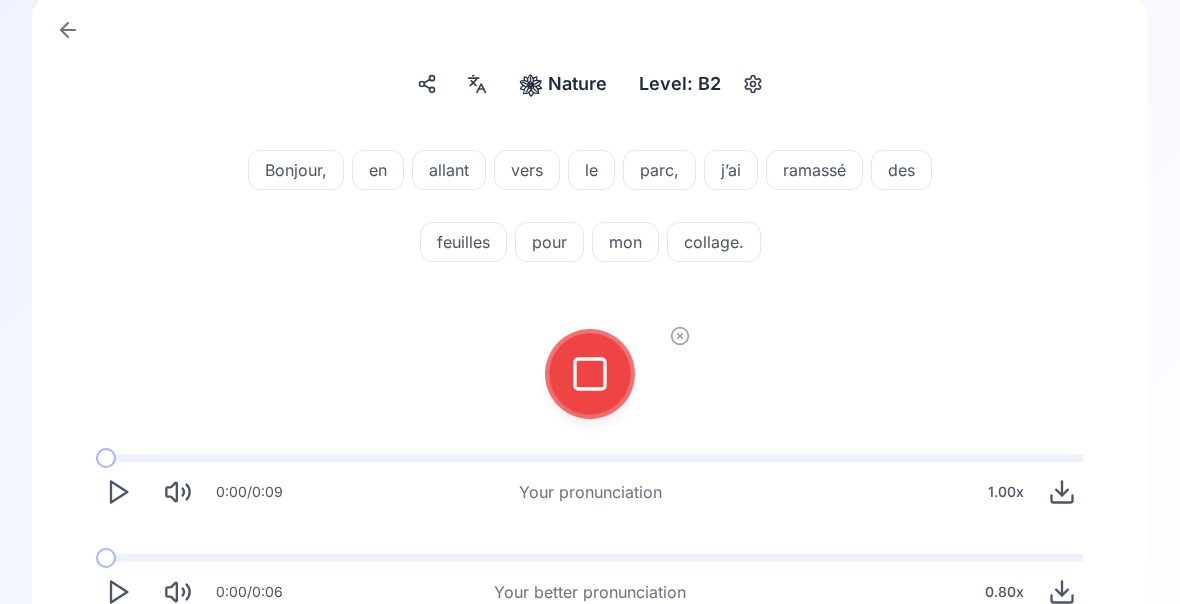 click 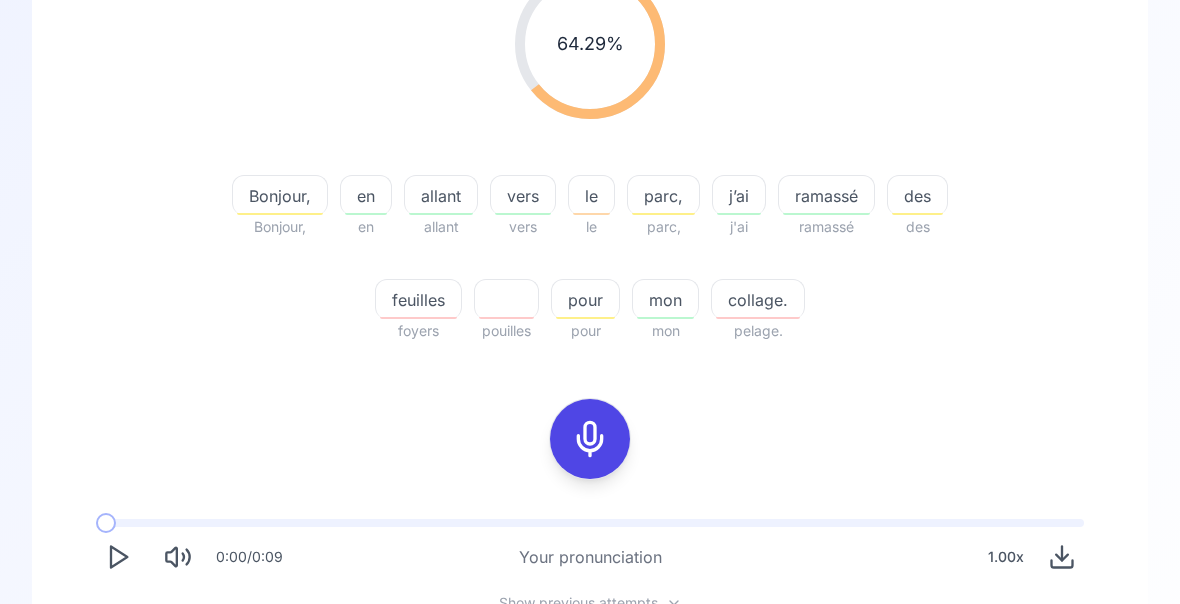 scroll, scrollTop: 307, scrollLeft: 0, axis: vertical 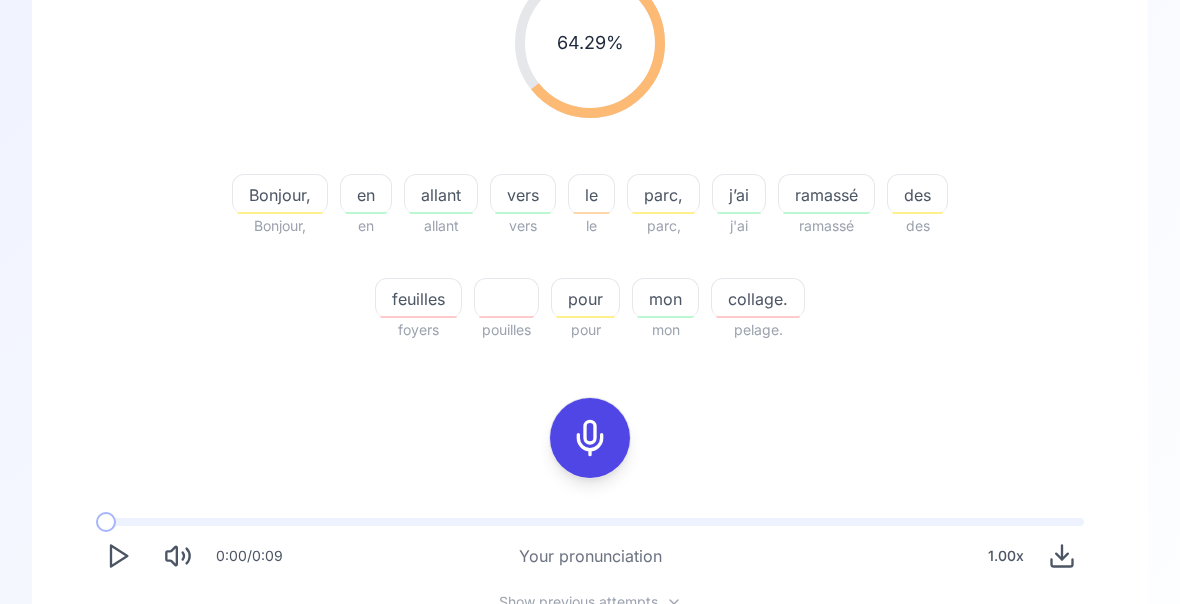 click 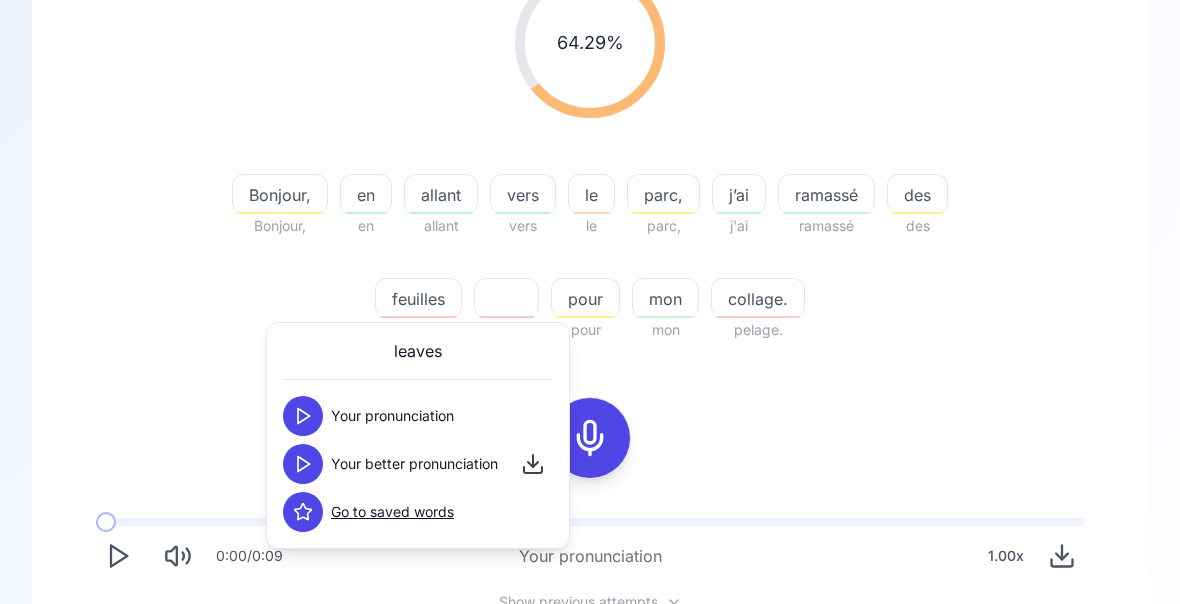 click 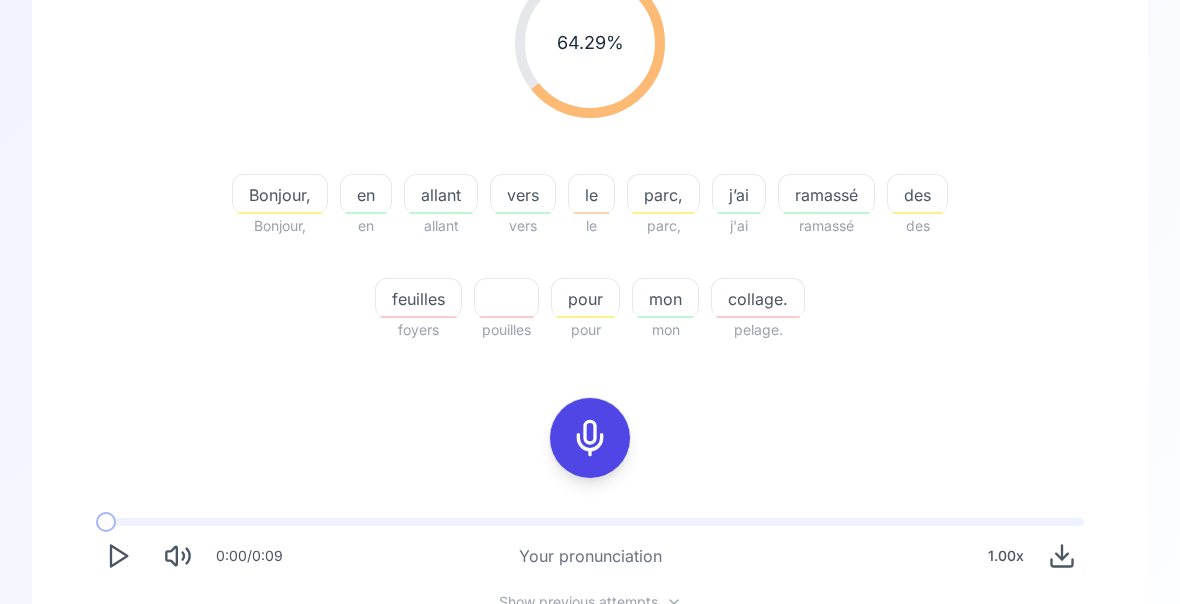 click on "Hier, je suis allée à une exposition sur les plantes sauvages, c'était vraiment divin. 0:00 / 0:09 Your pronunciation 1.00 x Show previous attempts 0:00 / 0:06 Your better pronunciation 0.80 x" at bounding box center (590, 331) 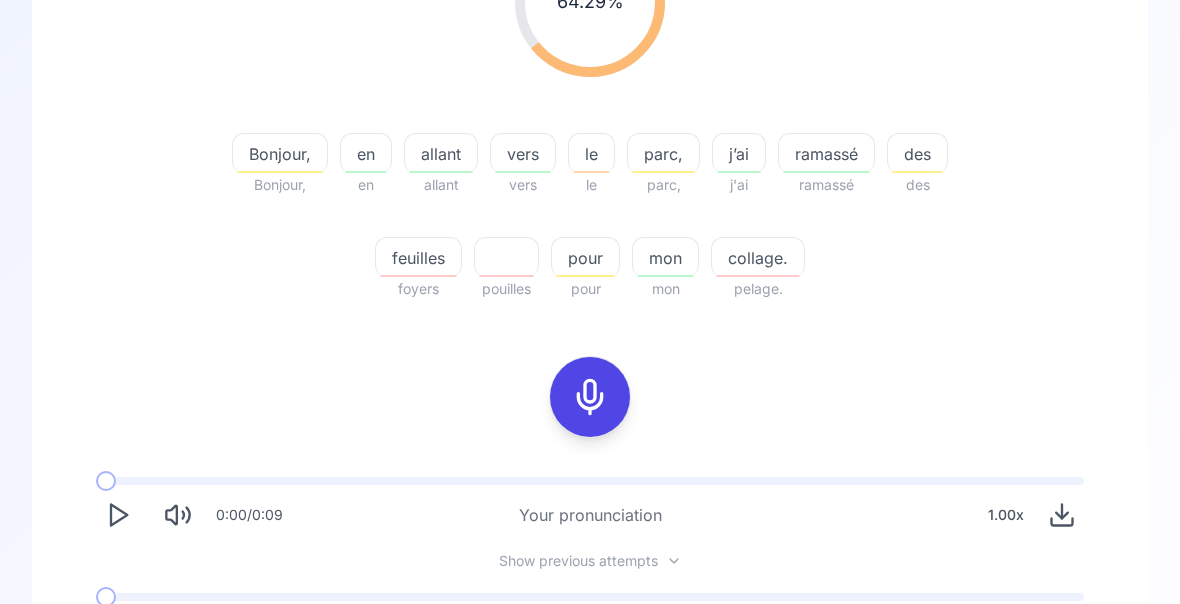 scroll, scrollTop: 388, scrollLeft: 0, axis: vertical 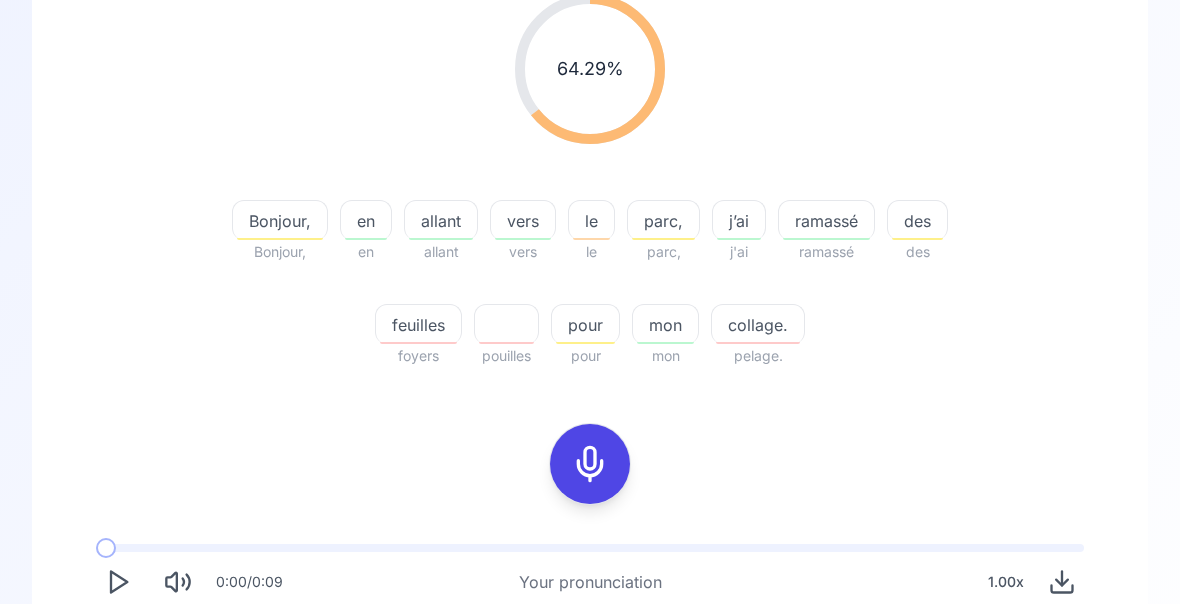click on "Try another sentence" at bounding box center [590, 777] 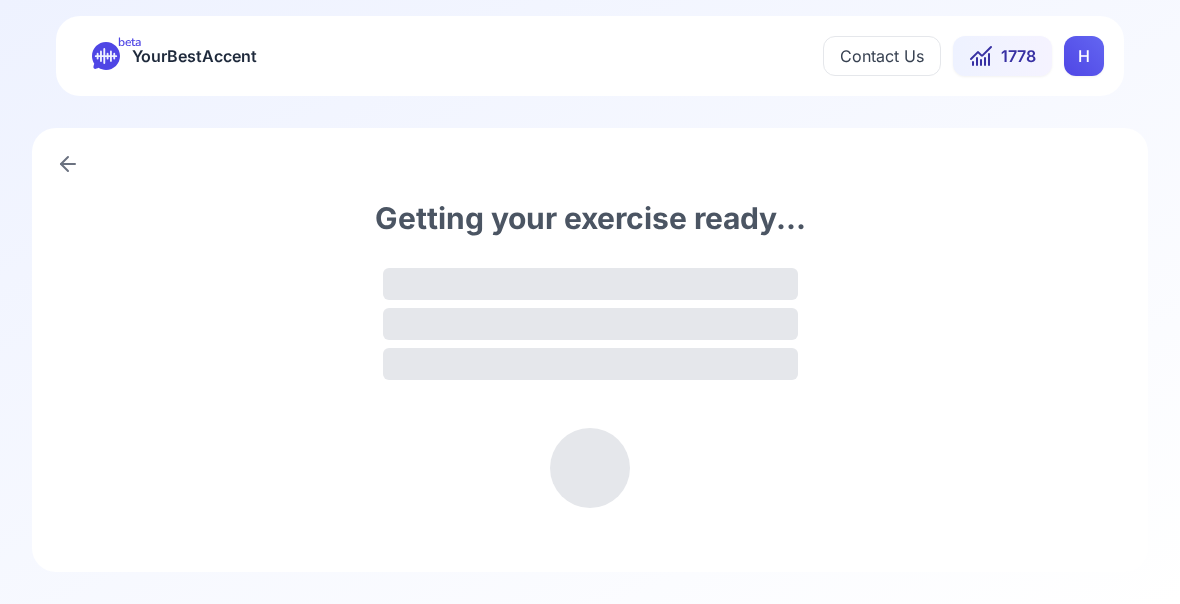 scroll, scrollTop: 0, scrollLeft: 0, axis: both 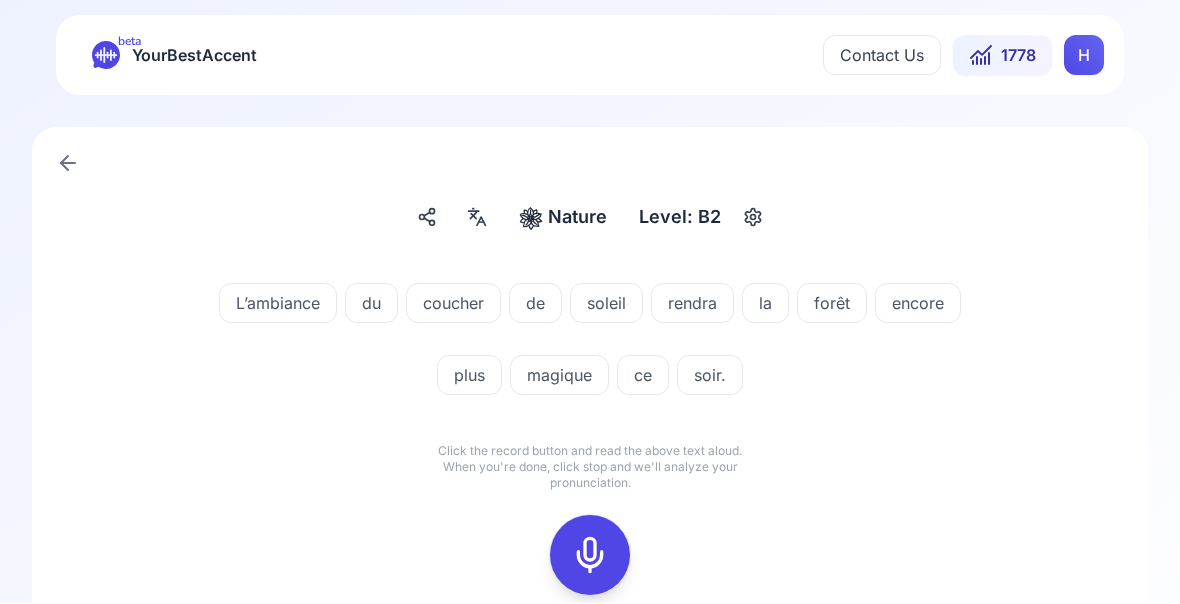 click 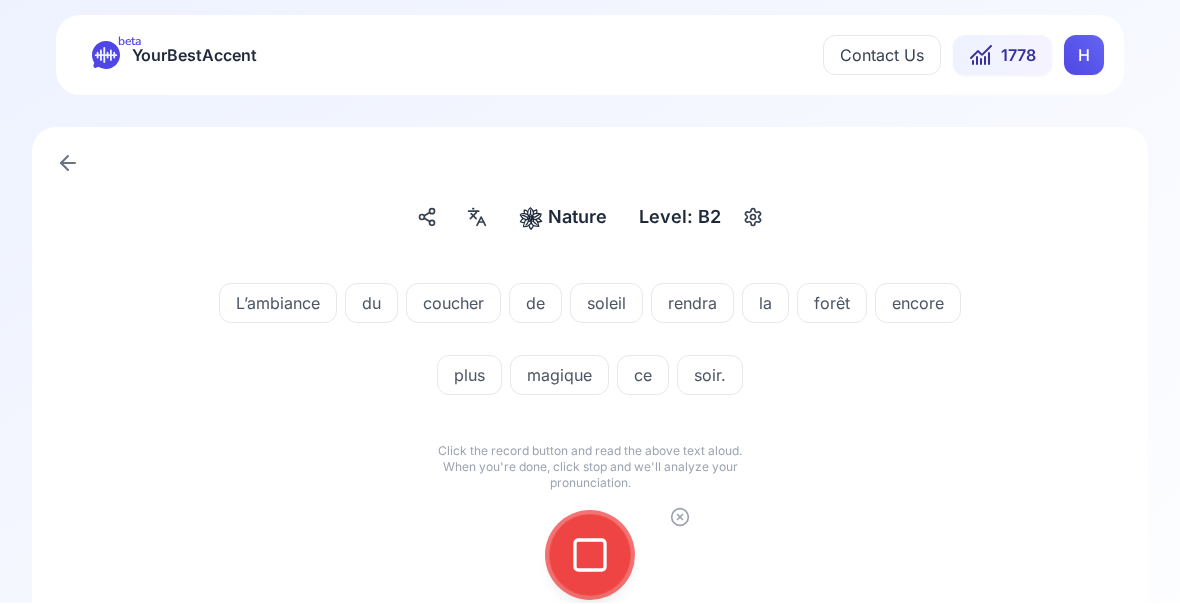 click 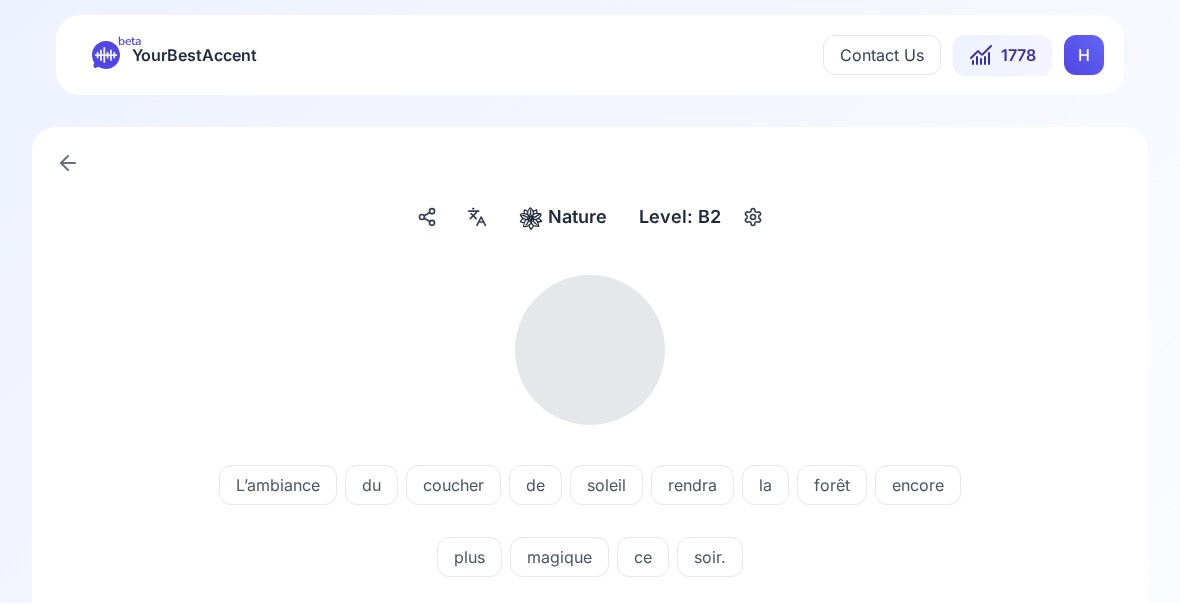 scroll, scrollTop: 1, scrollLeft: 0, axis: vertical 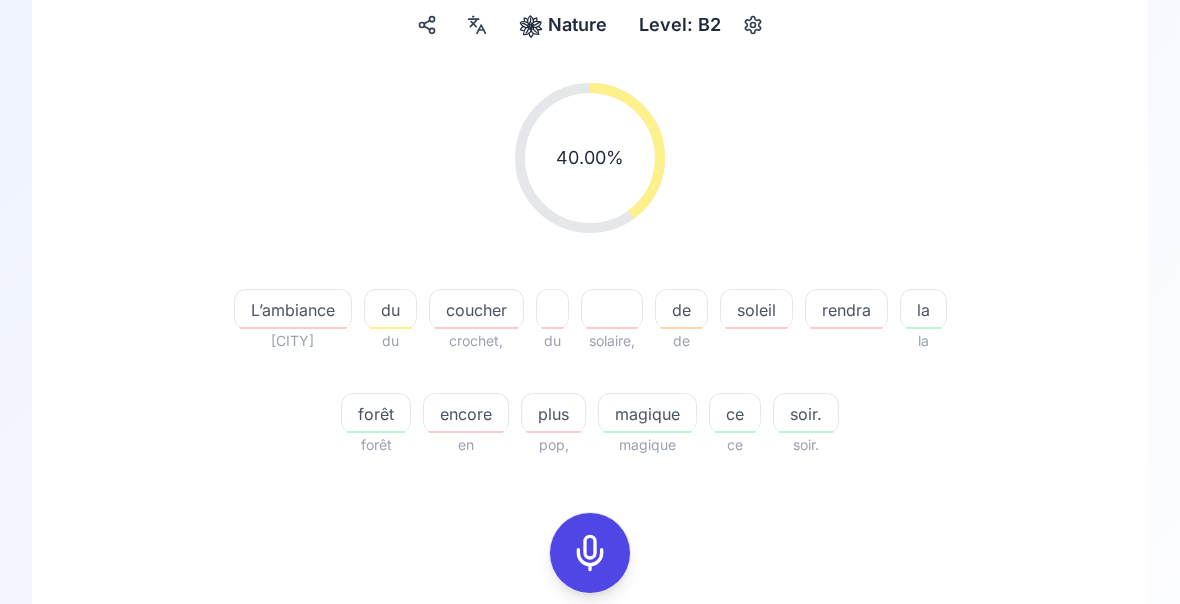 click 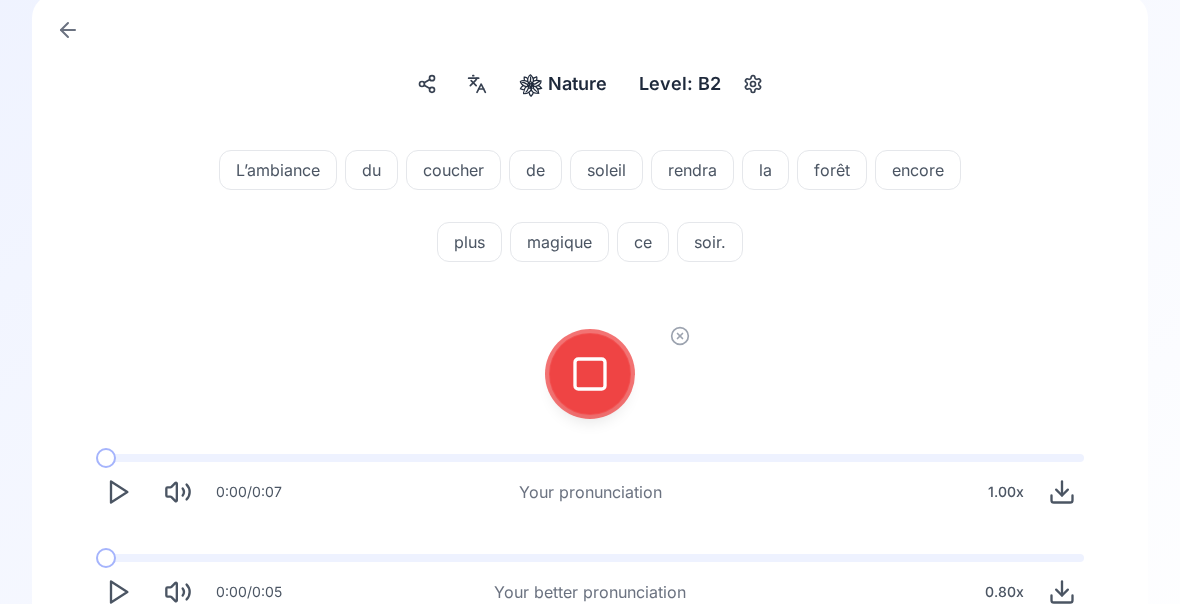 click 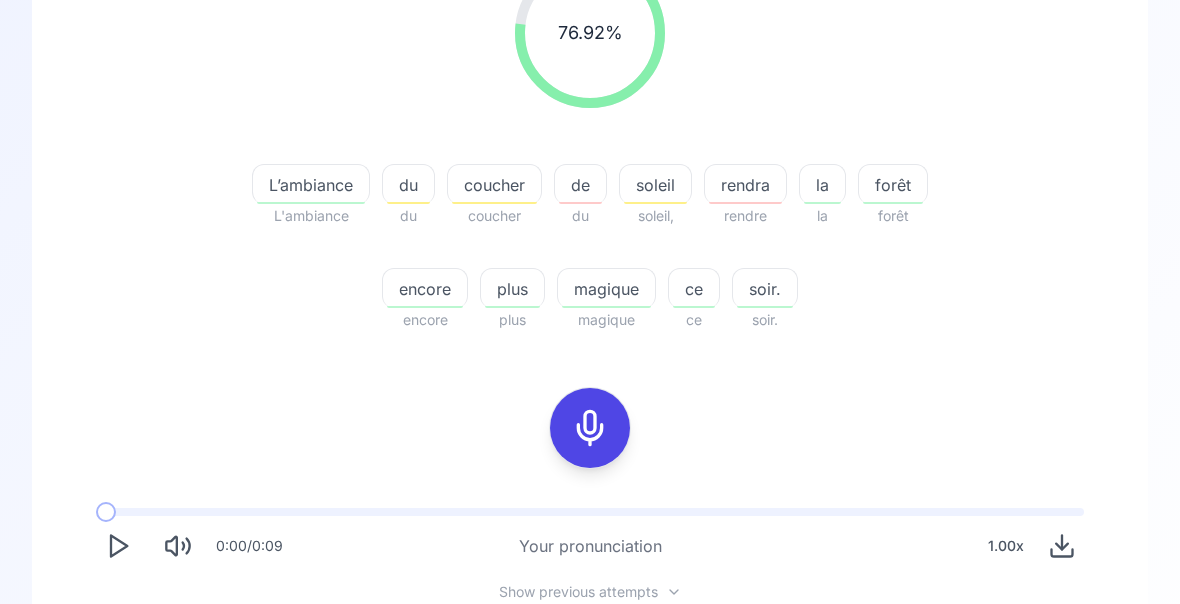 click at bounding box center (118, 663) 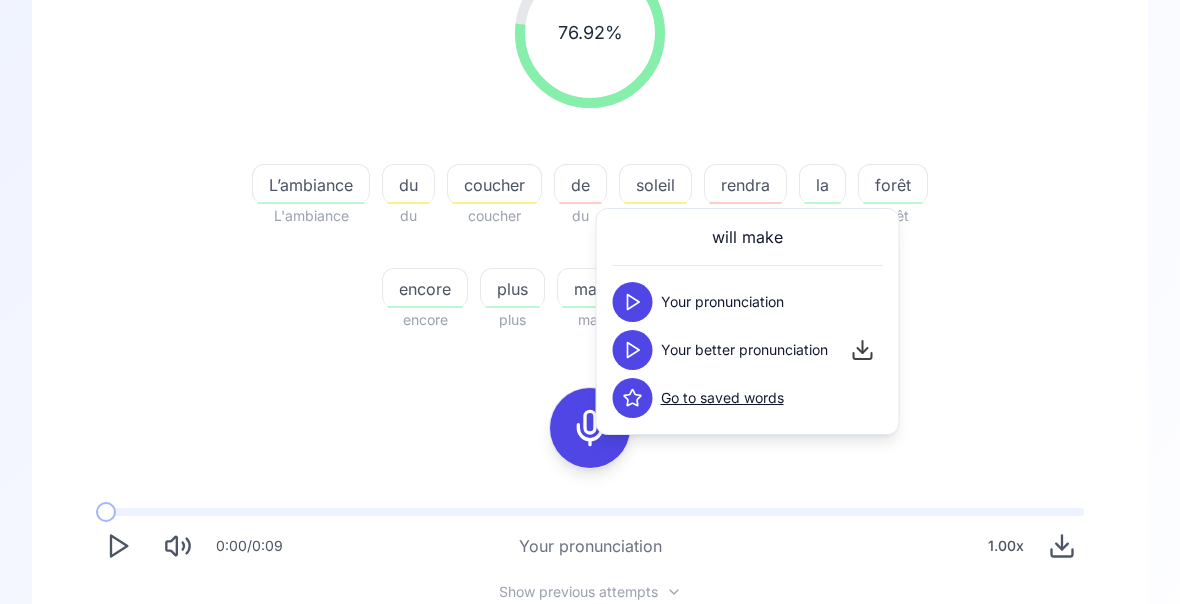 click on "L’ambiance du coucher de soleil, rendra la forêt encore plus magique ce soir." at bounding box center [590, 145] 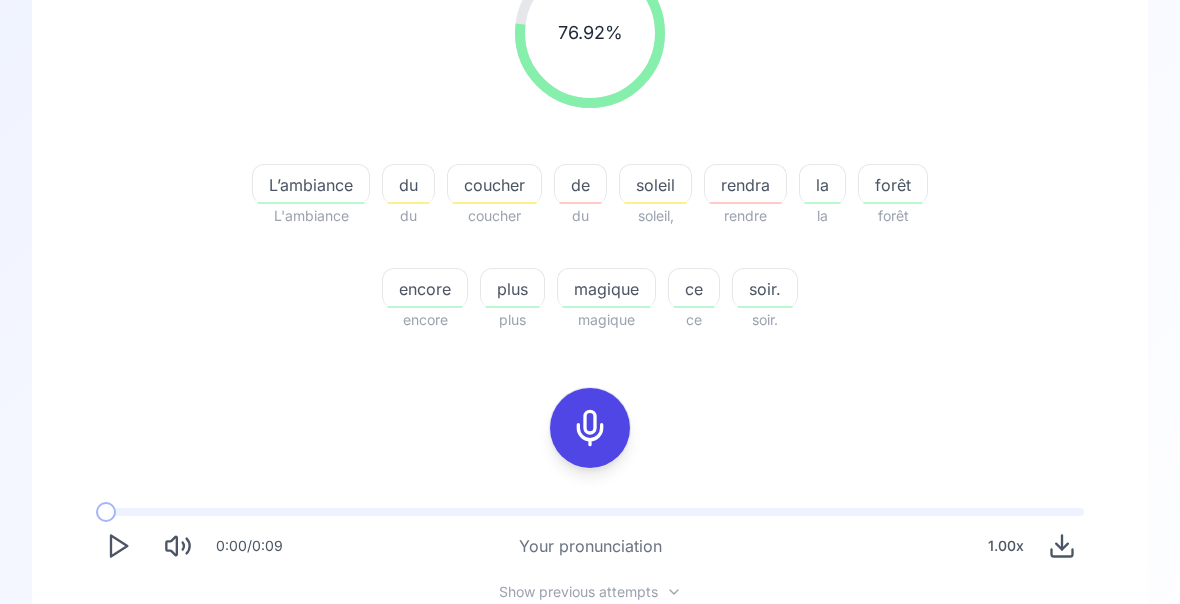 click on "coucher" at bounding box center [494, 185] 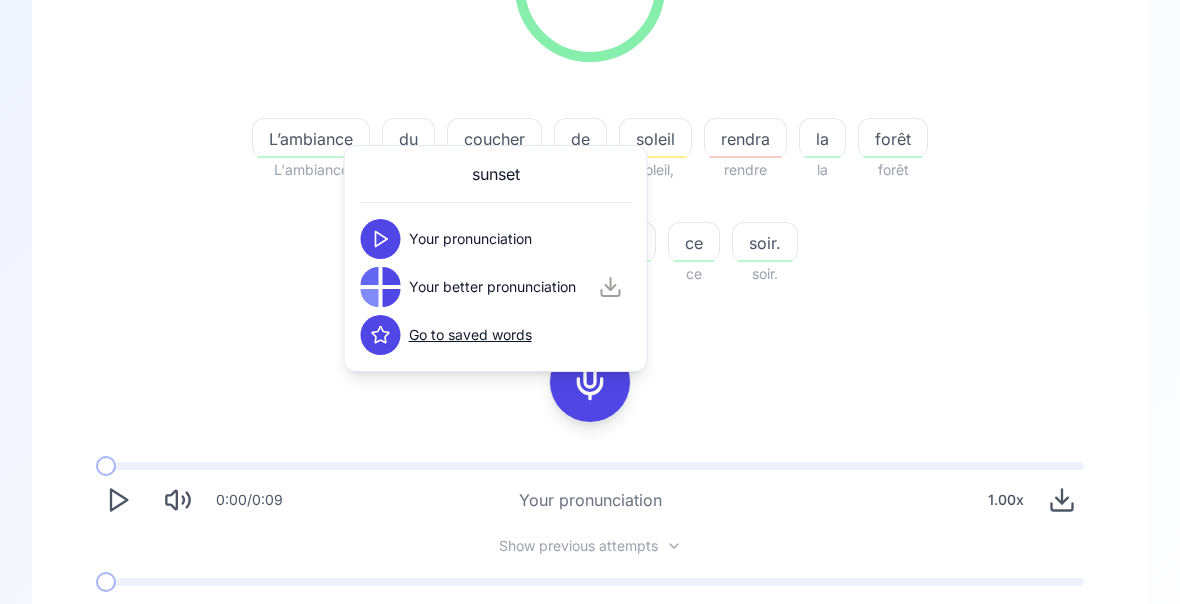 scroll, scrollTop: 388, scrollLeft: 0, axis: vertical 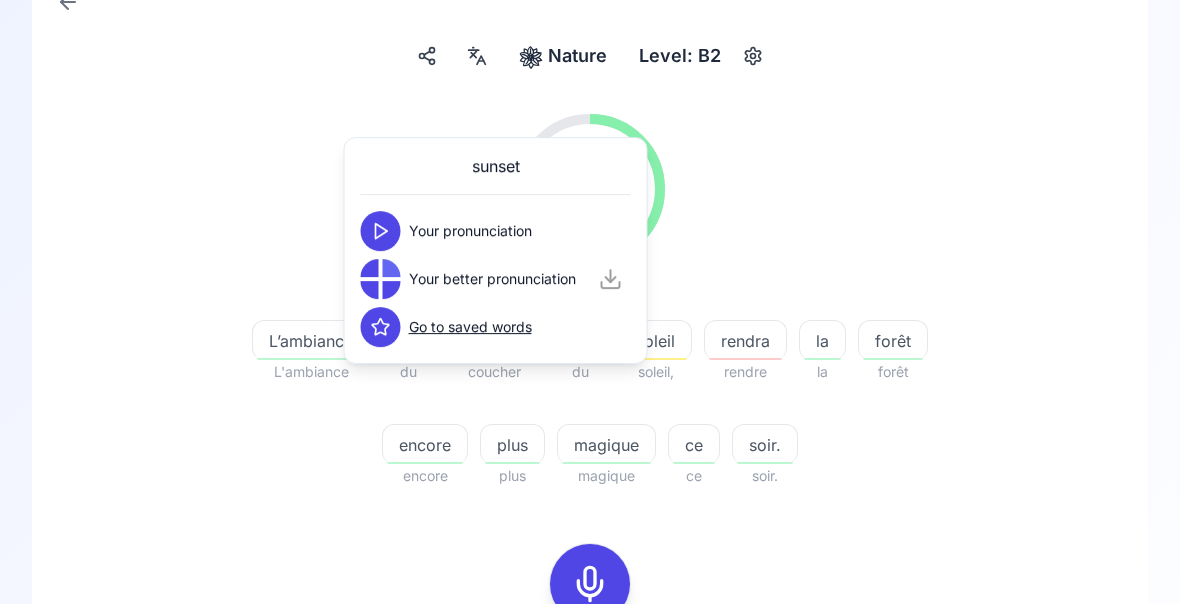 click on "Try another sentence" at bounding box center [604, 896] 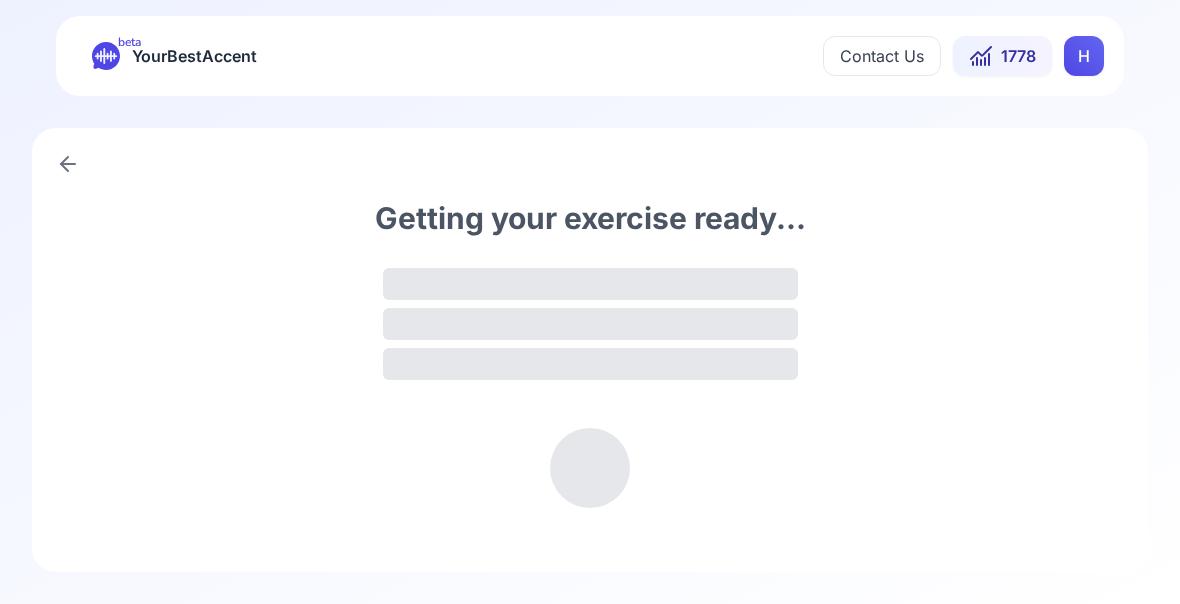 scroll, scrollTop: 0, scrollLeft: 0, axis: both 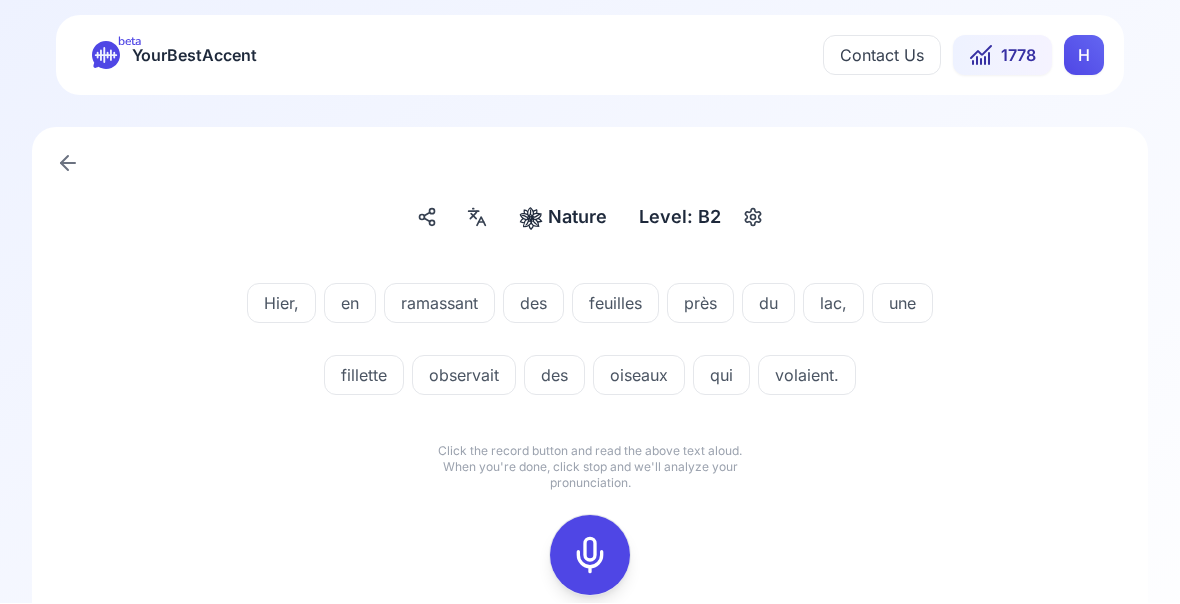 click 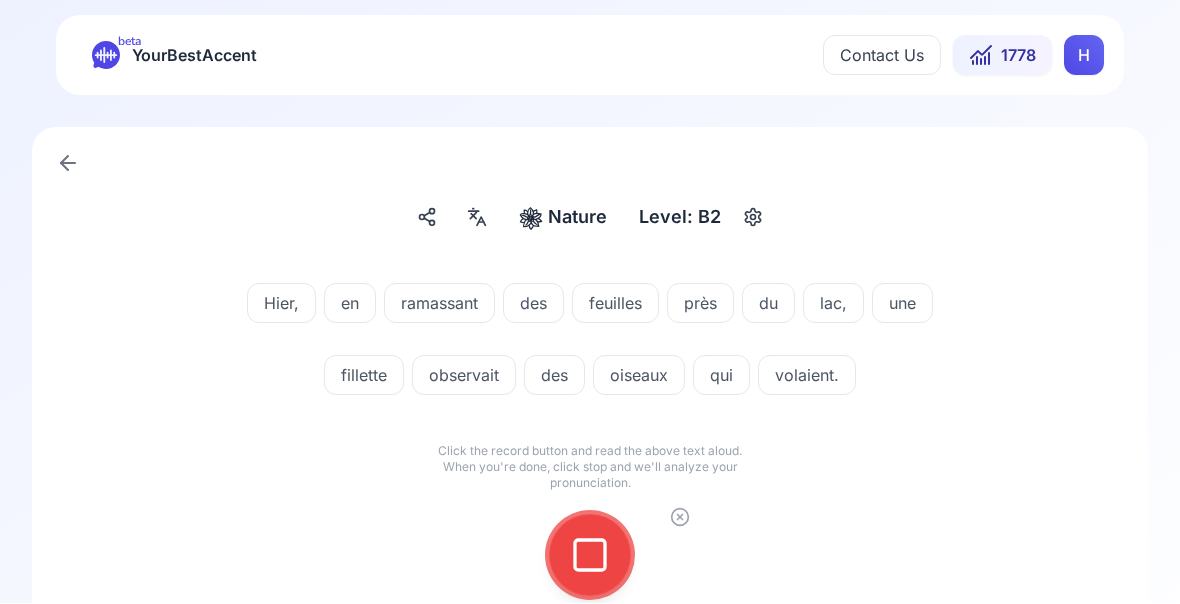 click 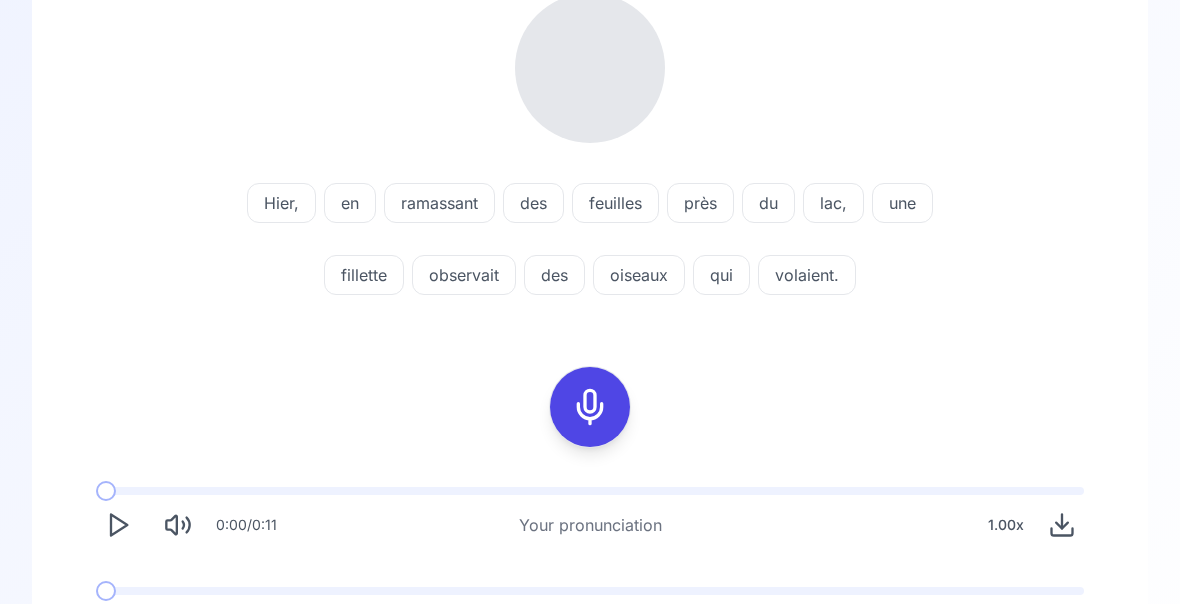 scroll, scrollTop: 284, scrollLeft: 0, axis: vertical 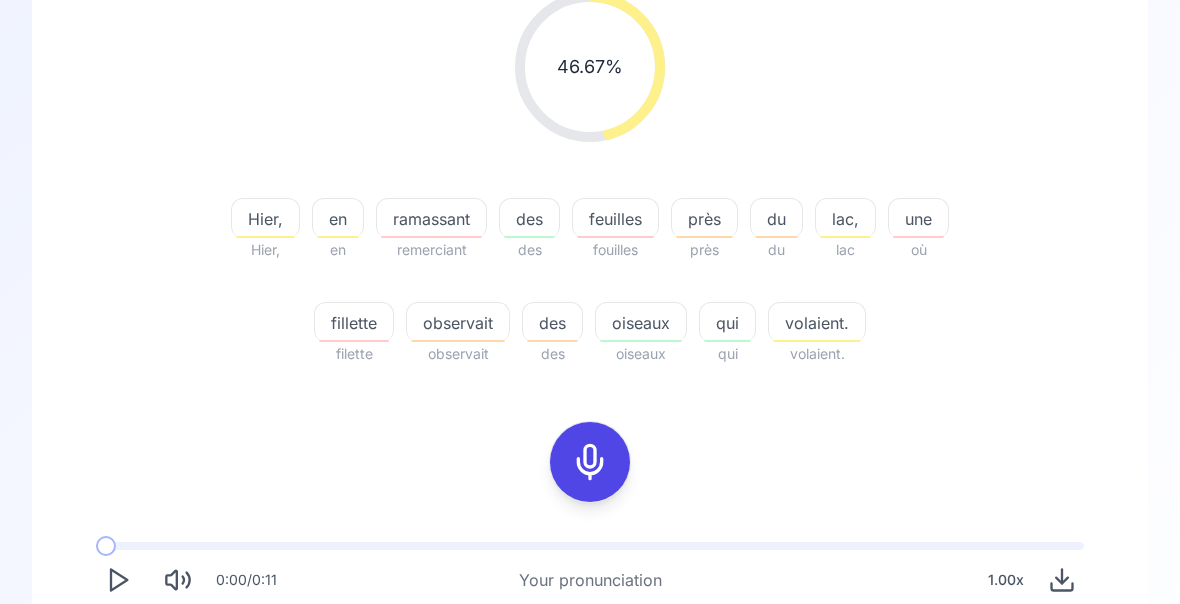 click 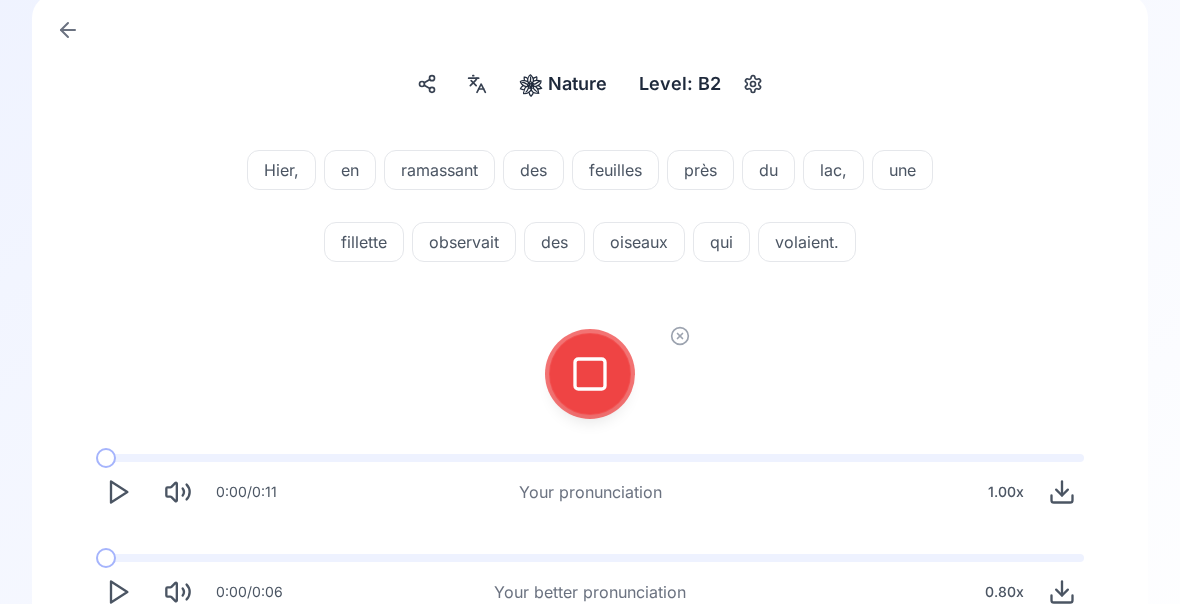 click 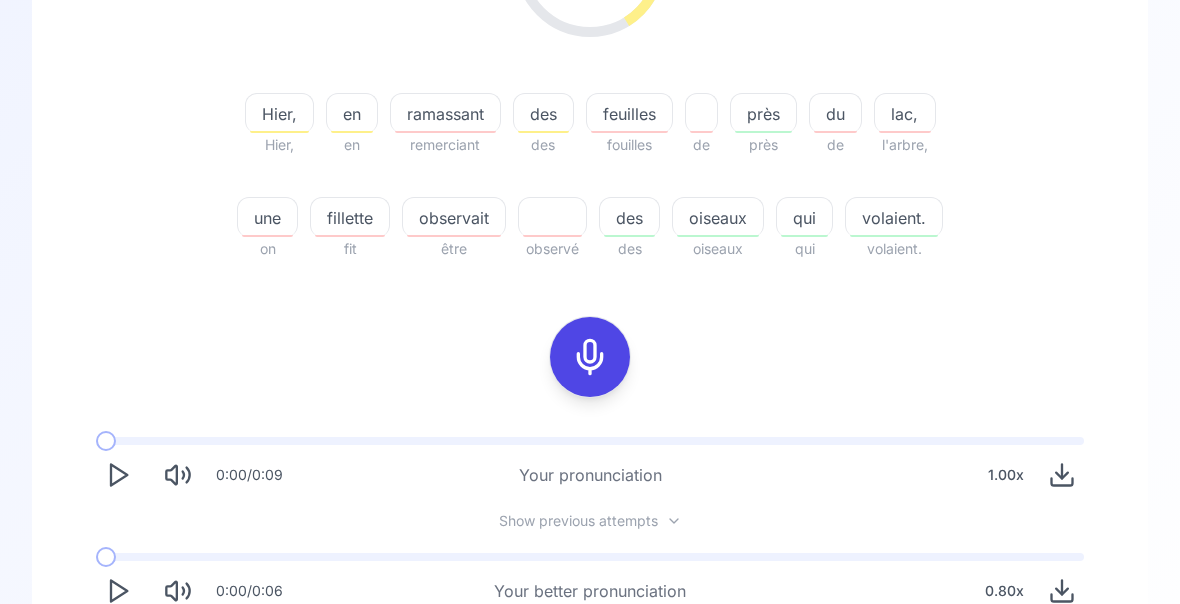 scroll, scrollTop: 388, scrollLeft: 0, axis: vertical 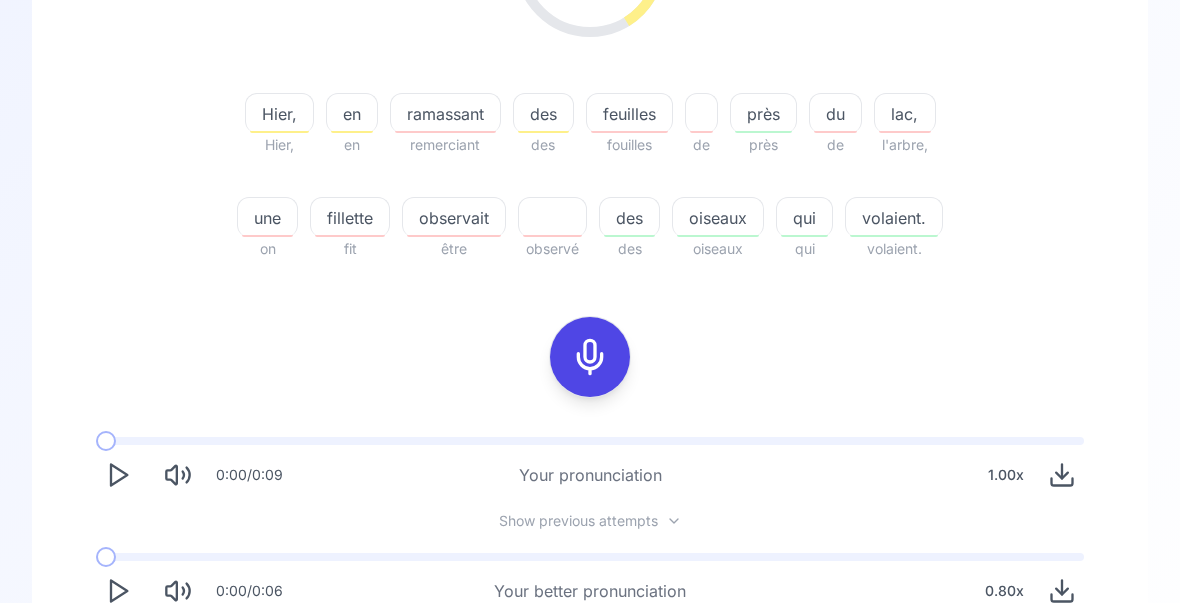 click on "Try another sentence" at bounding box center (590, 670) 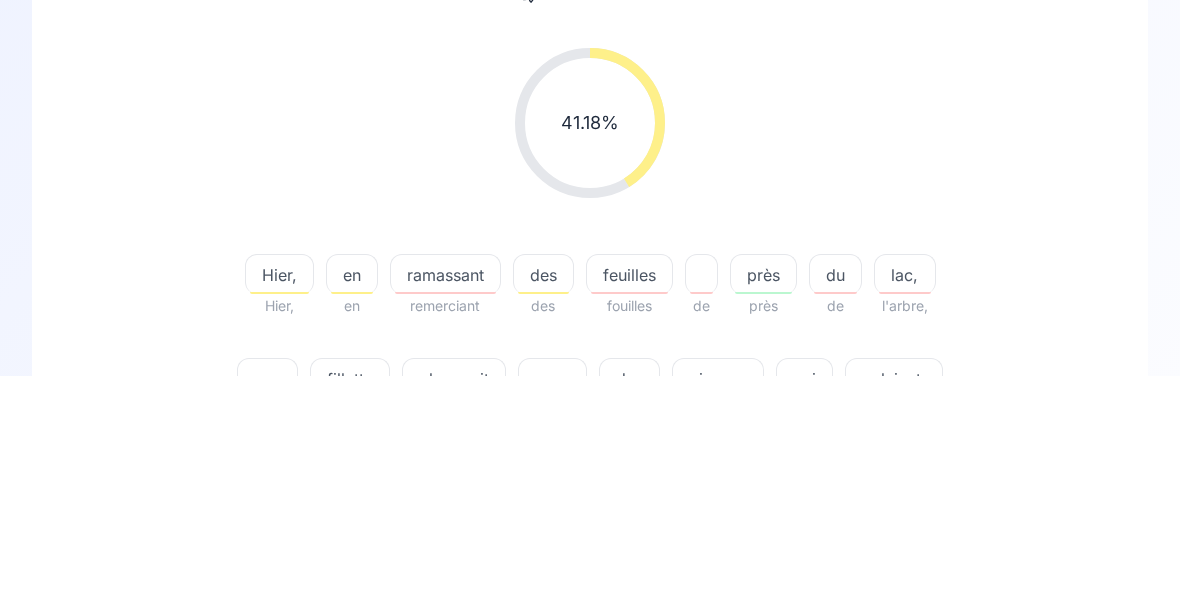 scroll, scrollTop: 0, scrollLeft: 0, axis: both 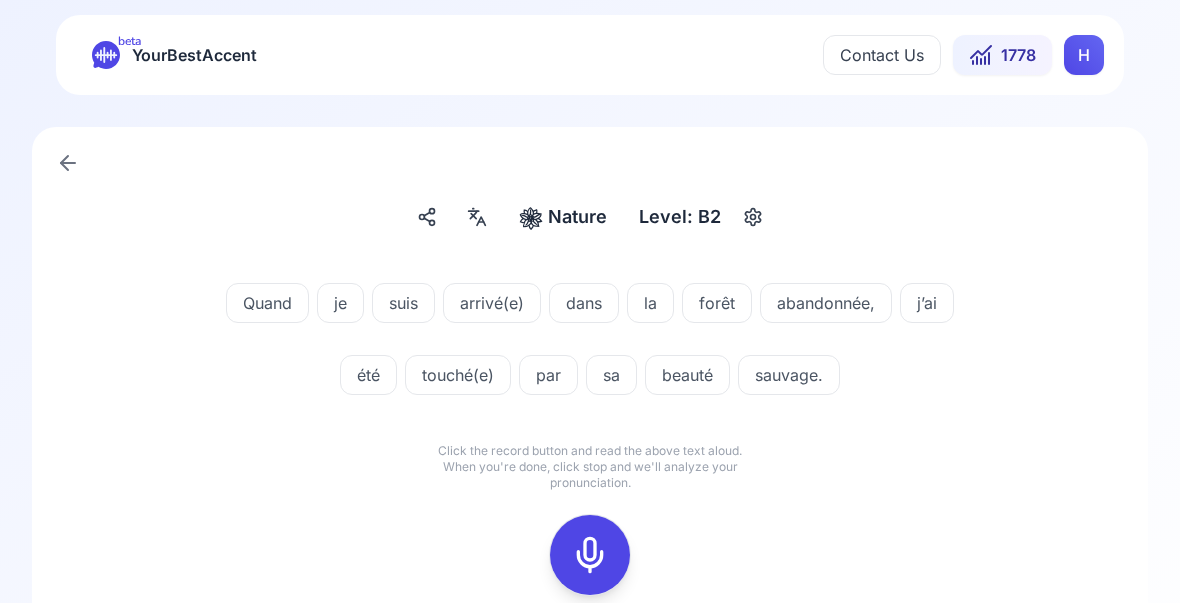 click 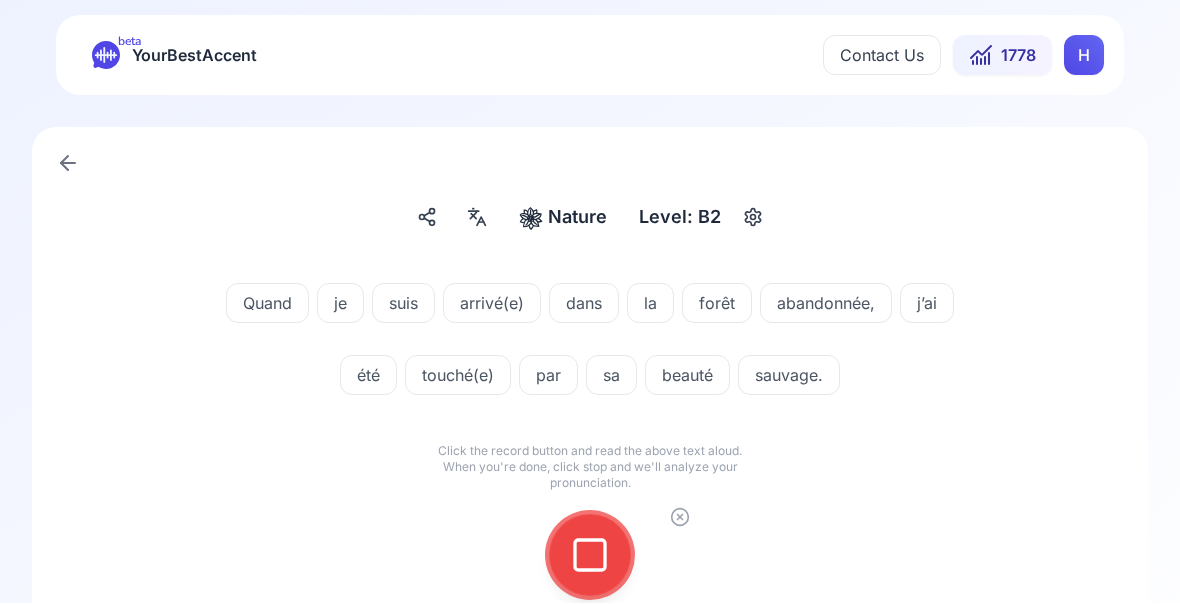 click 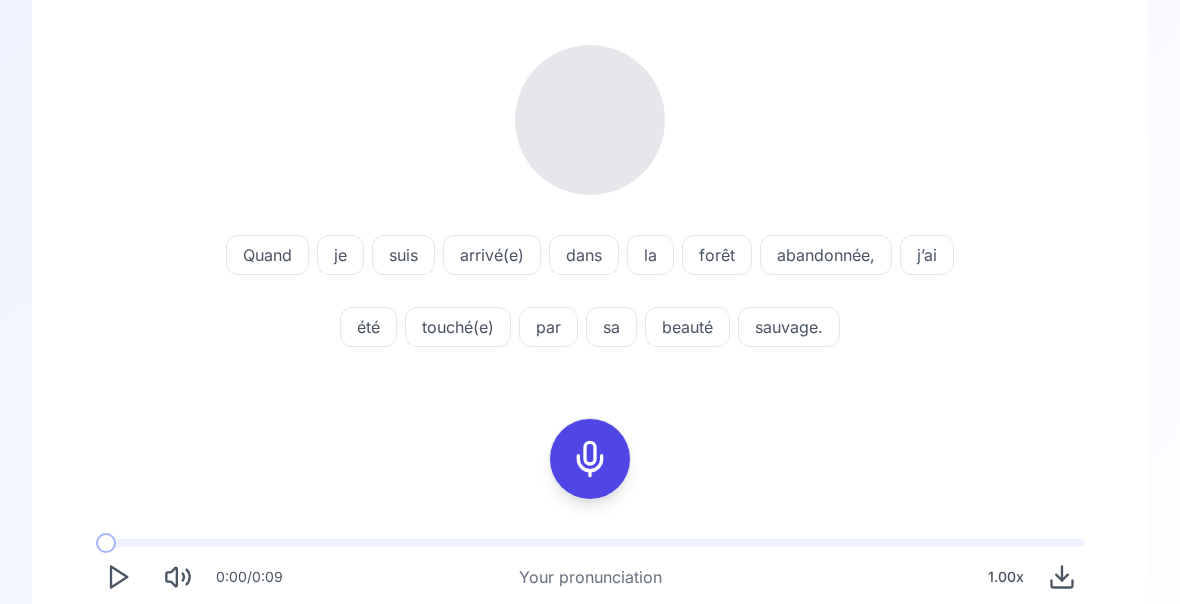 scroll, scrollTop: 231, scrollLeft: 0, axis: vertical 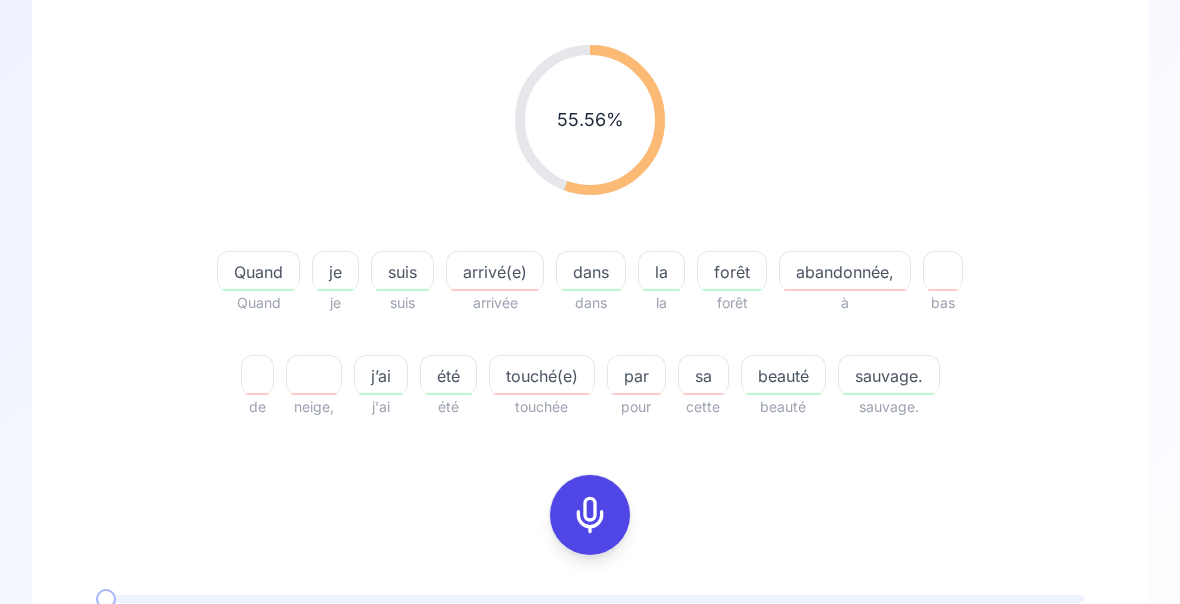 click at bounding box center (118, 733) 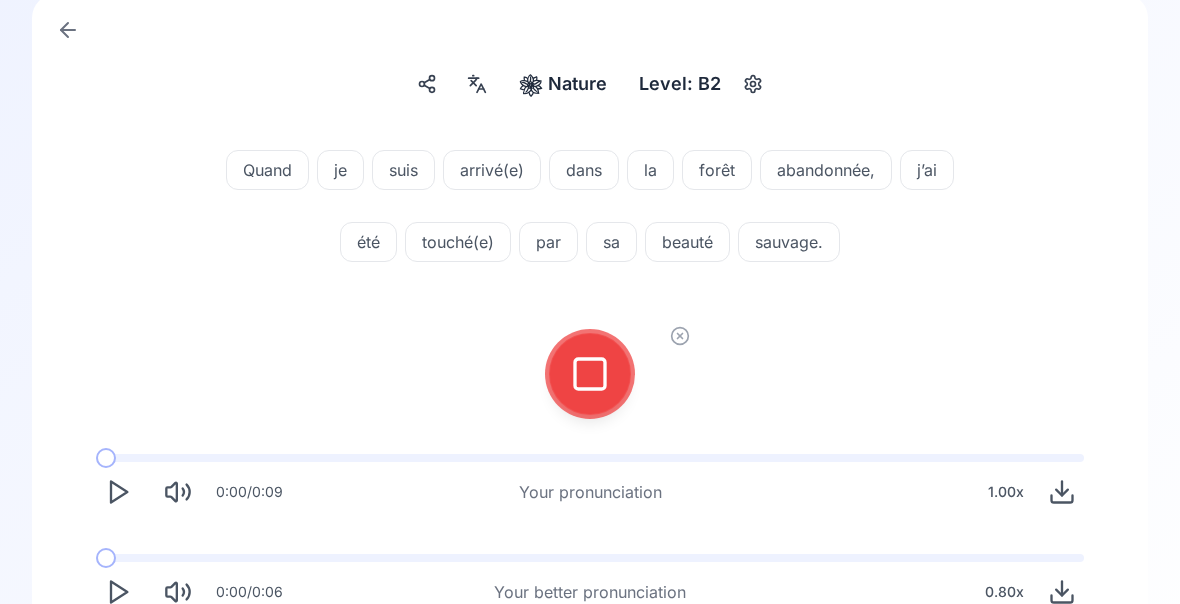 click 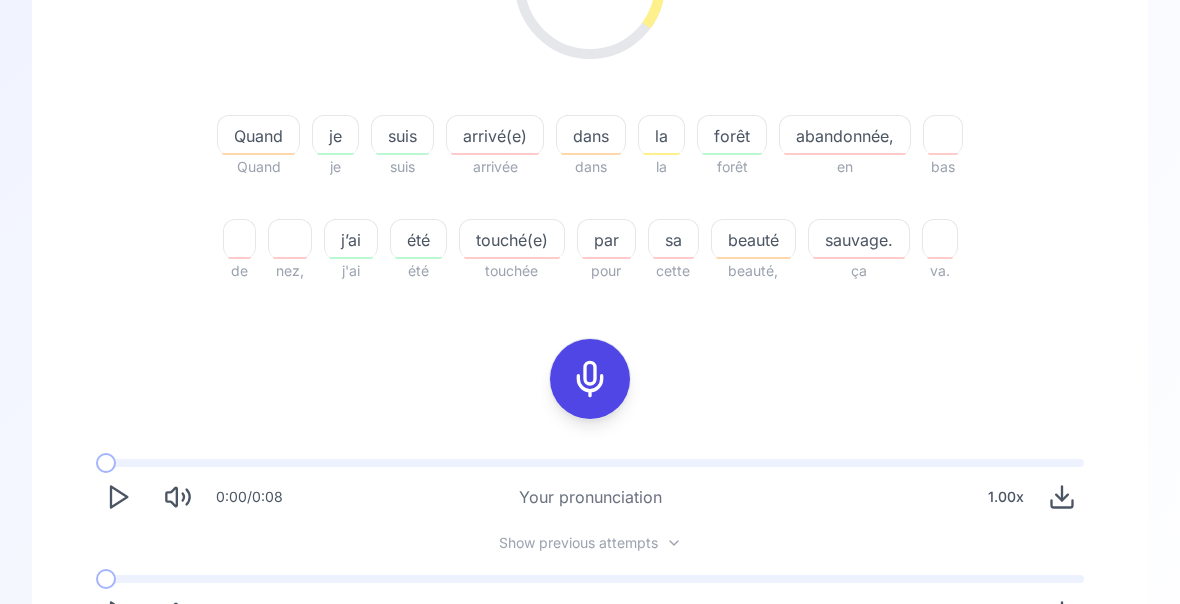 click on "Try another sentence" at bounding box center [590, 691] 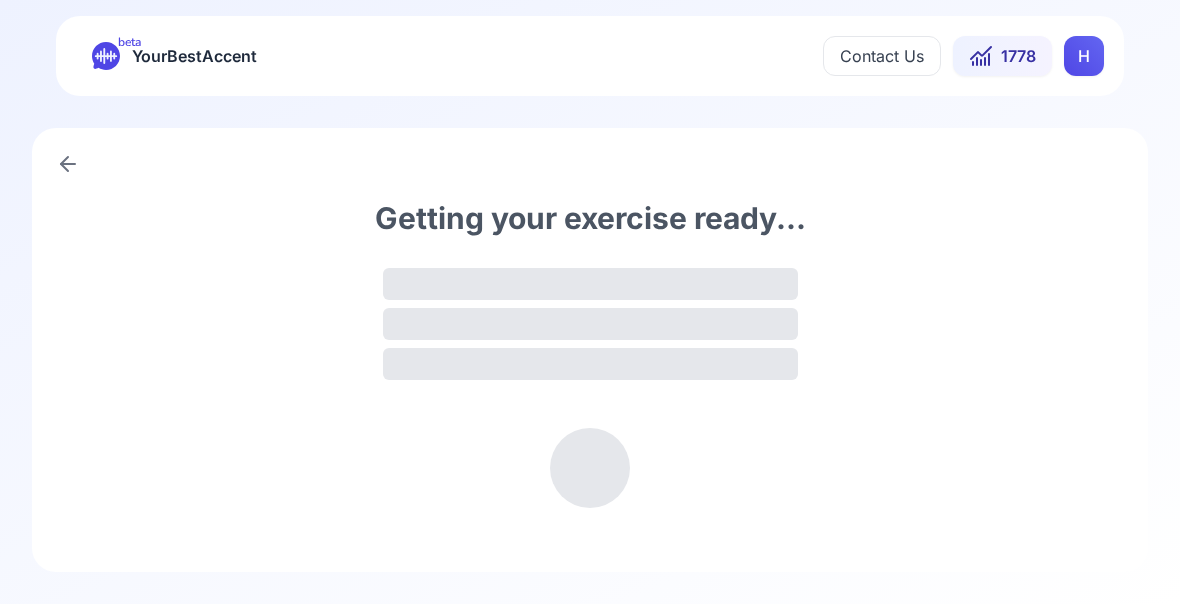 scroll, scrollTop: 0, scrollLeft: 0, axis: both 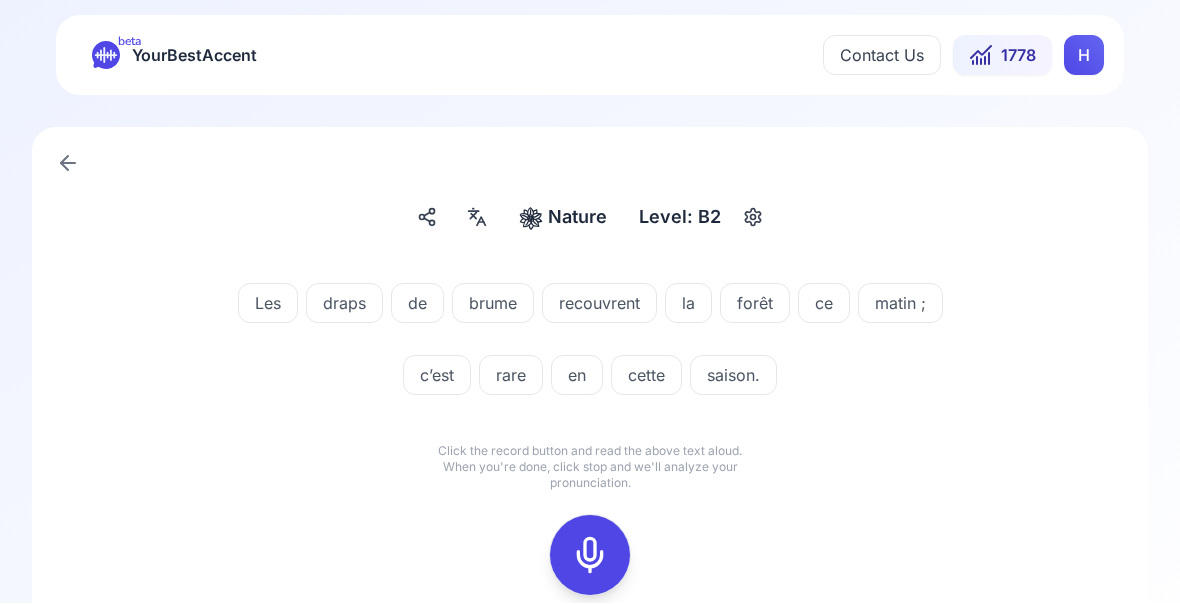 click 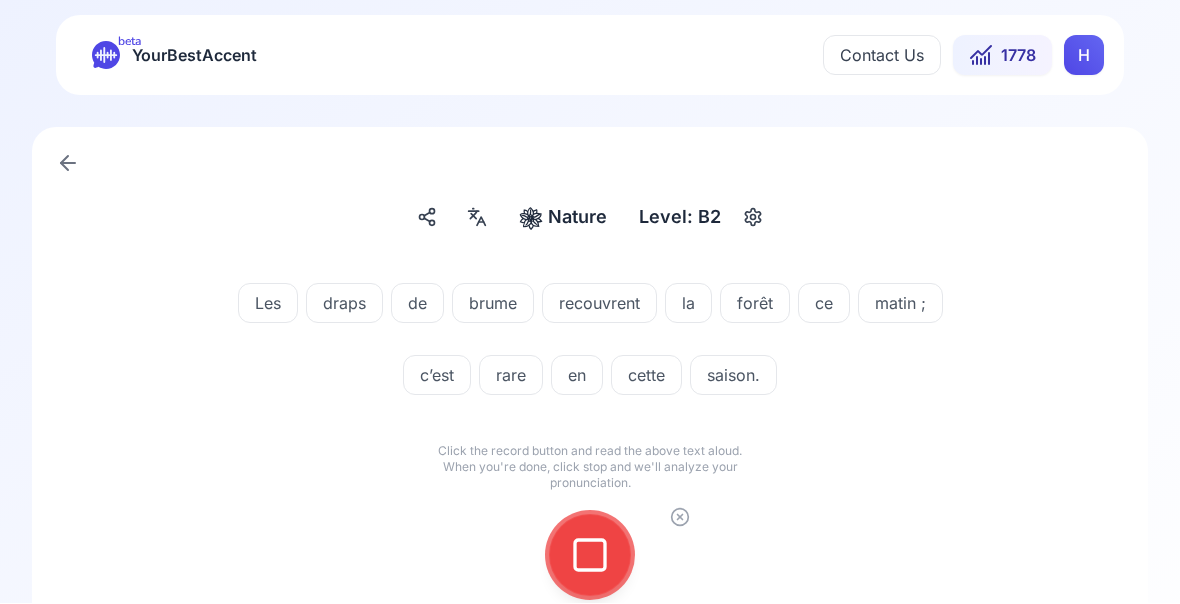 click 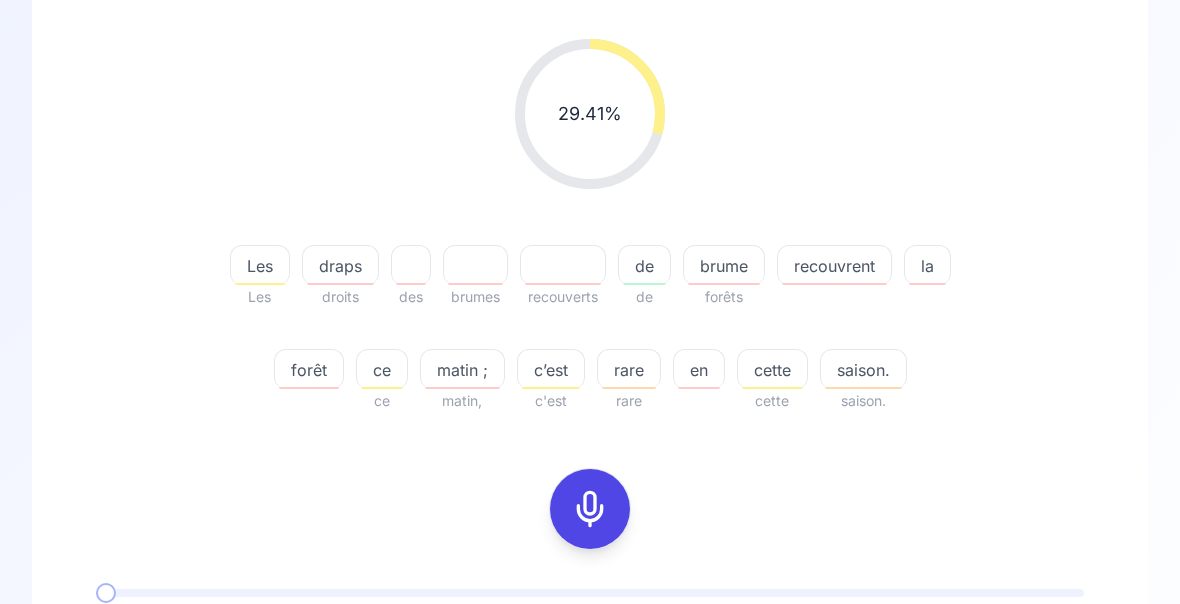 scroll, scrollTop: 256, scrollLeft: 0, axis: vertical 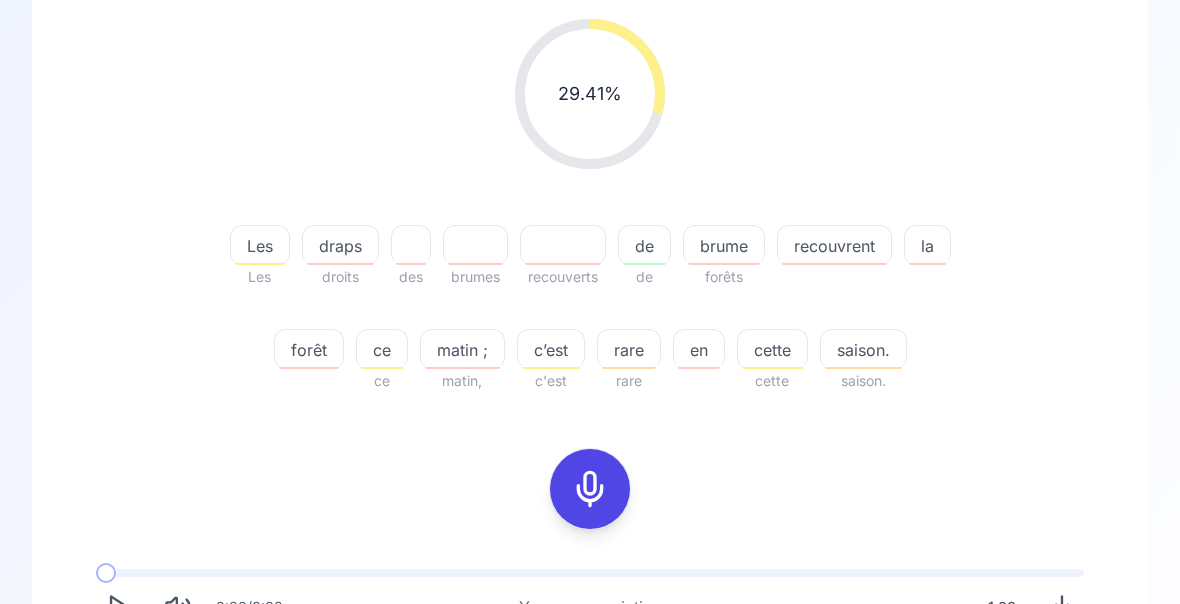 click 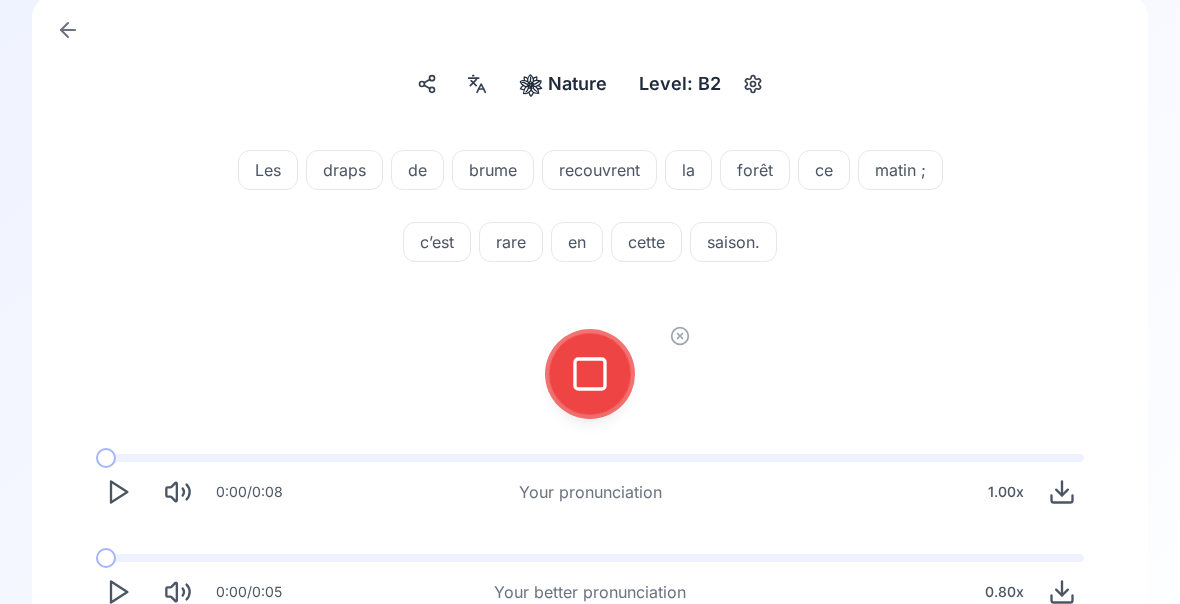 click at bounding box center [590, 374] 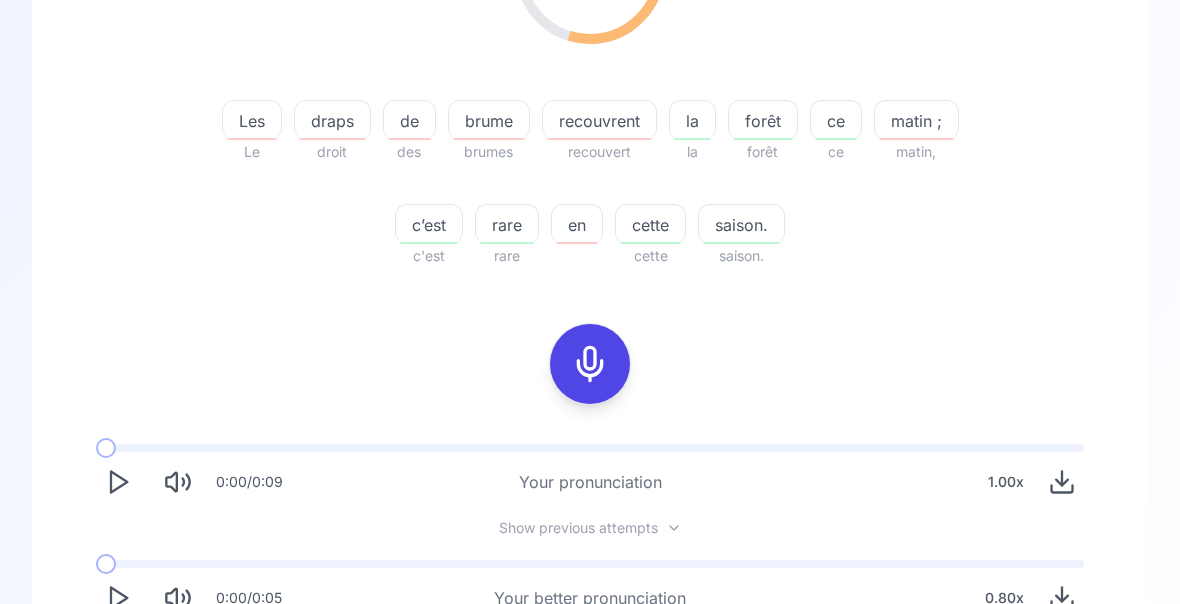 scroll, scrollTop: 388, scrollLeft: 0, axis: vertical 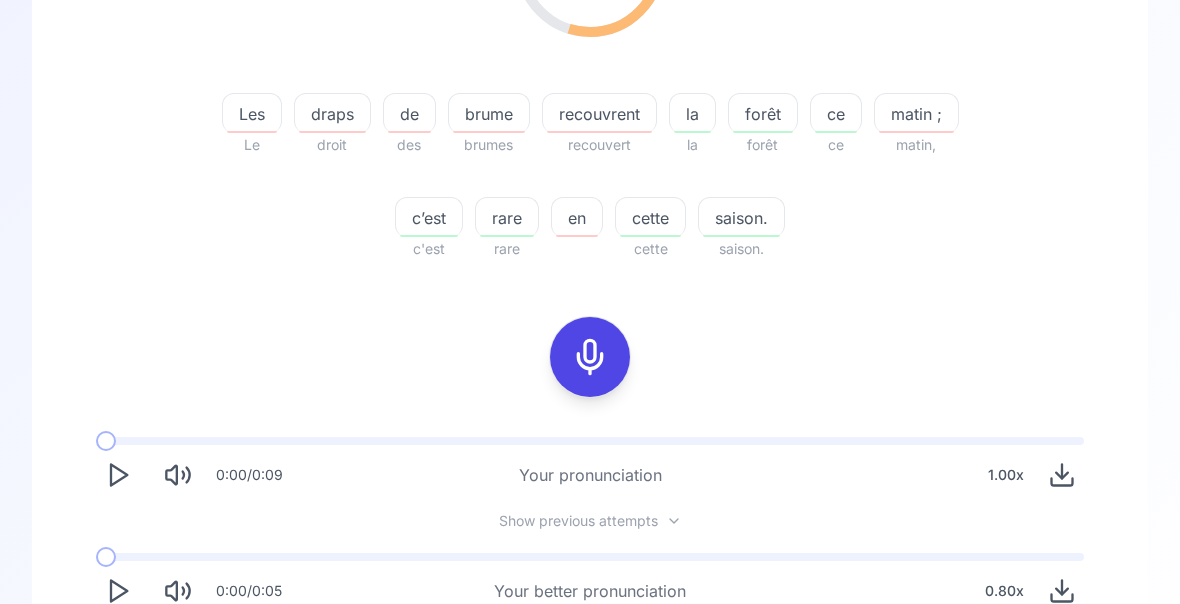click on "droit" at bounding box center [332, 146] 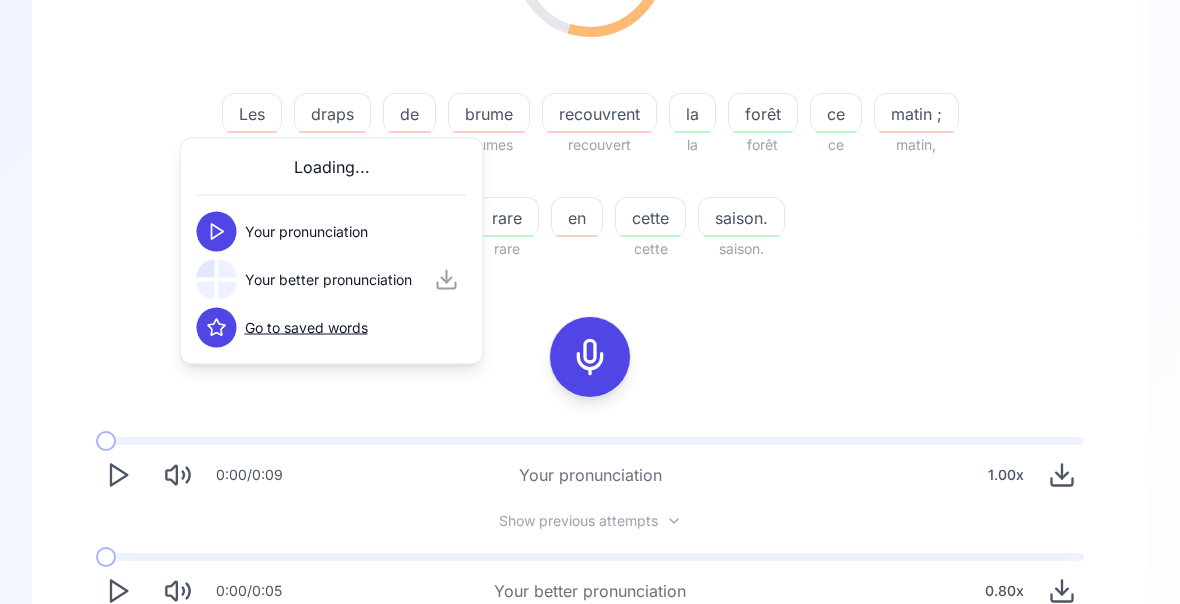 scroll, scrollTop: 388, scrollLeft: 0, axis: vertical 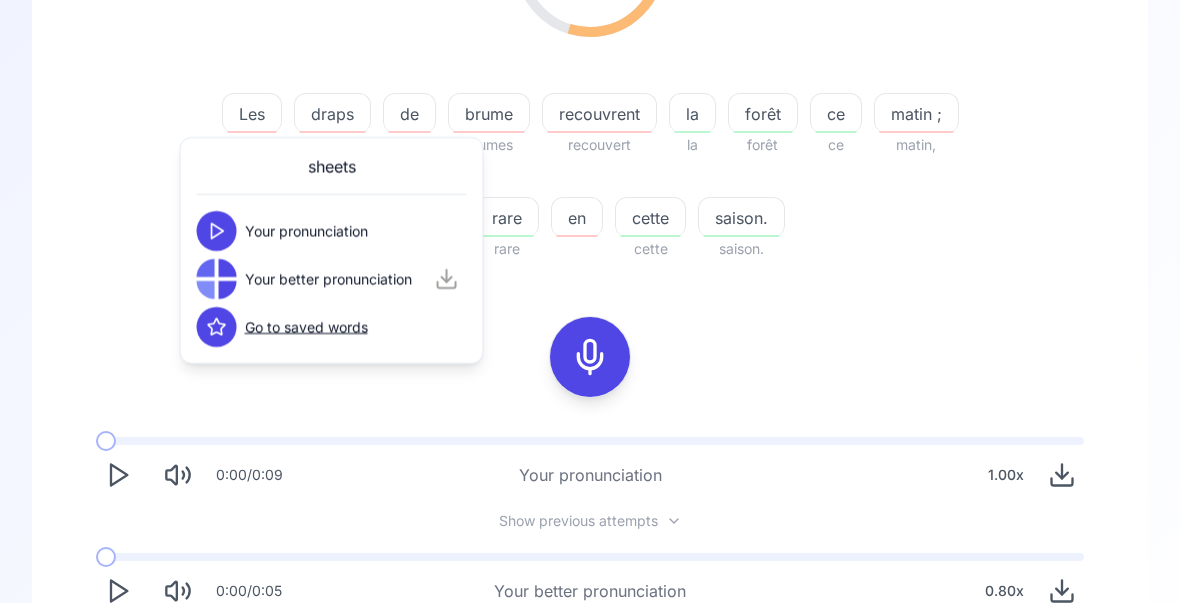 click on "brume" at bounding box center [489, 115] 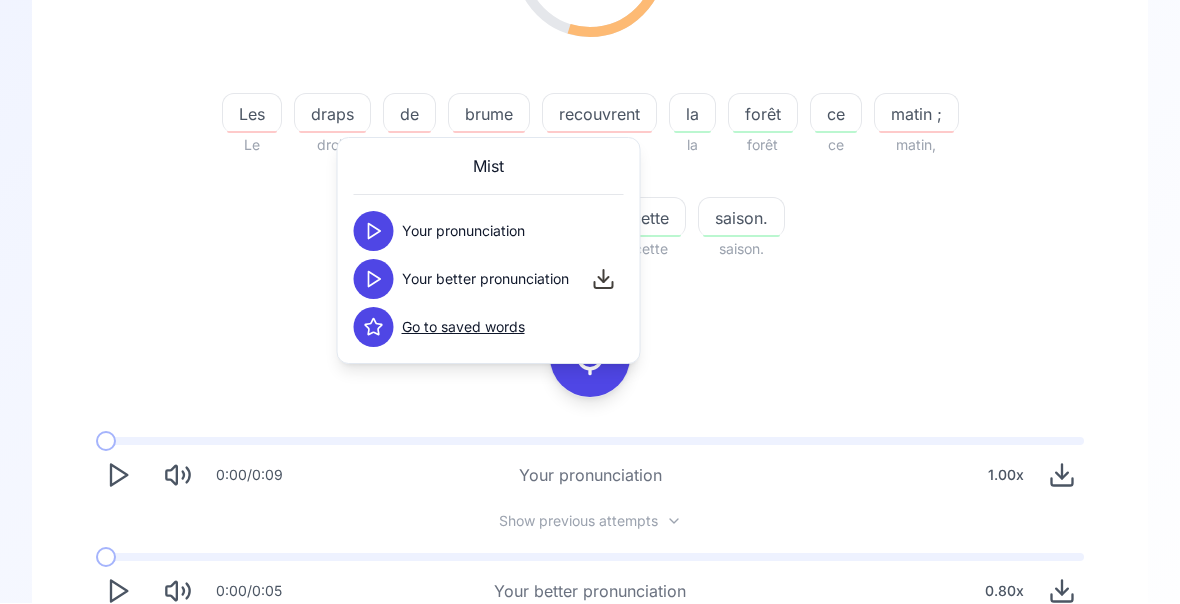 click on "recouvrent" at bounding box center [599, 115] 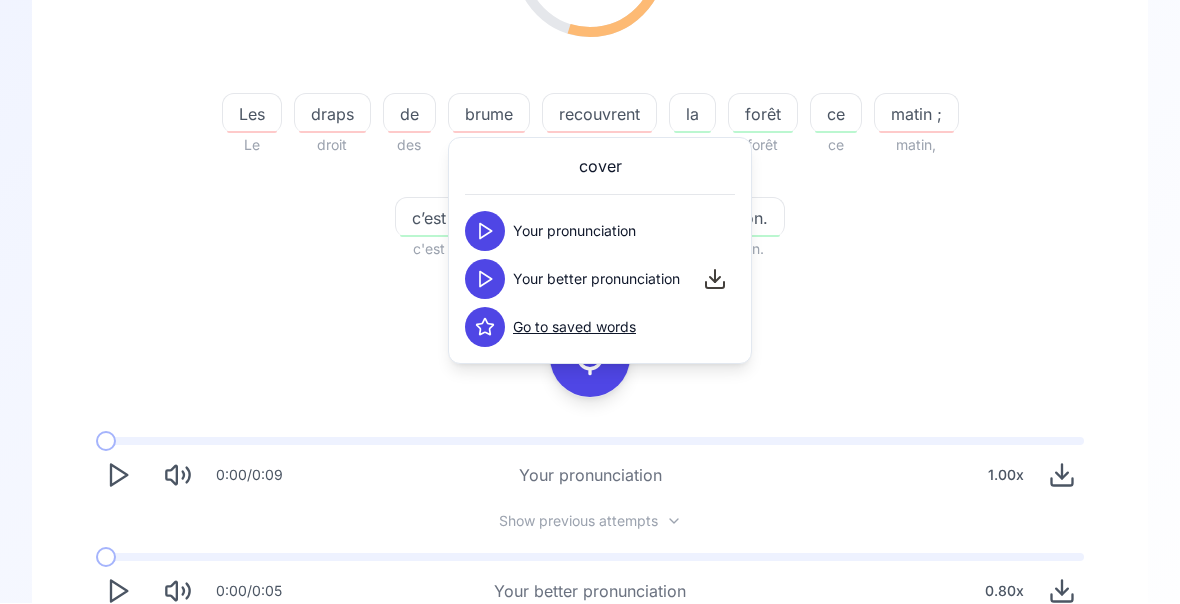 click on "Try another sentence" at bounding box center (604, 670) 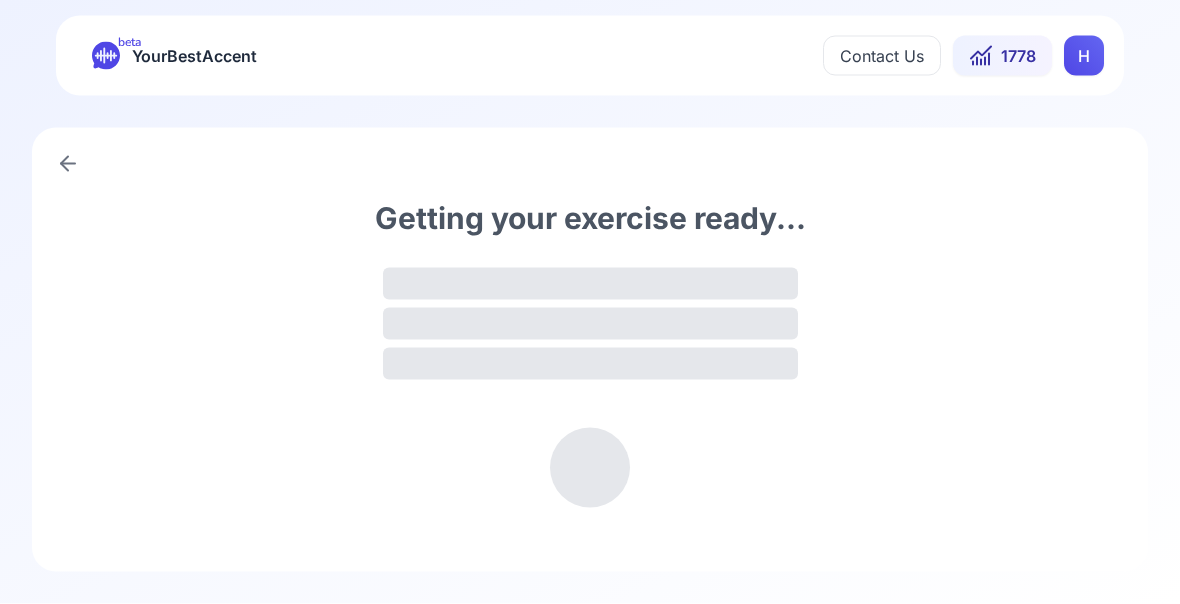 scroll, scrollTop: 0, scrollLeft: 0, axis: both 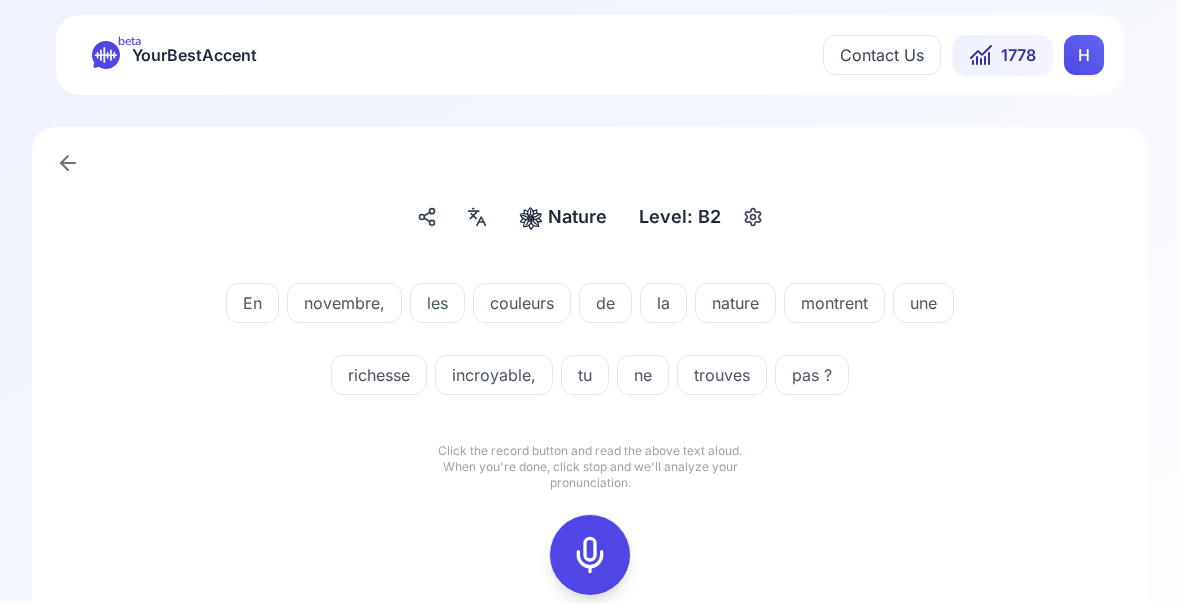 click 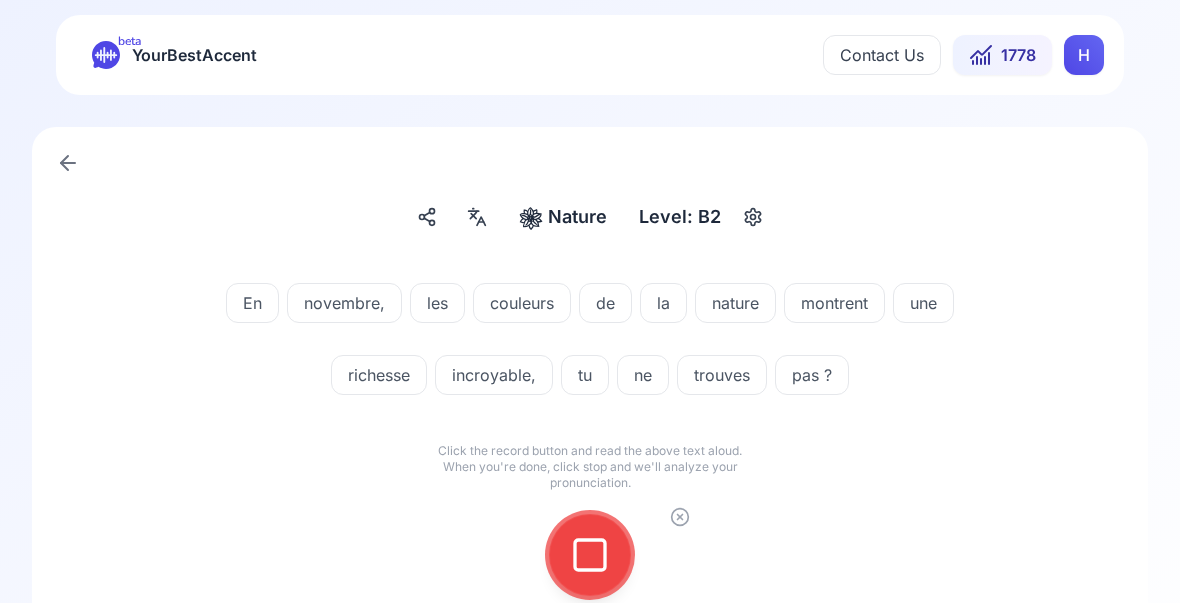 click 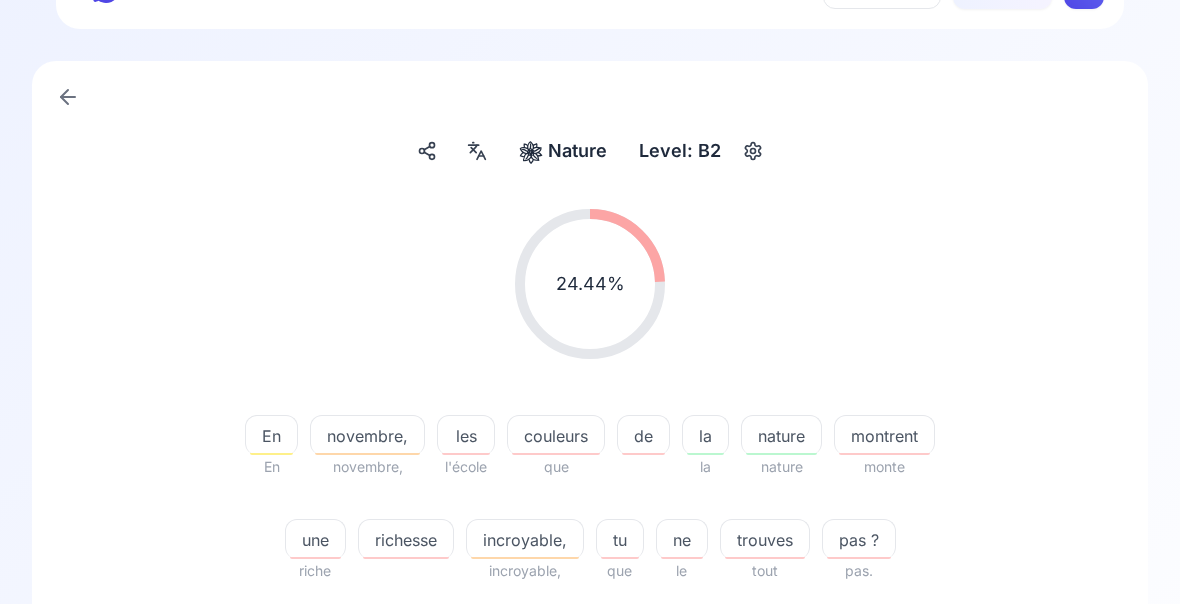 scroll, scrollTop: 68, scrollLeft: 0, axis: vertical 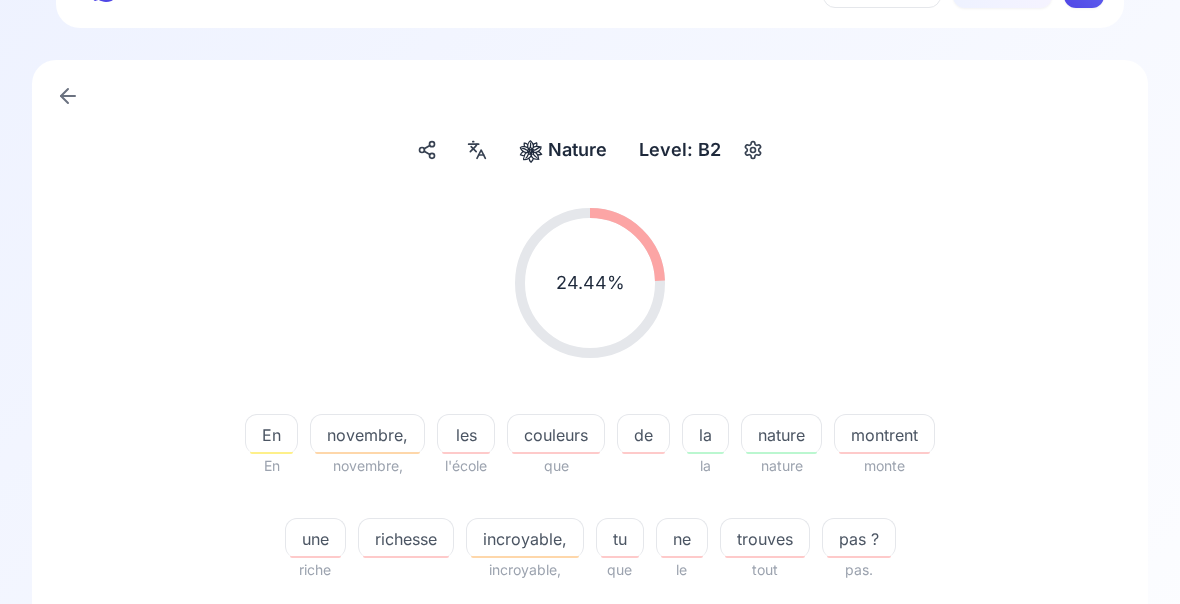click 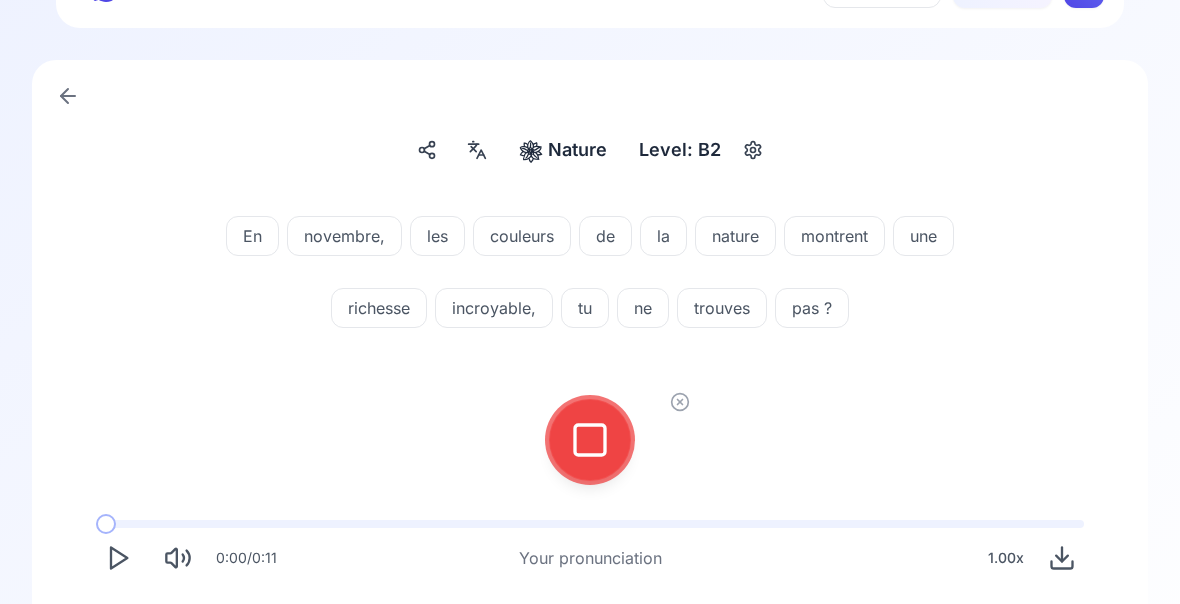 click 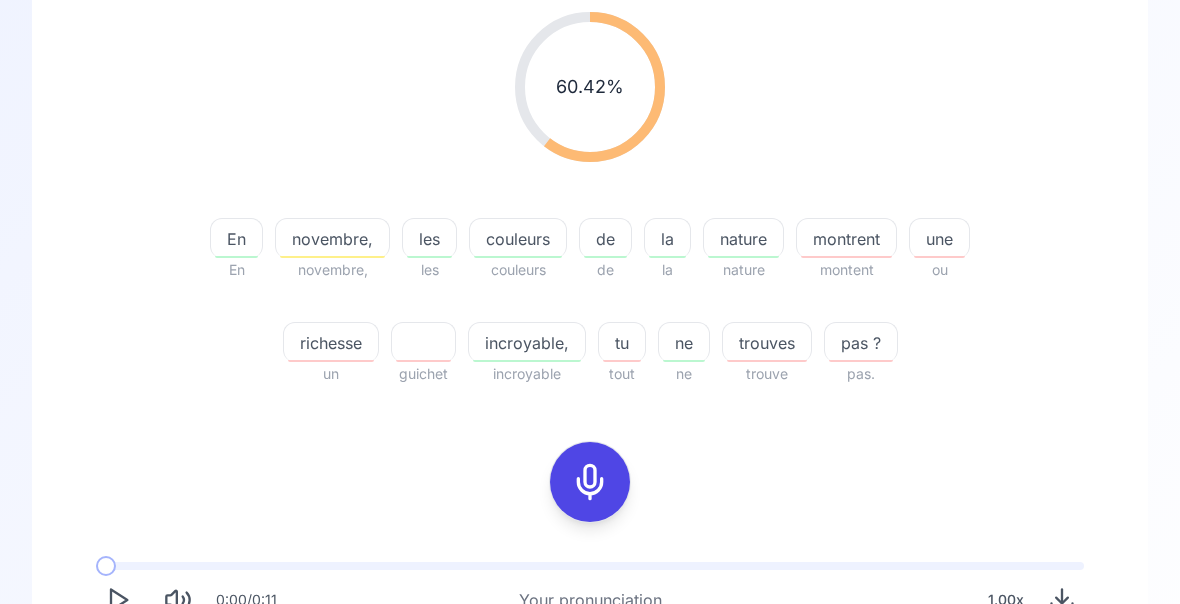 scroll, scrollTop: 267, scrollLeft: 0, axis: vertical 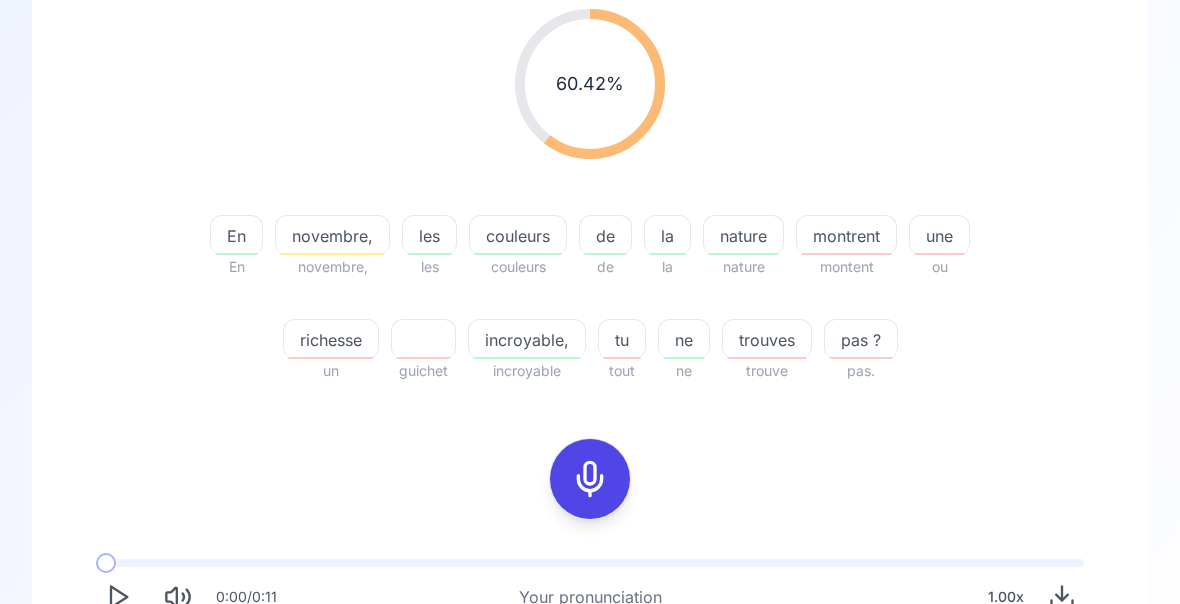 click at bounding box center [118, 713] 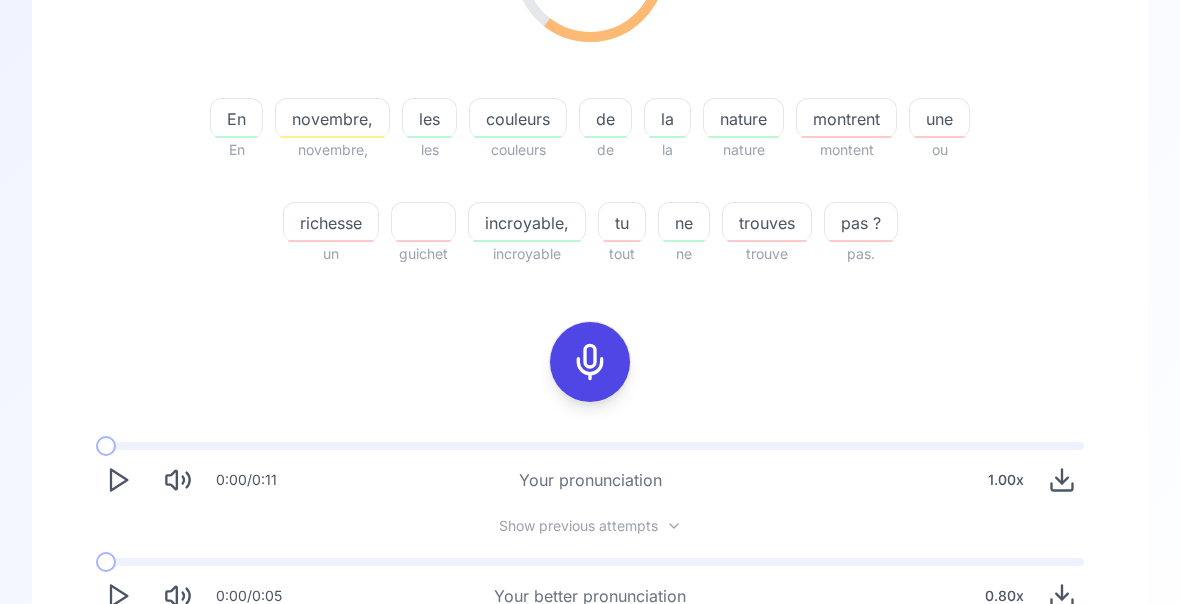 scroll, scrollTop: 384, scrollLeft: 0, axis: vertical 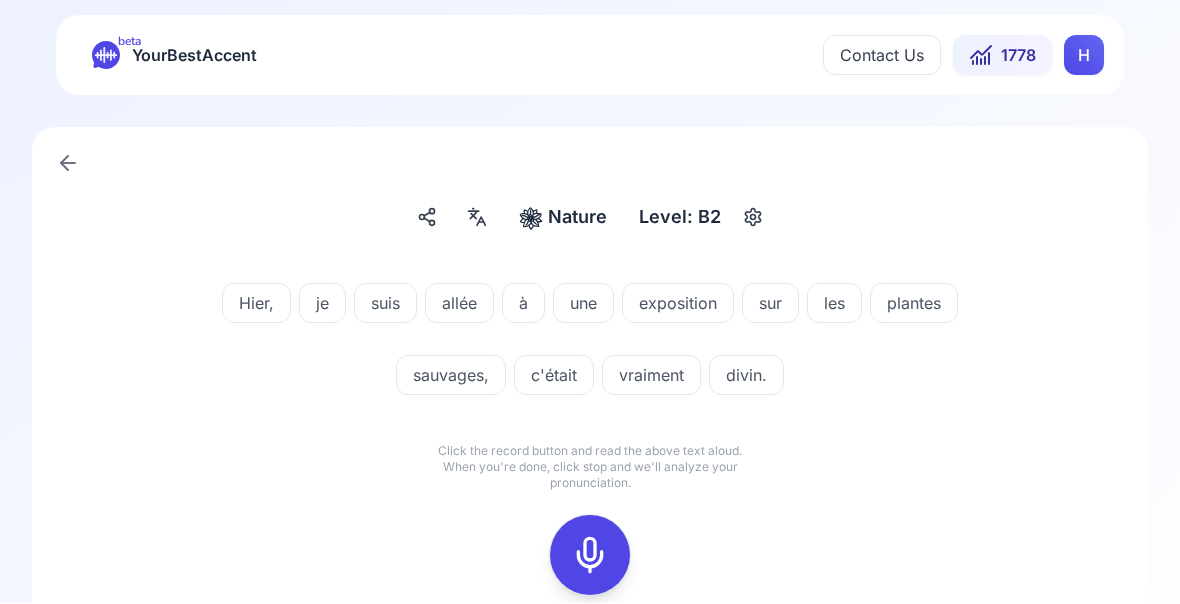 click 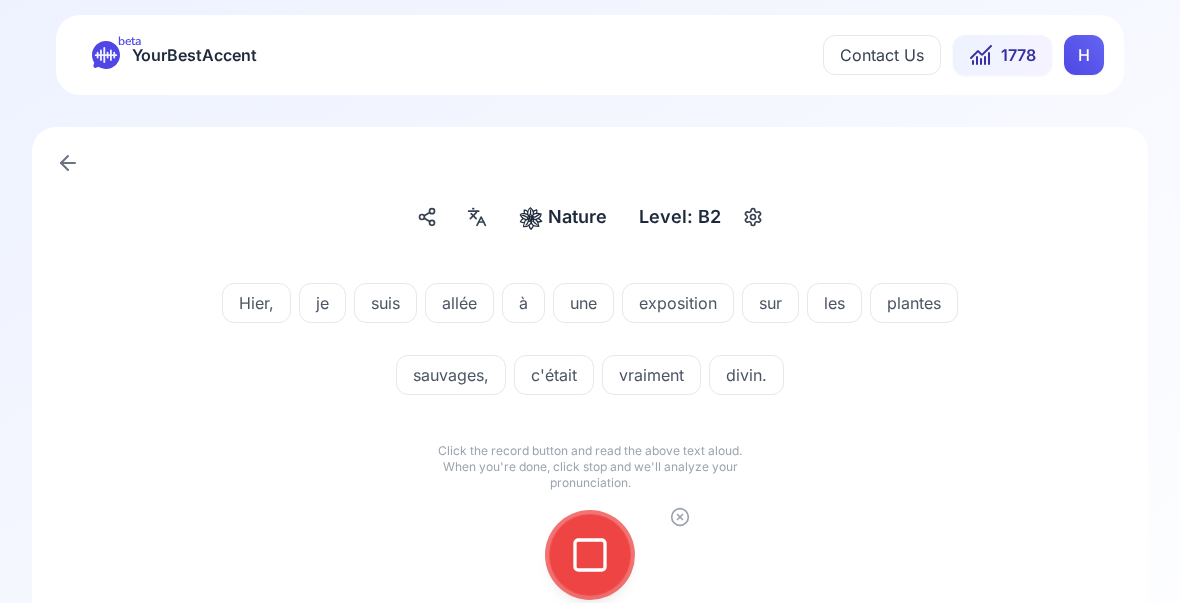click 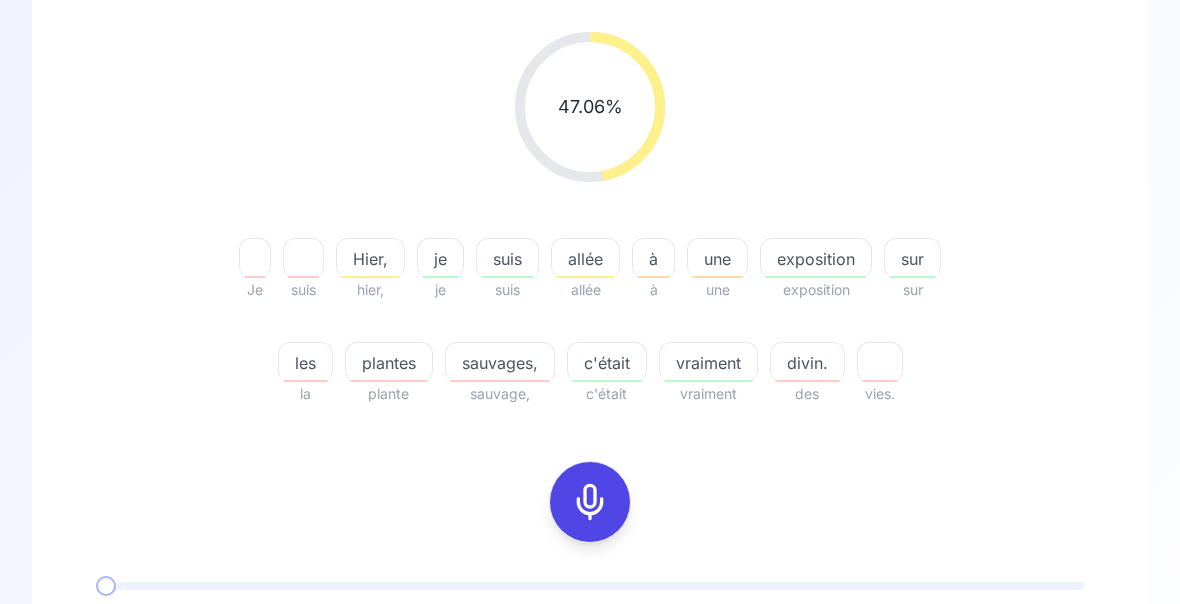 scroll, scrollTop: 246, scrollLeft: 0, axis: vertical 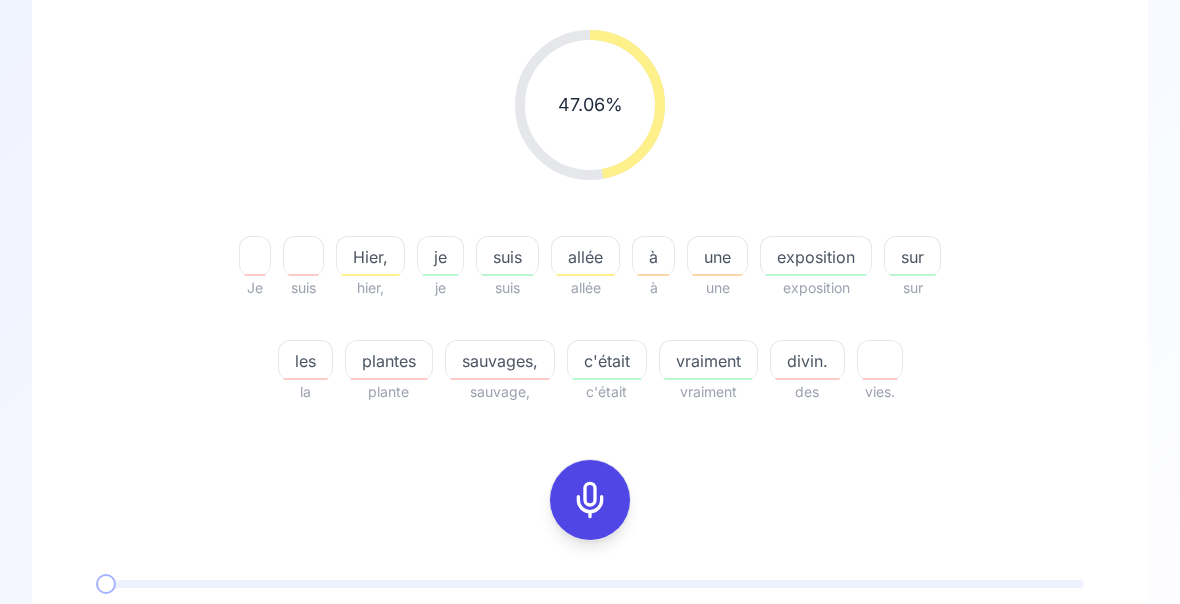 click at bounding box center [118, 718] 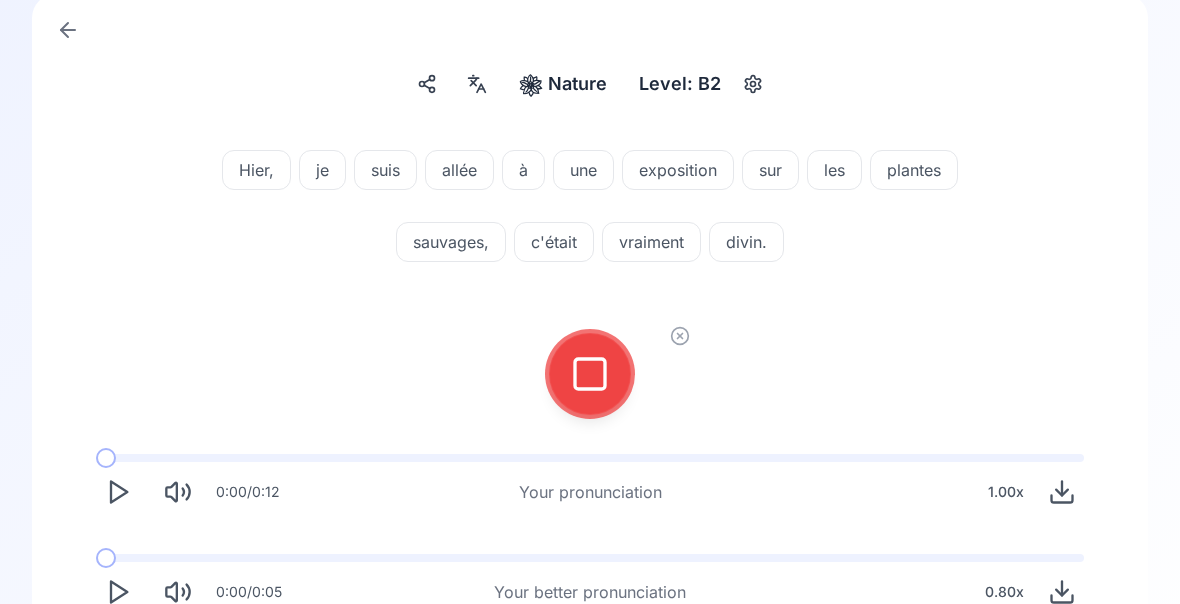 click at bounding box center (590, 374) 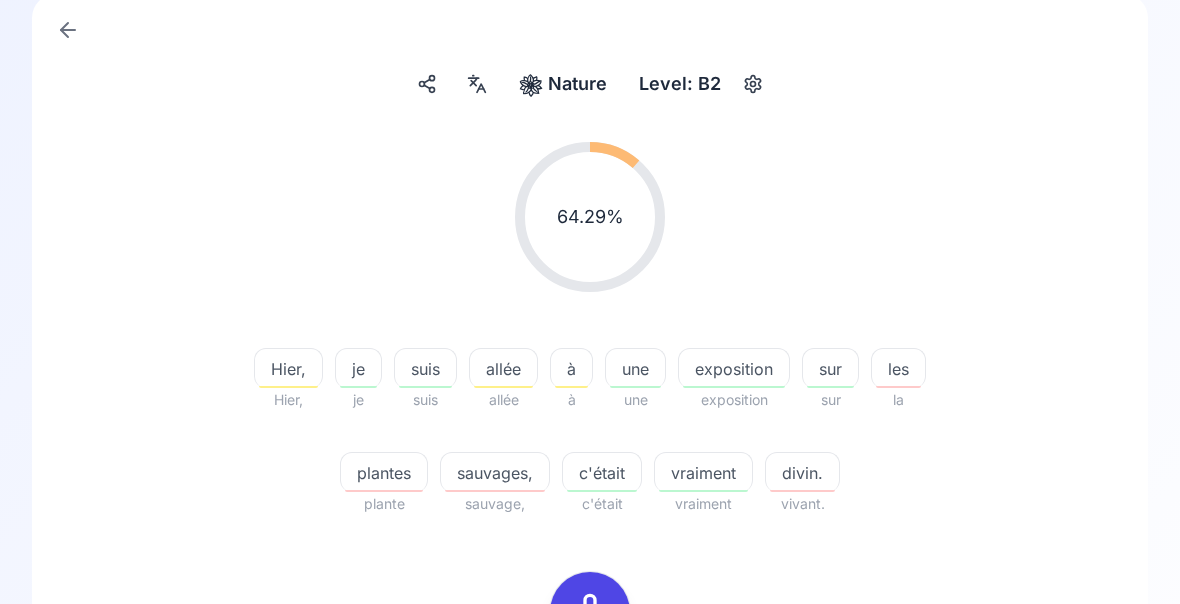 click on "Hier, je suis allée à une exposition sur les plantes sauvages, c'était vraiment divin. vivant." at bounding box center [590, 329] 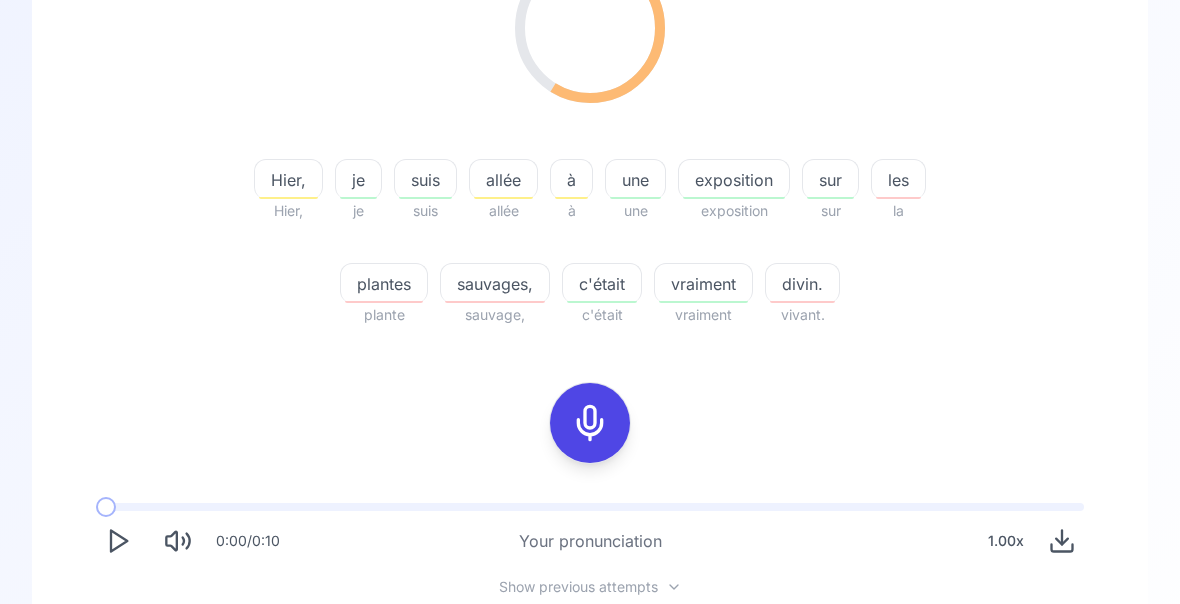 scroll, scrollTop: 339, scrollLeft: 0, axis: vertical 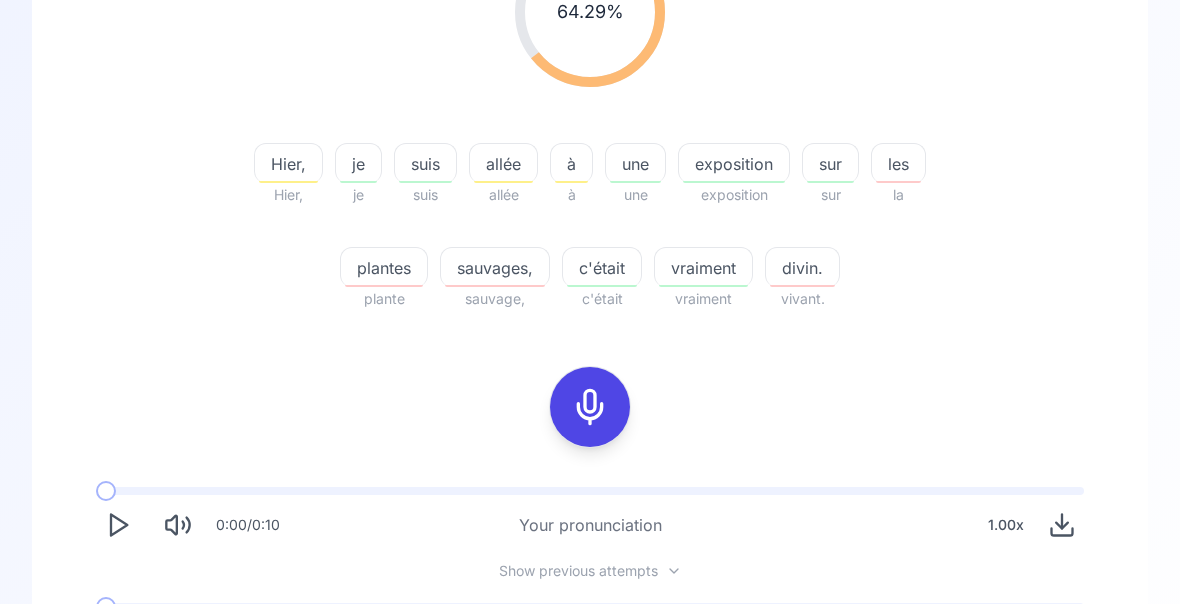 click on "Try another sentence" at bounding box center [590, 719] 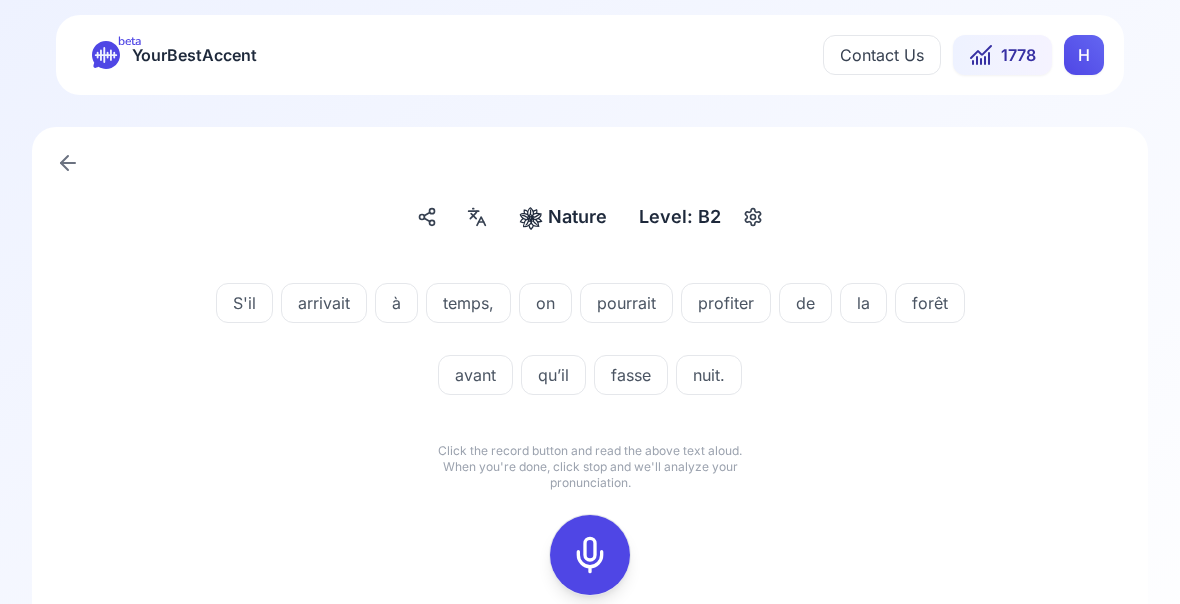 scroll, scrollTop: 0, scrollLeft: 0, axis: both 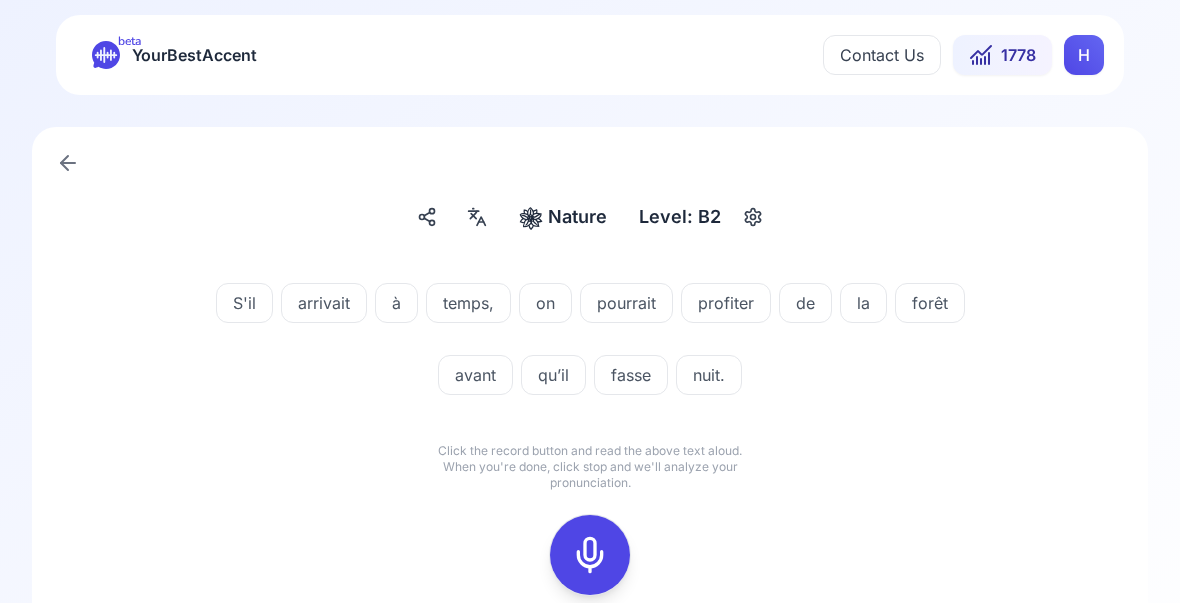 click 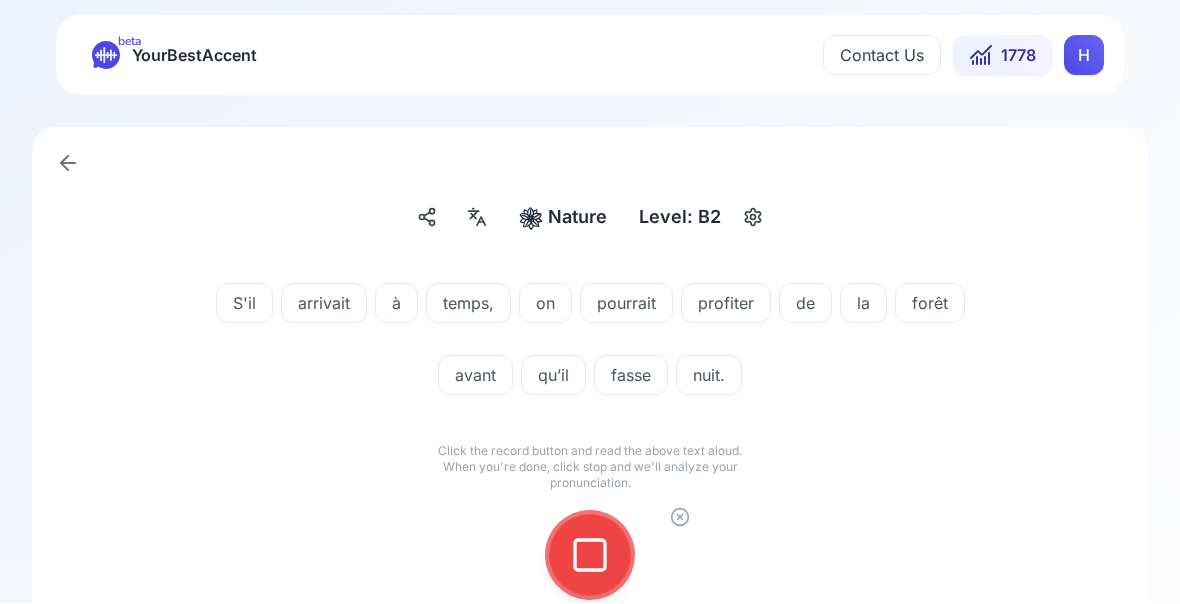 click 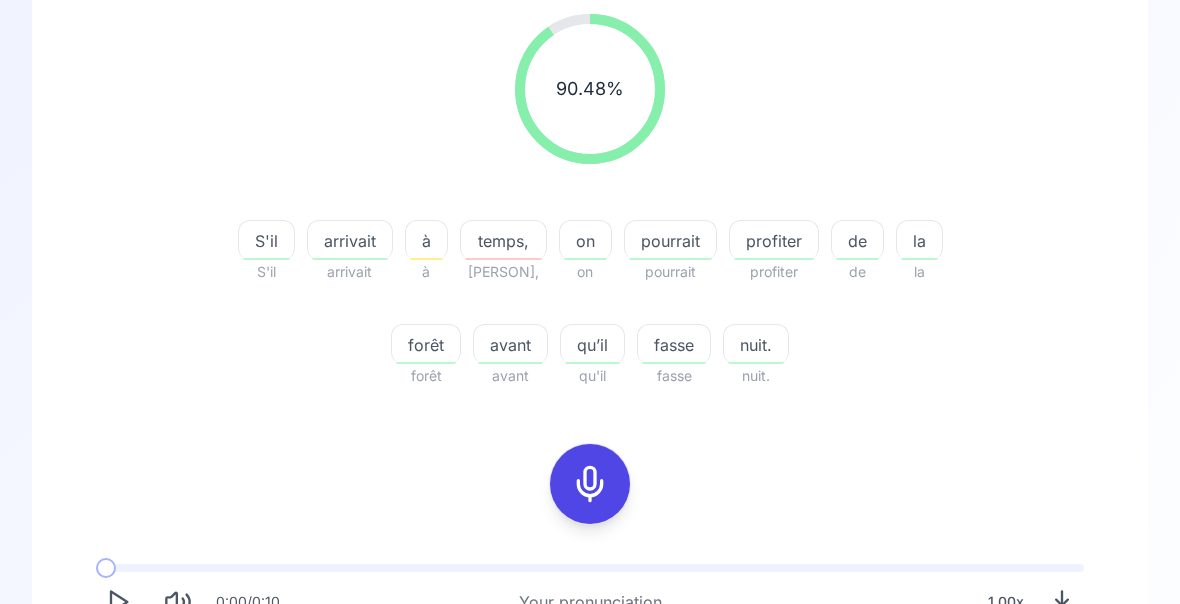 scroll, scrollTop: 262, scrollLeft: 0, axis: vertical 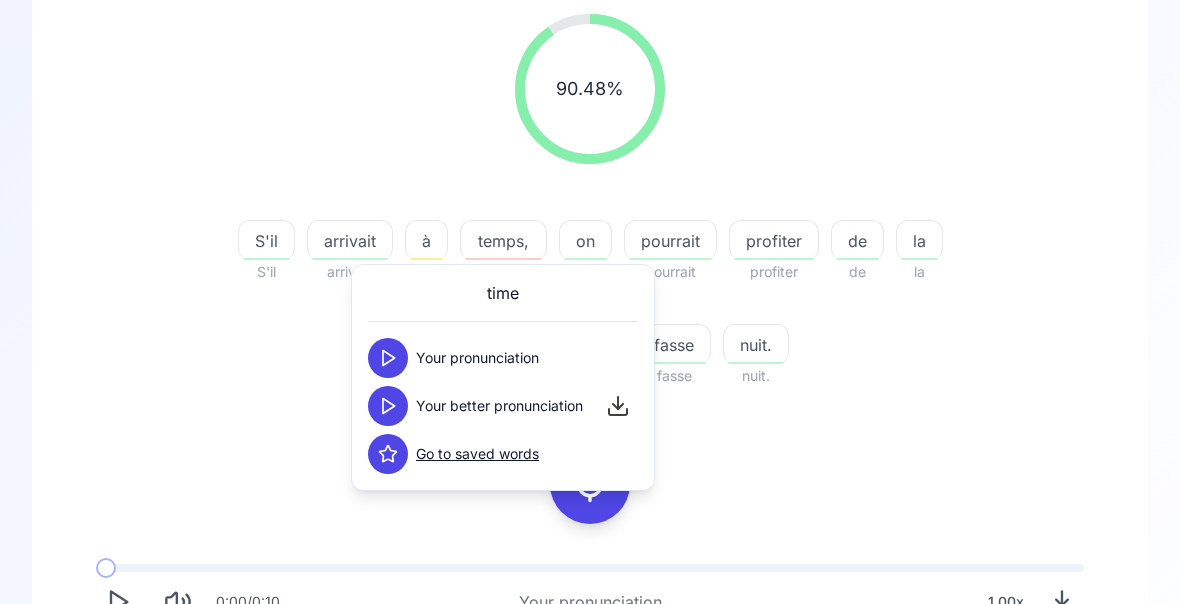 click on "S'il arrivait à temps, [PERSON], on pourrait profiter de la forêt avant qu'il fasse nuit. 0:00 / 0:10 Your pronunciation 1.00 x 0:00 / 0:05 Your better pronunciation 0.80 x" at bounding box center [590, 369] 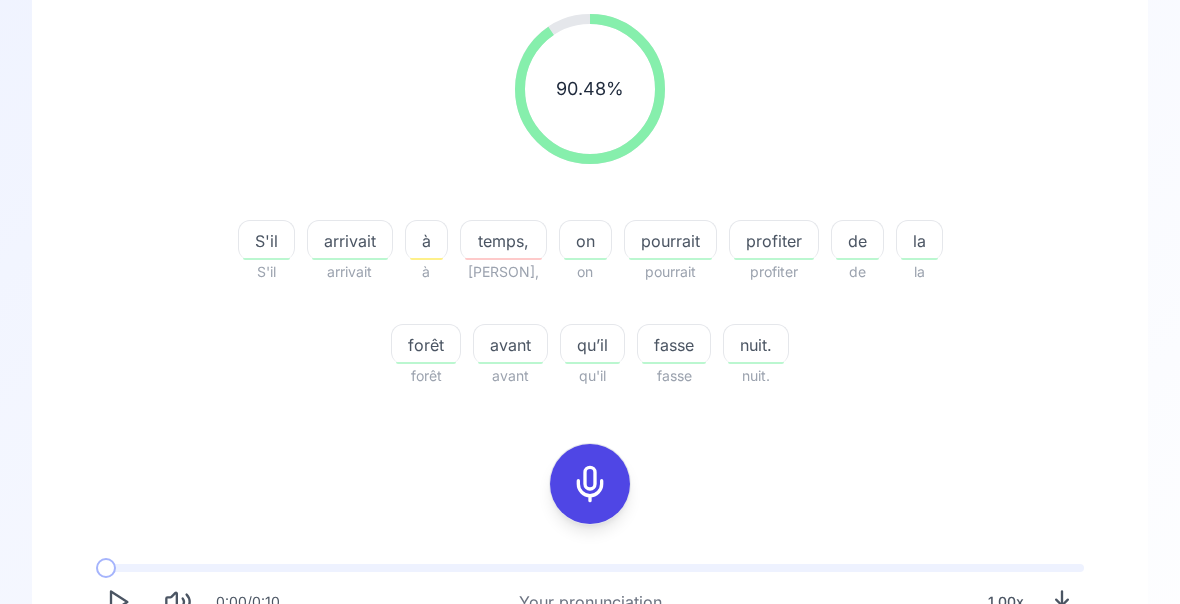 click on "à" at bounding box center (426, 241) 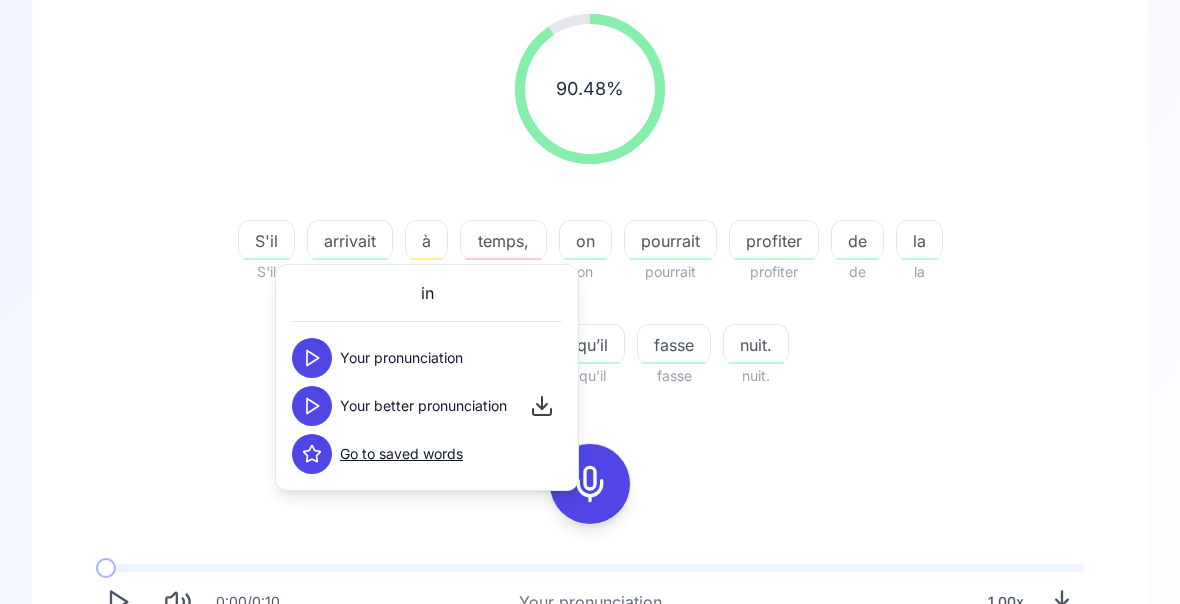 click on "temps," at bounding box center (503, 241) 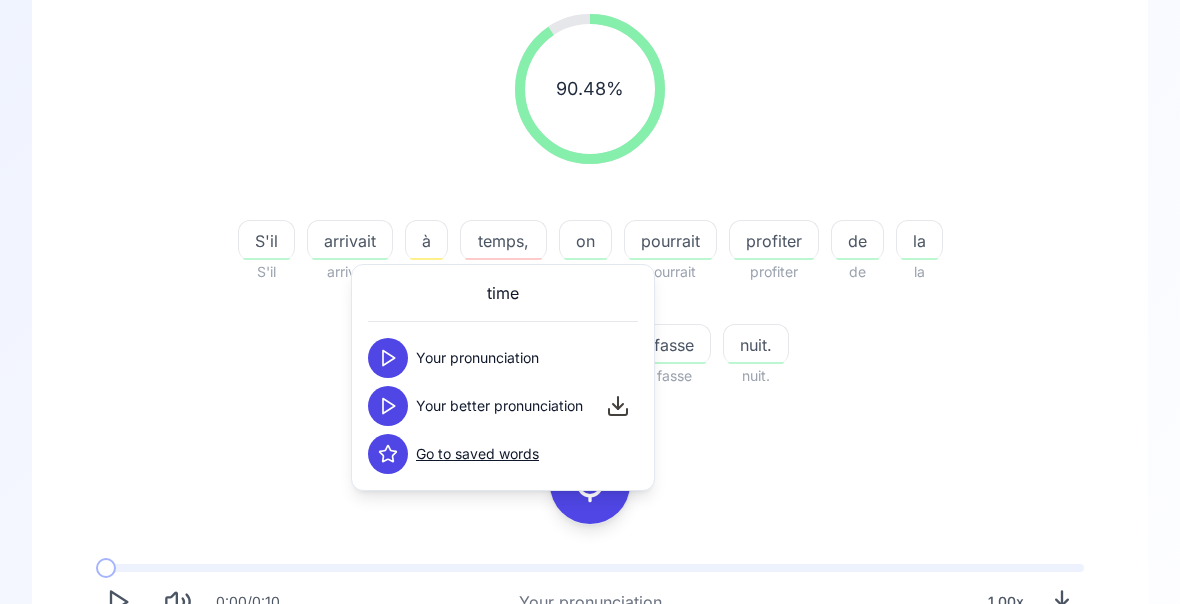 click on "S'il arrivait à temps, [PERSON], on pourrait profiter de la forêt avant qu'il fasse nuit. 0:00 / 0:10 Your pronunciation 1.00 x 0:00 / 0:05 Your better pronunciation 0.80 x" at bounding box center [590, 369] 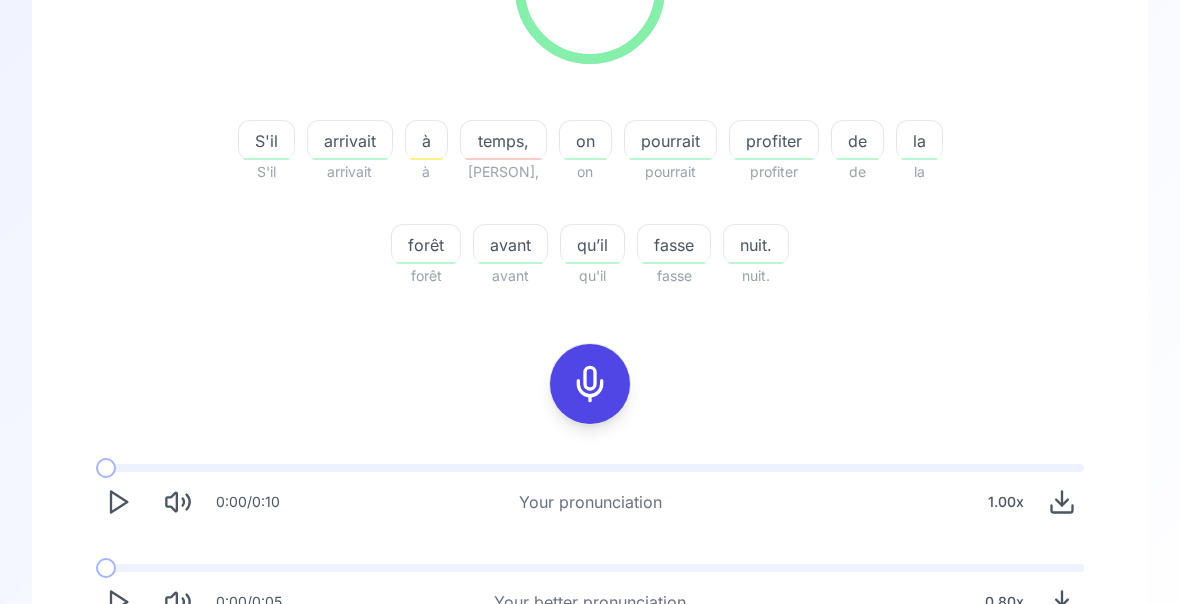scroll, scrollTop: 372, scrollLeft: 0, axis: vertical 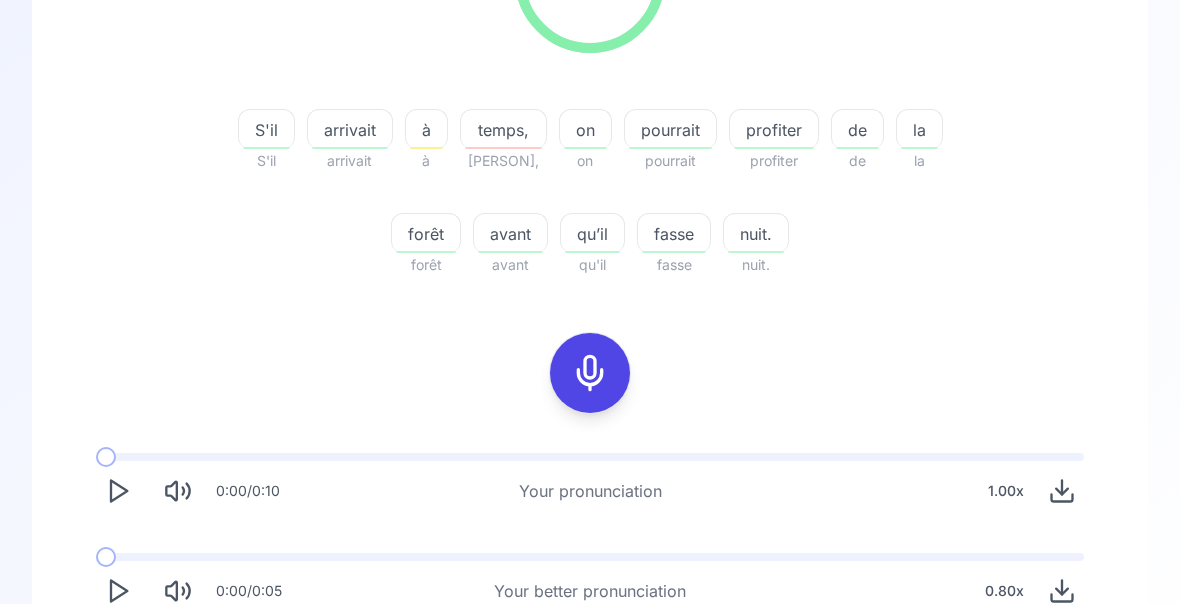 click 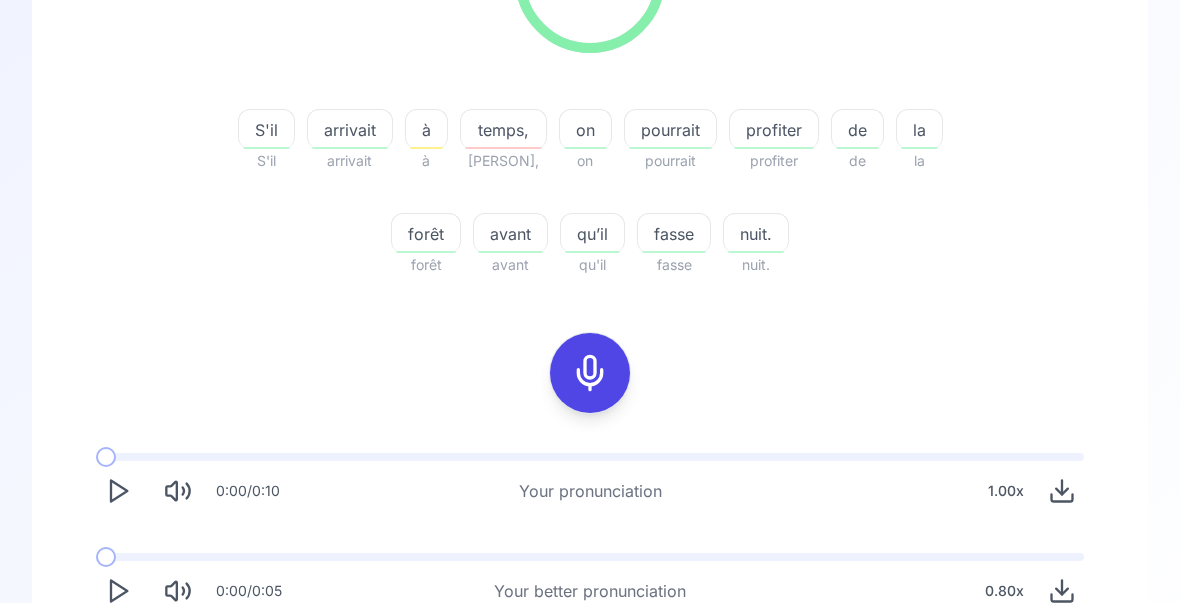 click at bounding box center [118, 592] 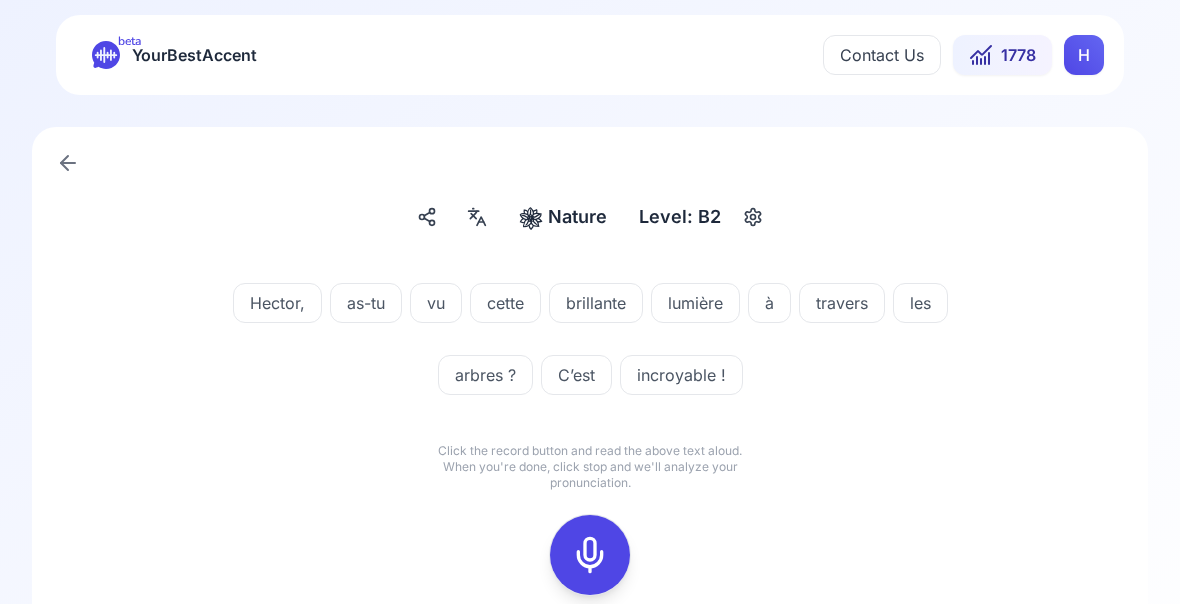 scroll, scrollTop: 0, scrollLeft: 0, axis: both 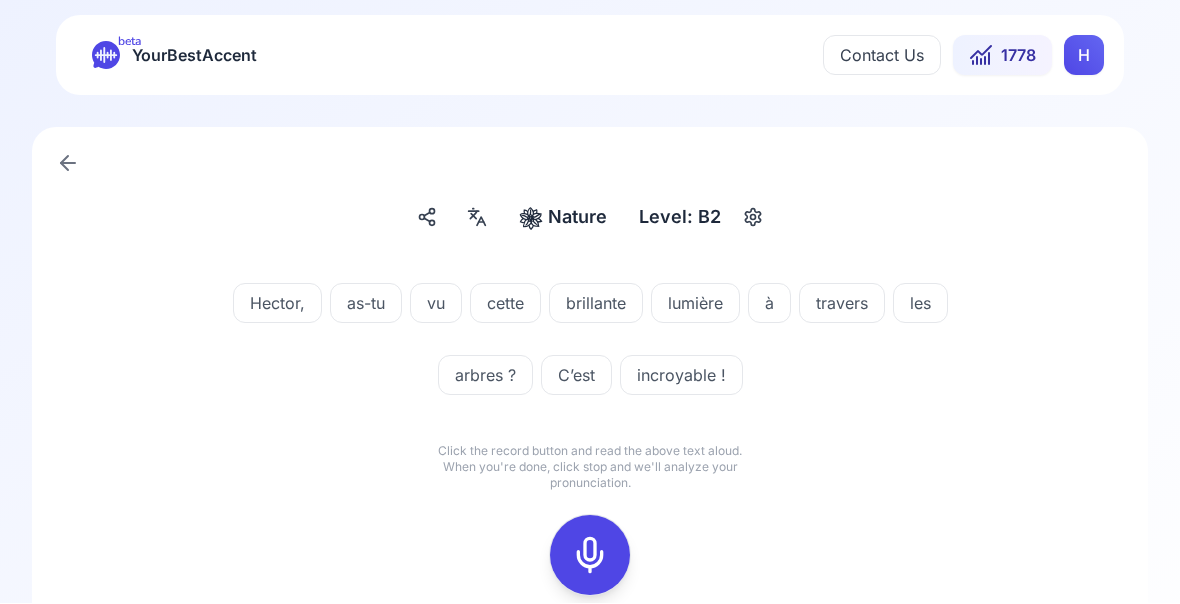 click 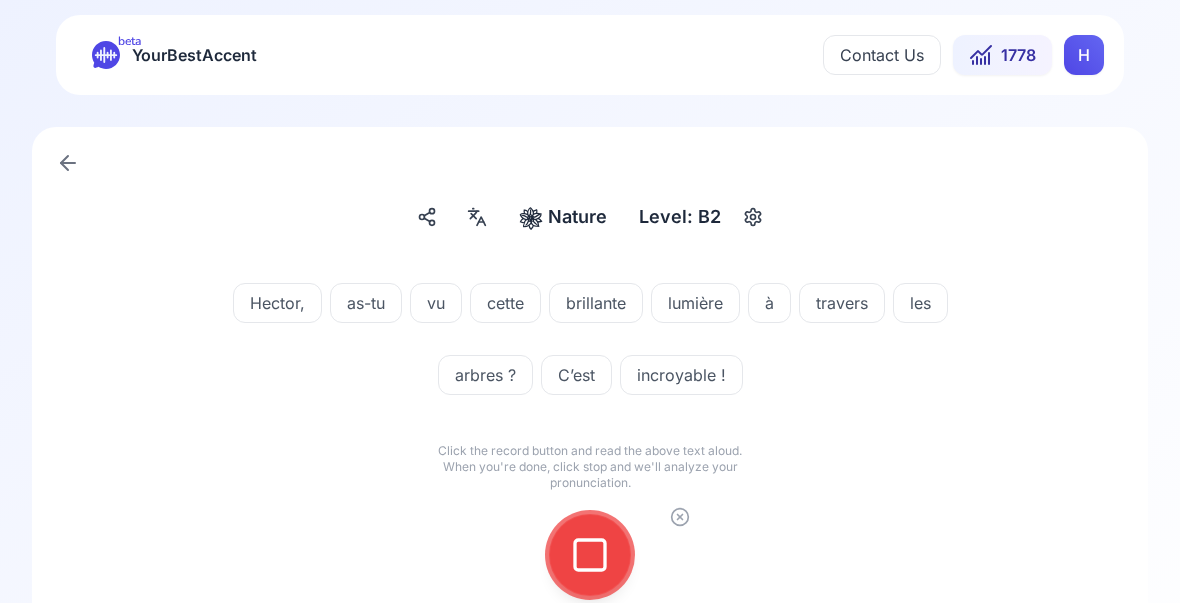 click at bounding box center [590, 556] 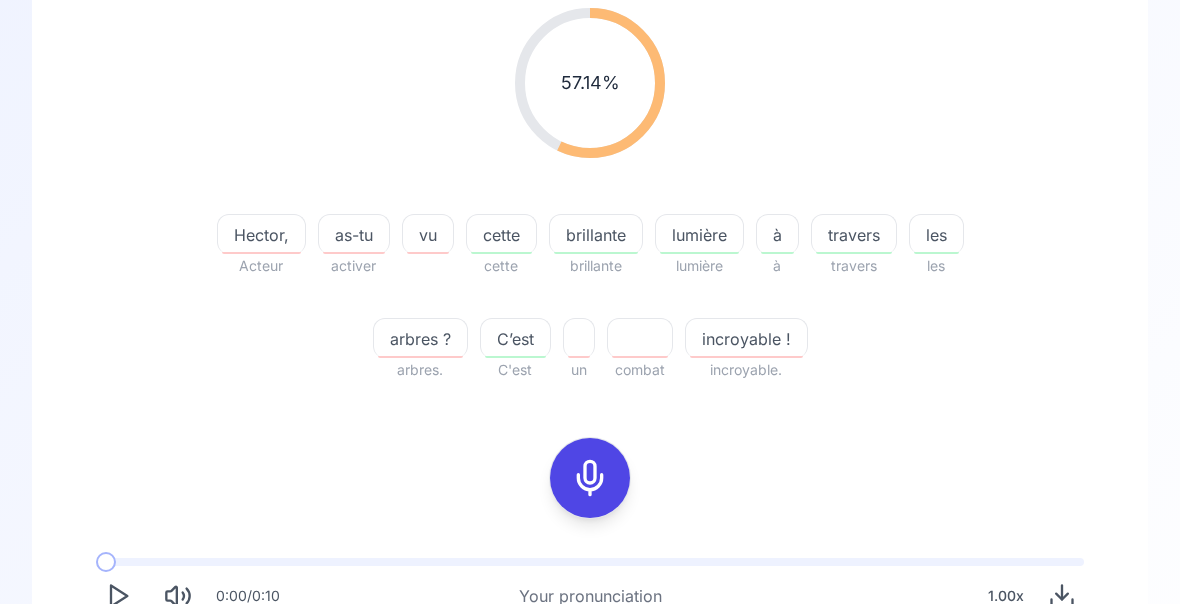 scroll, scrollTop: 268, scrollLeft: 0, axis: vertical 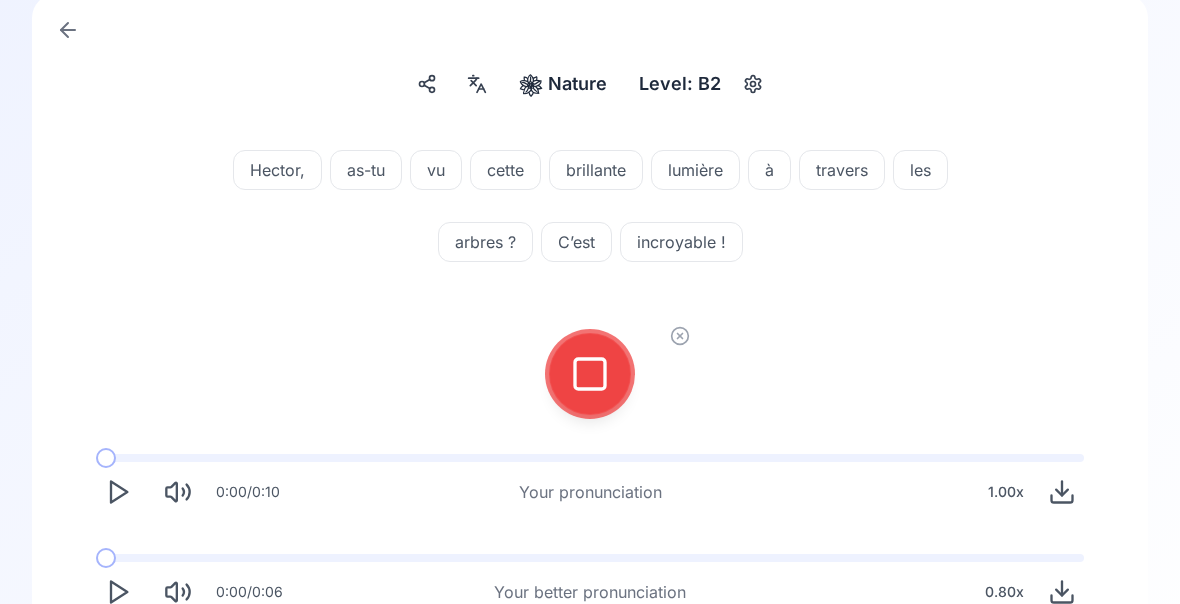 click 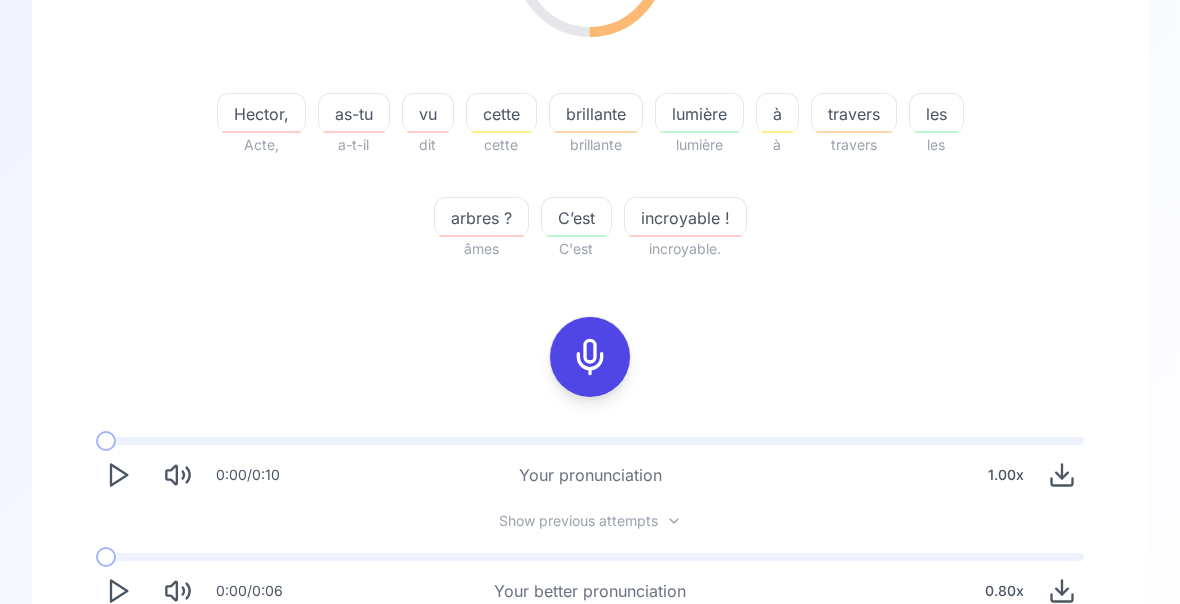 scroll, scrollTop: 388, scrollLeft: 0, axis: vertical 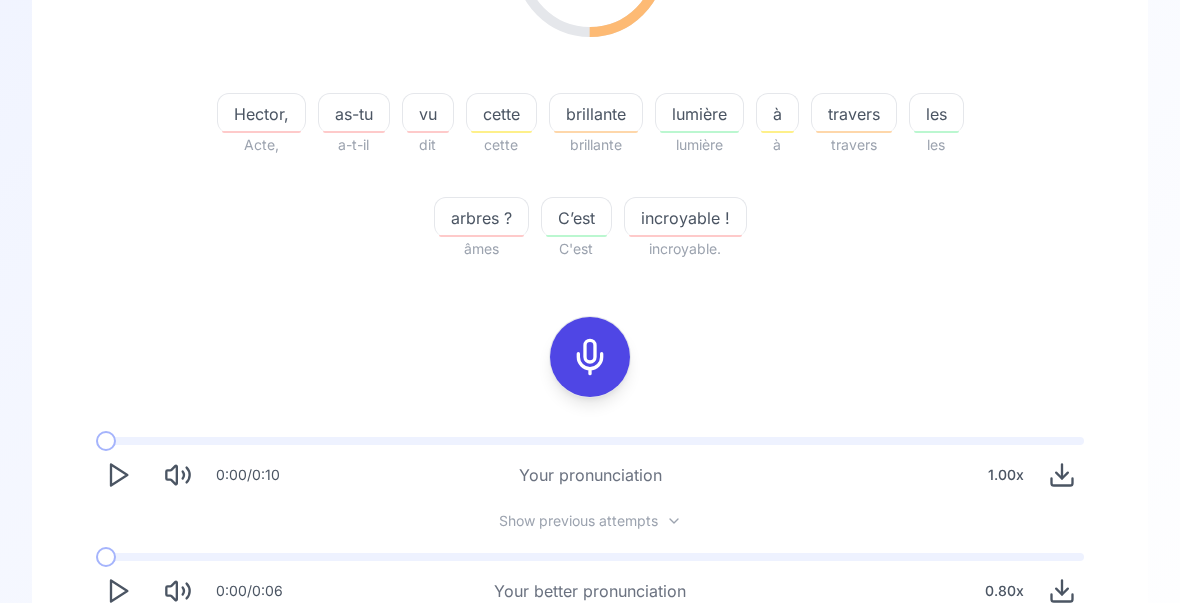 click on "Try another sentence" at bounding box center [590, 670] 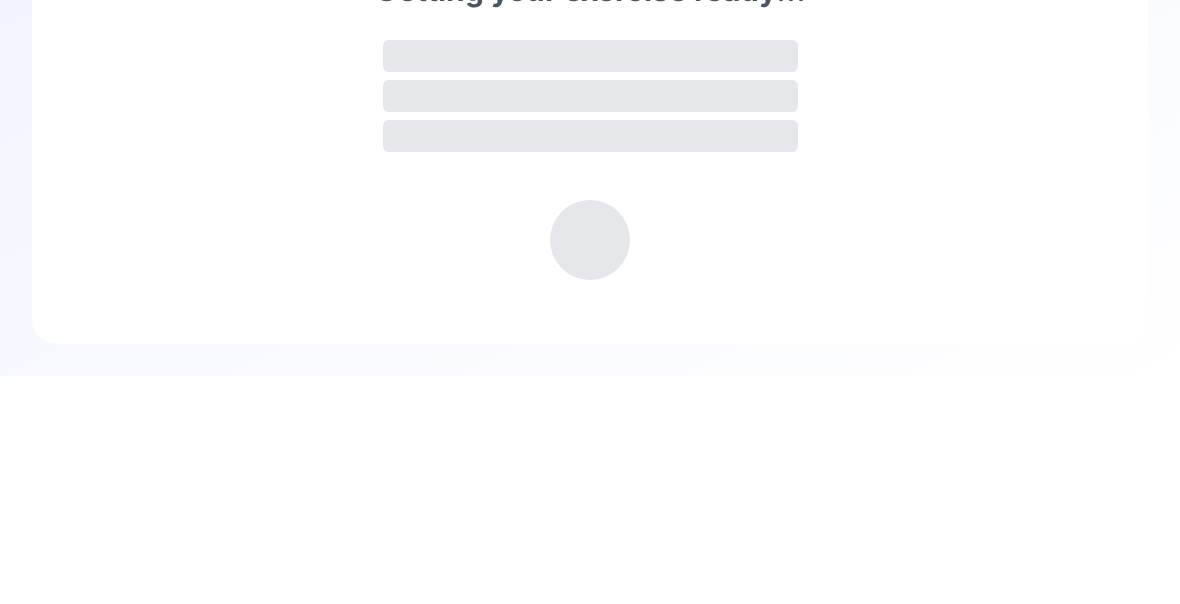 scroll, scrollTop: 0, scrollLeft: 0, axis: both 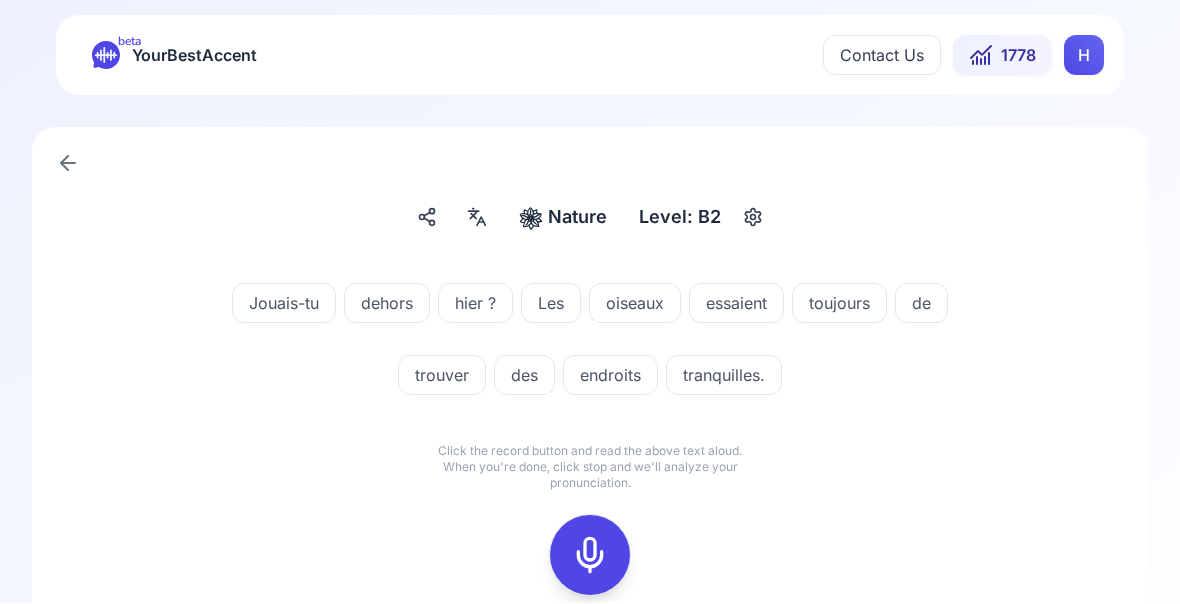 click 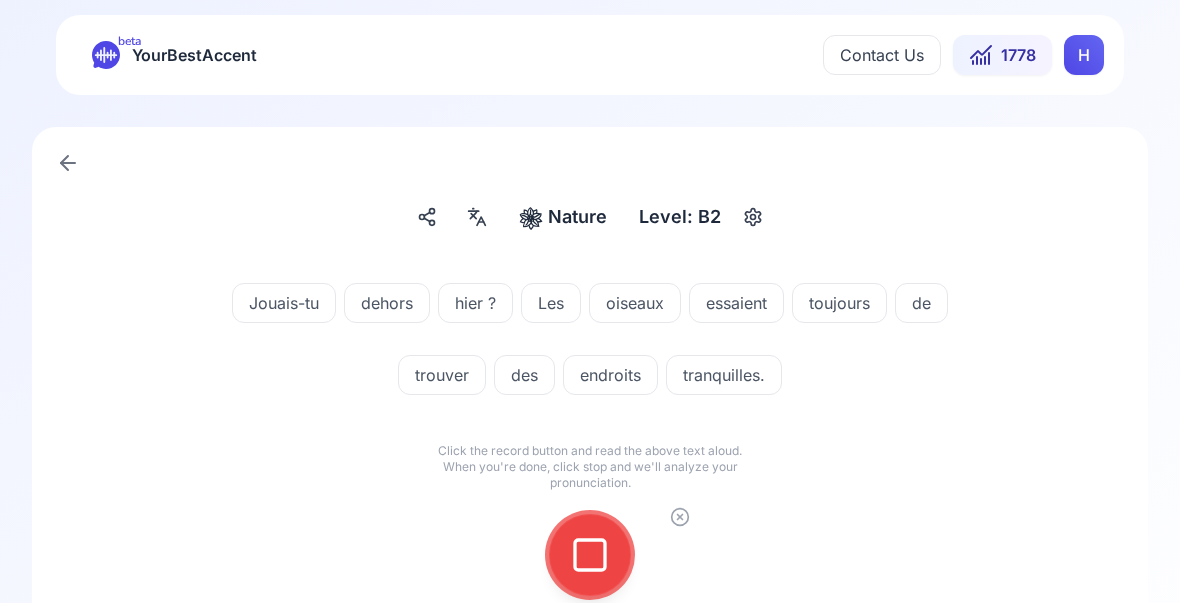 click 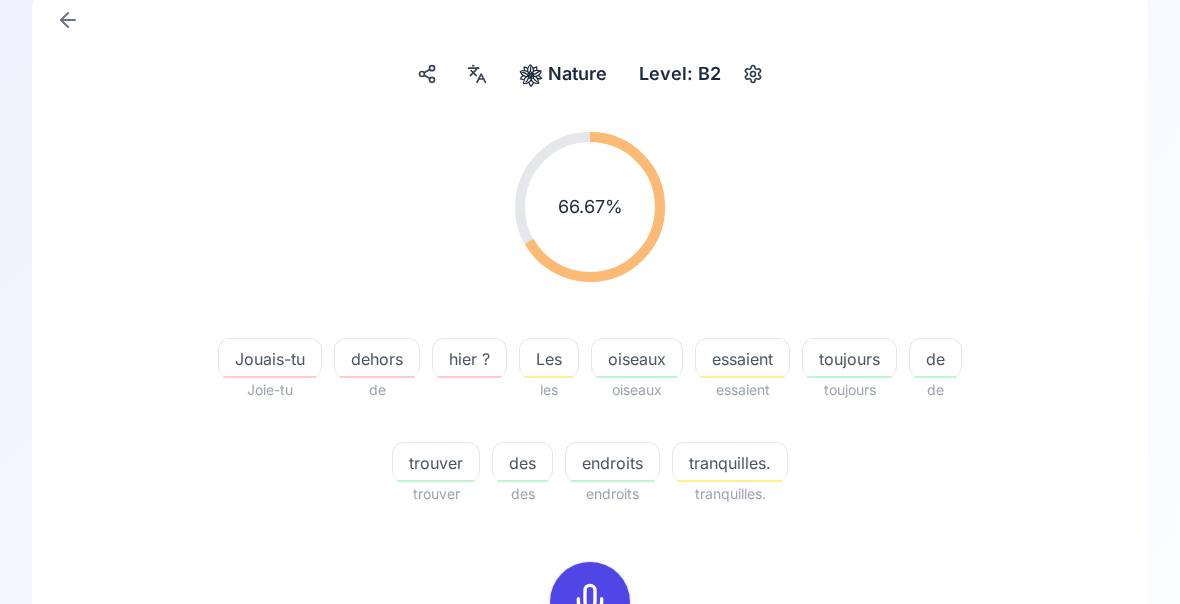 scroll, scrollTop: 146, scrollLeft: 0, axis: vertical 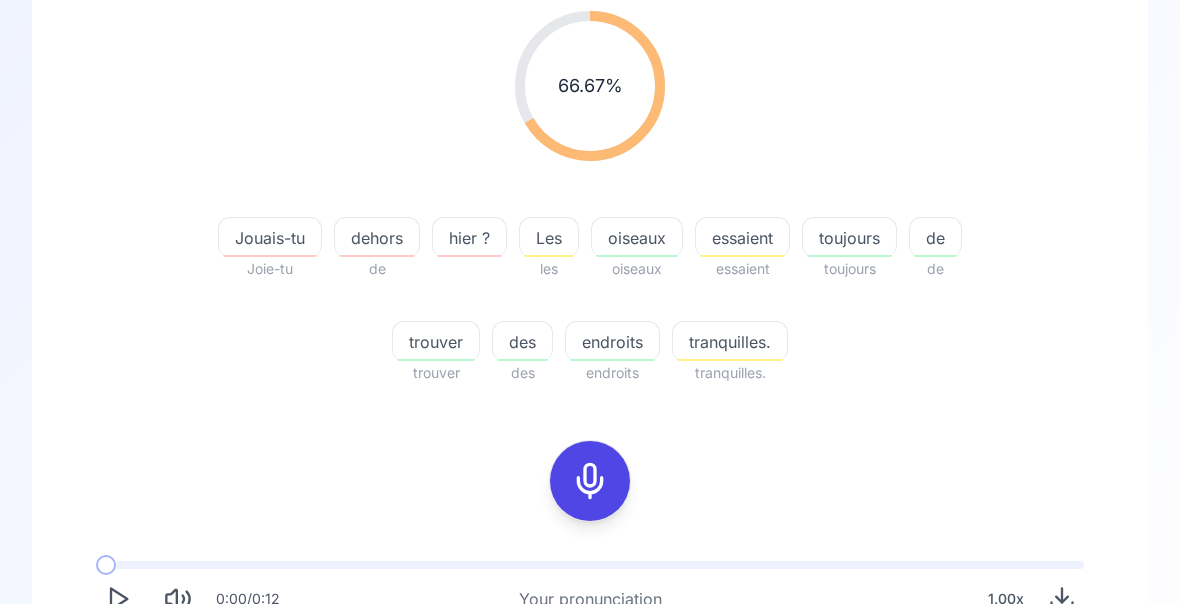 click at bounding box center (118, 700) 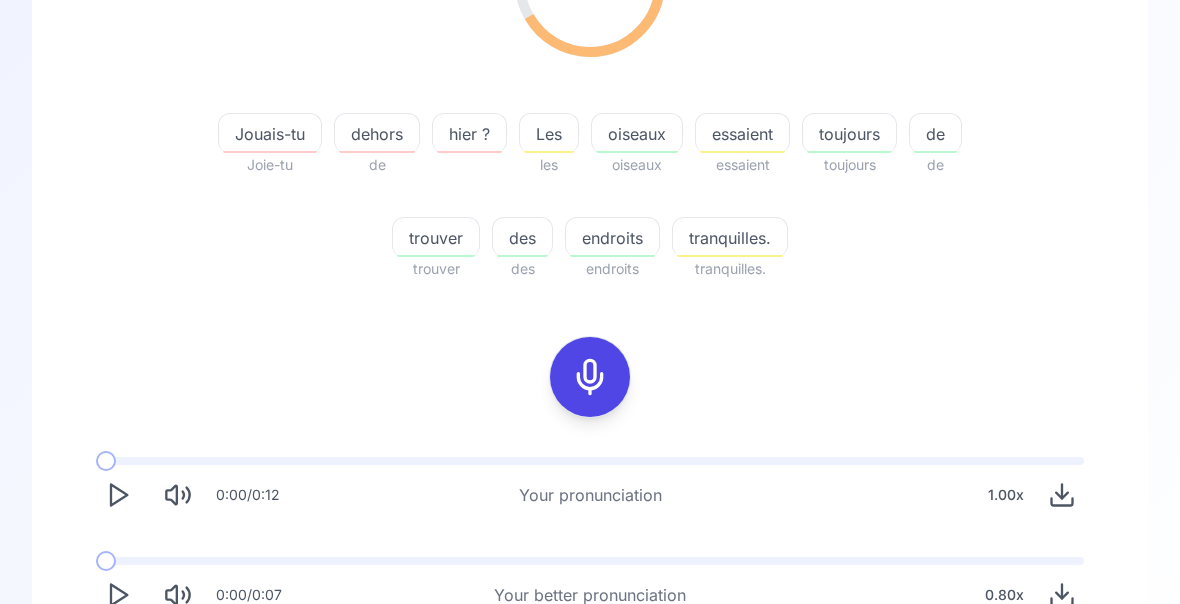scroll, scrollTop: 372, scrollLeft: 0, axis: vertical 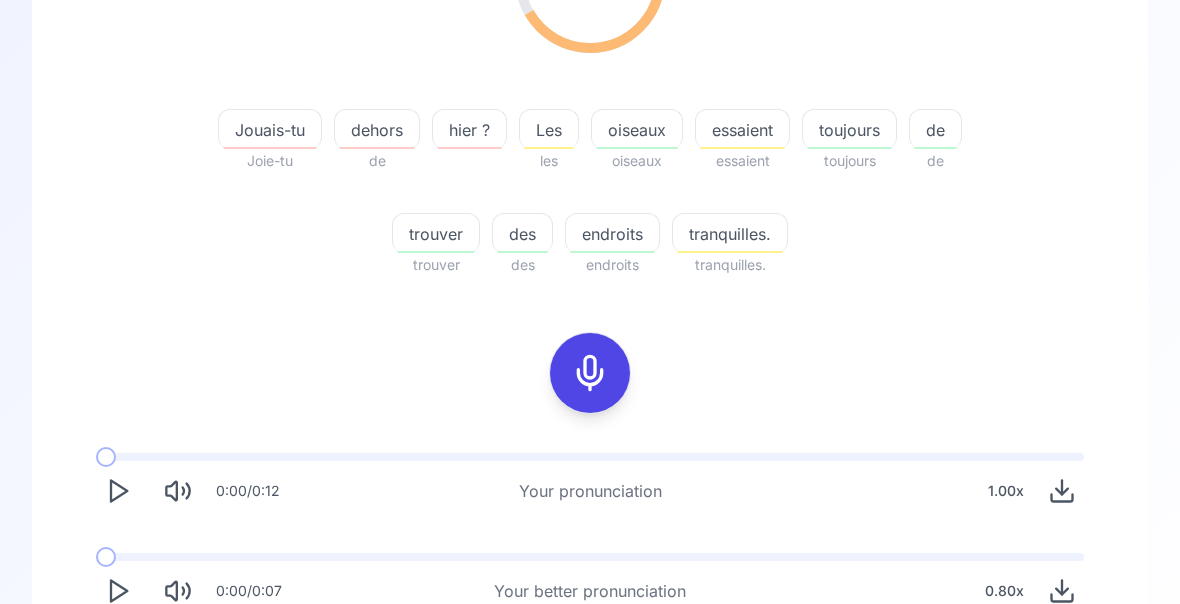 click on "Try another sentence" at bounding box center [590, 670] 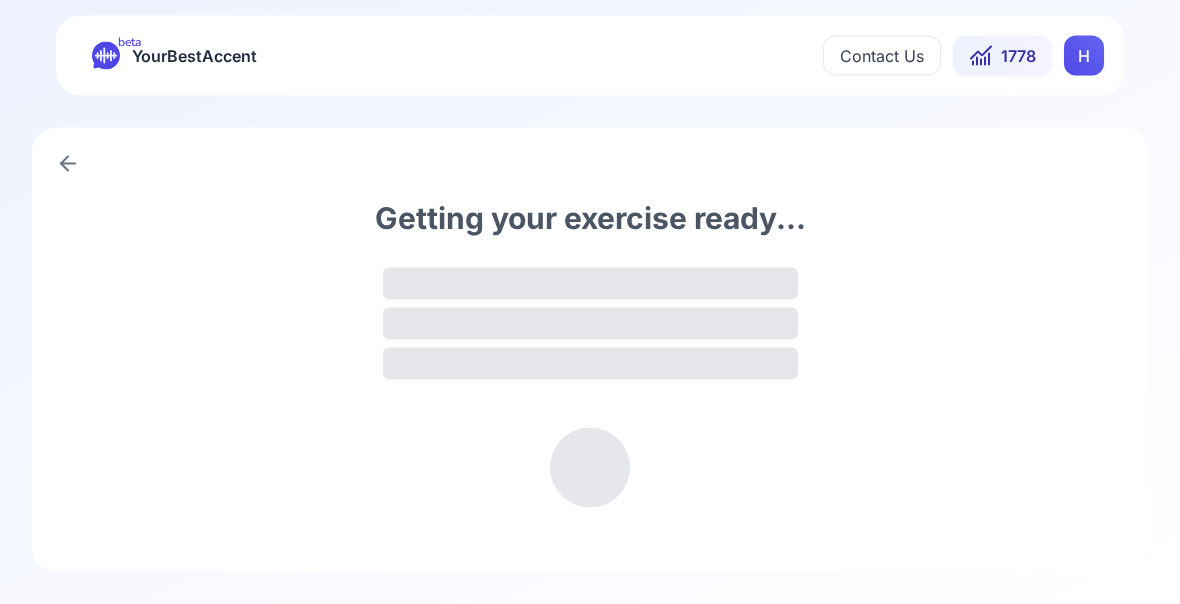 scroll, scrollTop: 0, scrollLeft: 0, axis: both 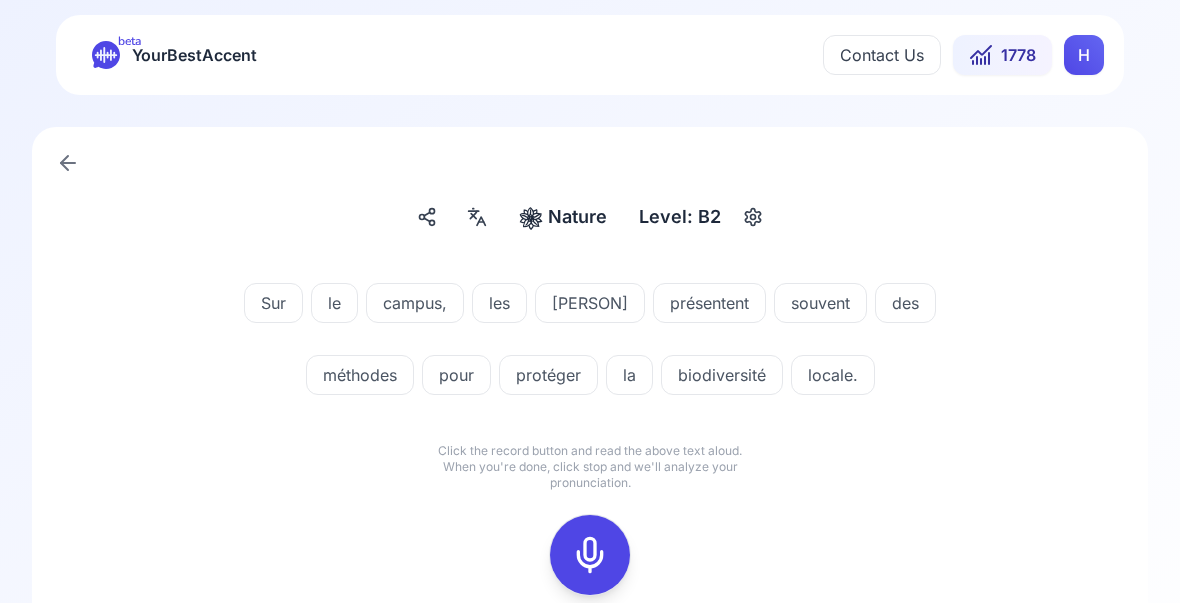 click 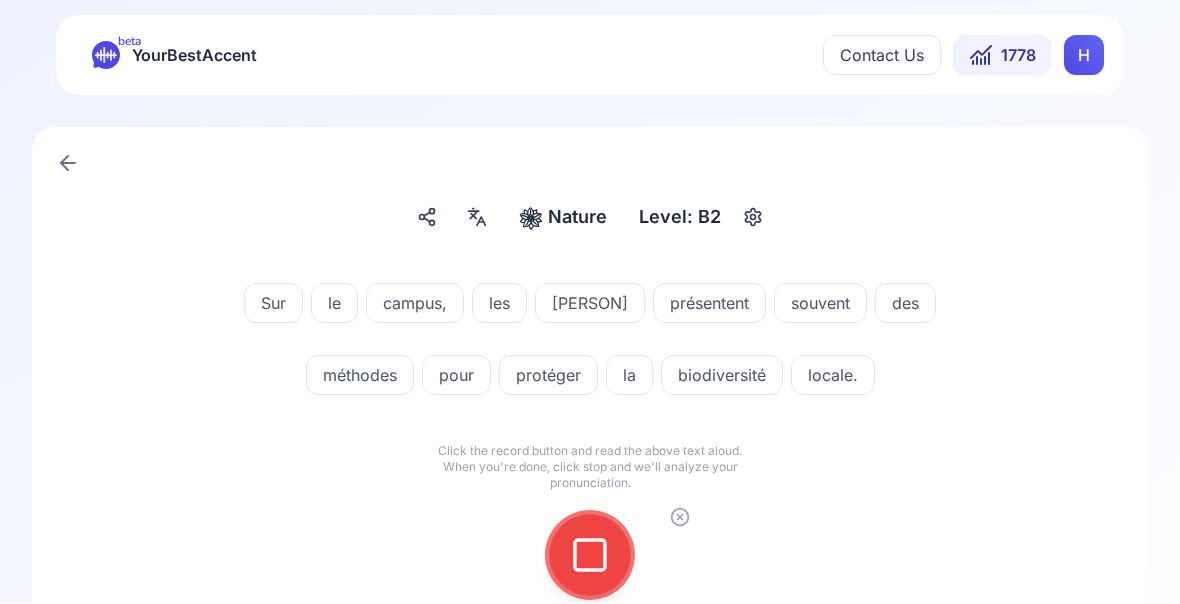 click 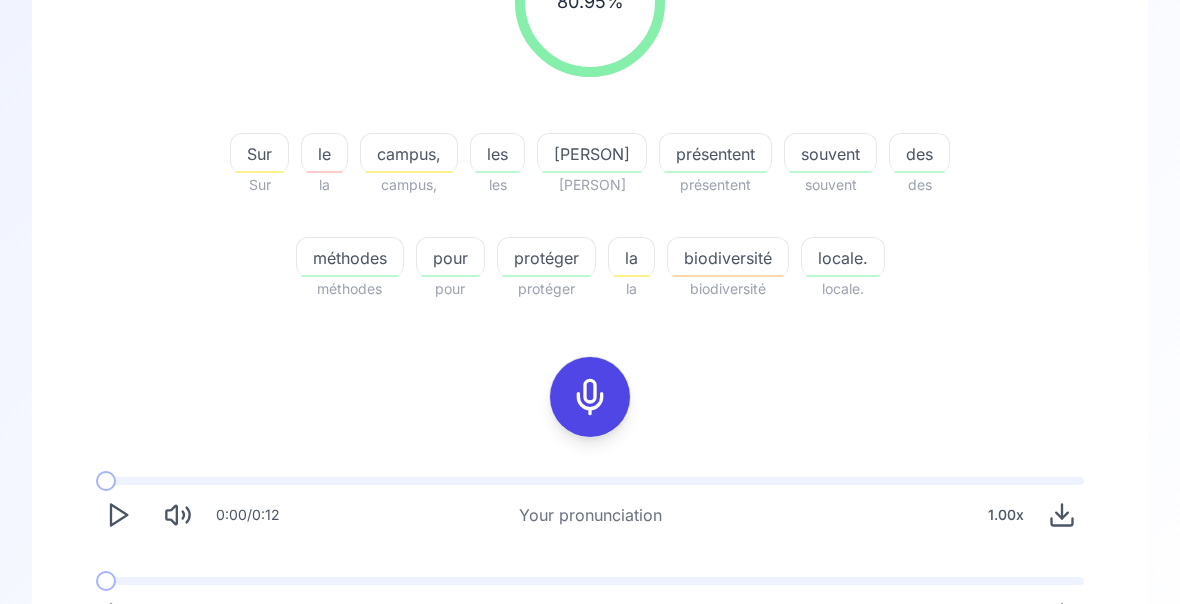 scroll, scrollTop: 349, scrollLeft: 0, axis: vertical 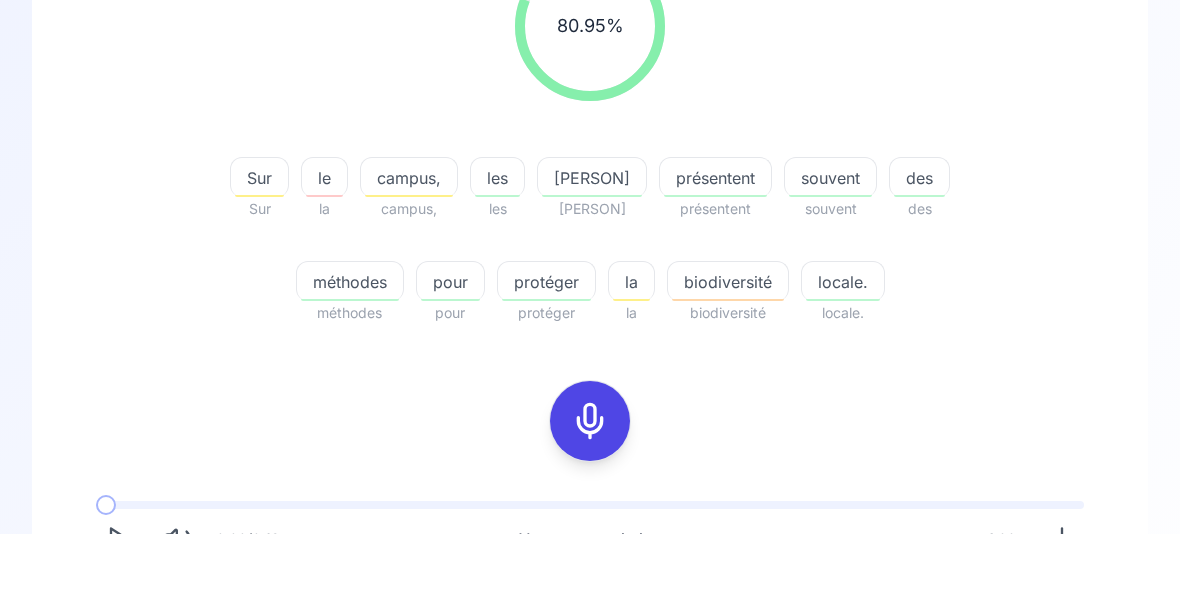 click on "Try another sentence" at bounding box center (604, 787) 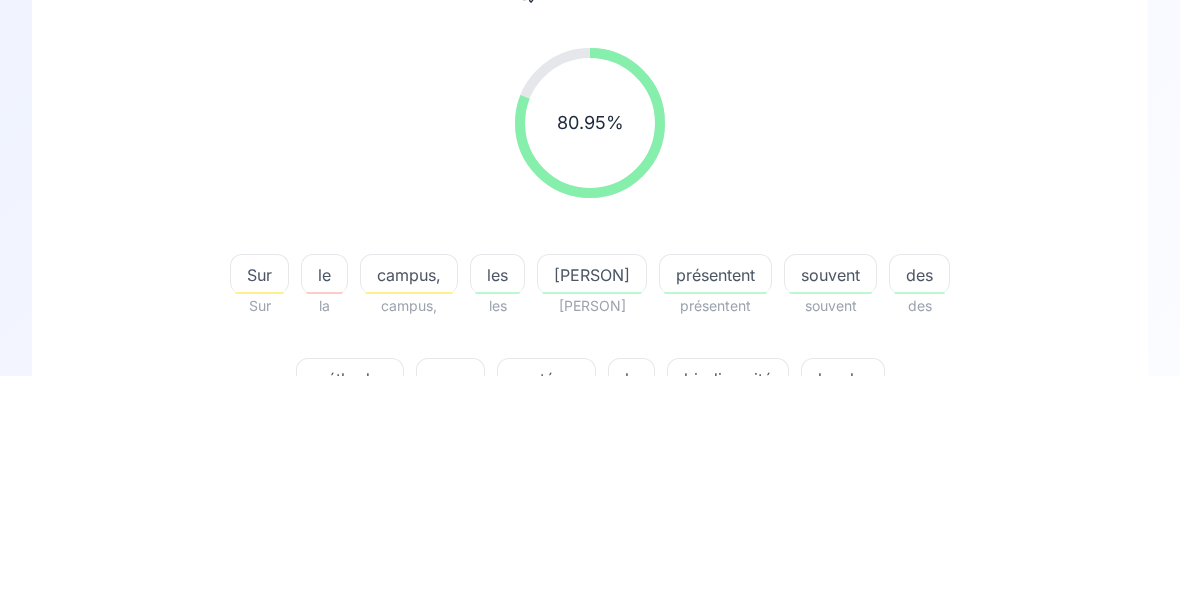 scroll, scrollTop: 0, scrollLeft: 0, axis: both 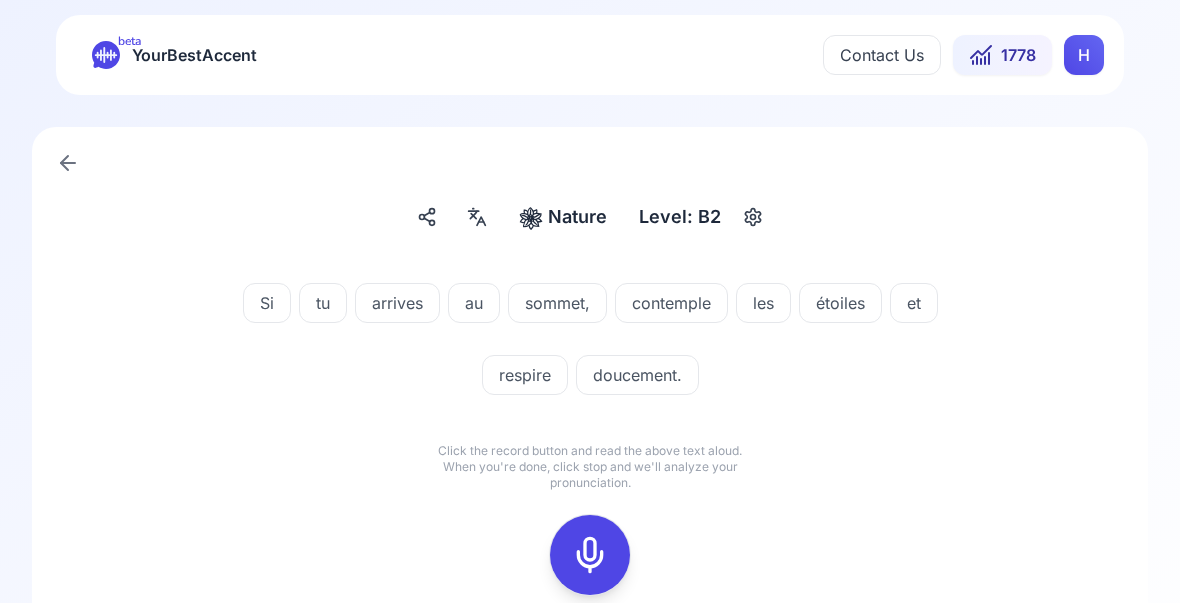 click 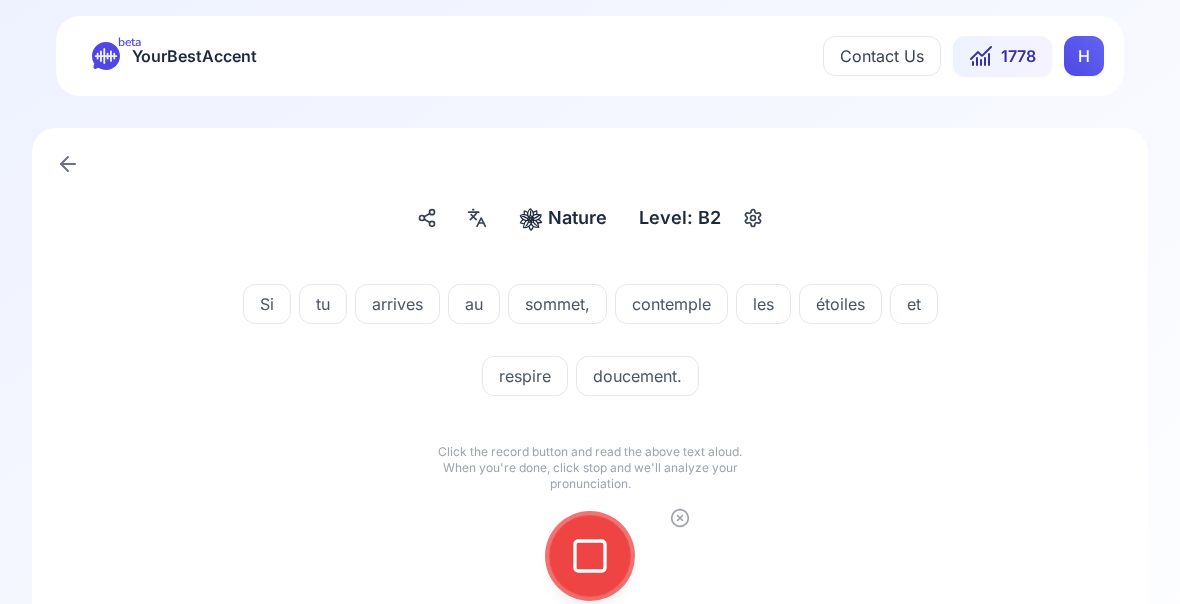 click 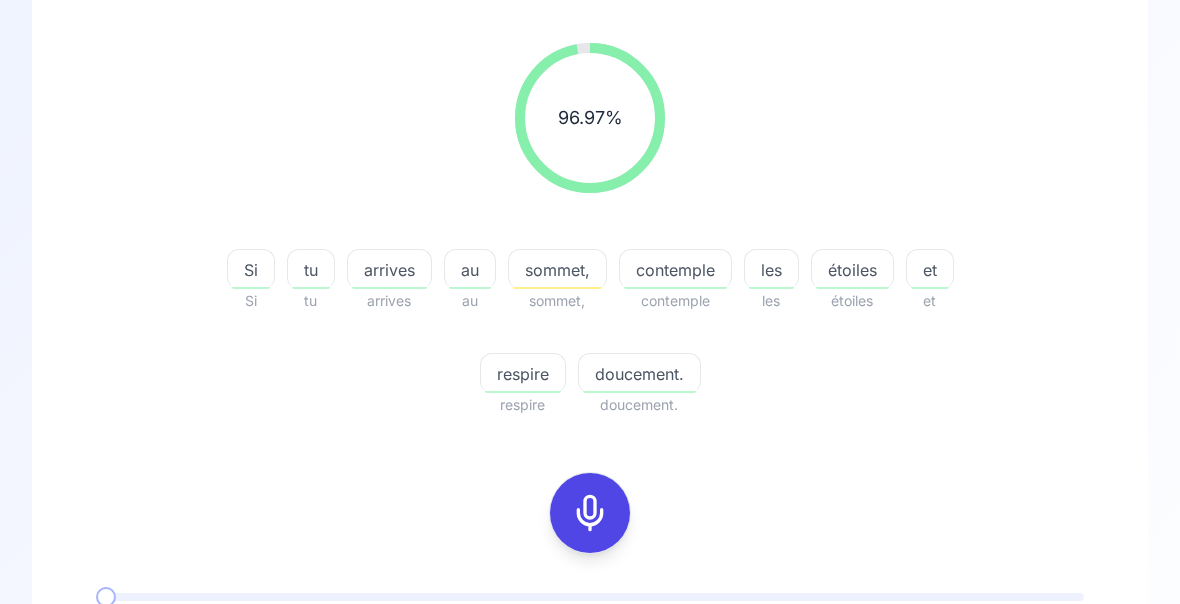 scroll, scrollTop: 238, scrollLeft: 0, axis: vertical 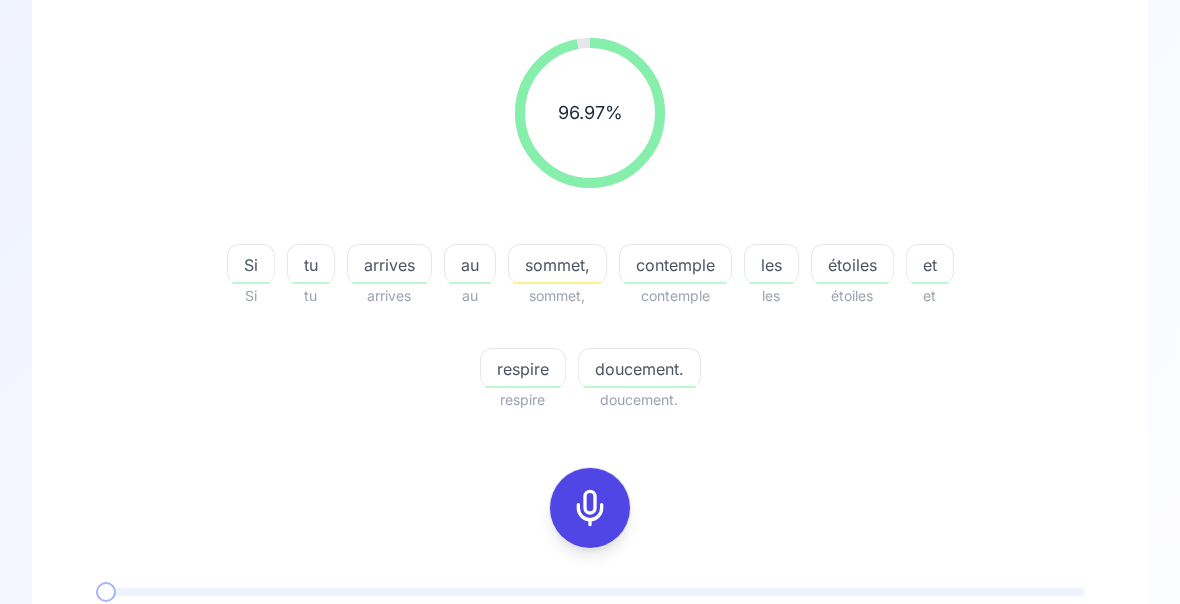 click on "sommet," at bounding box center (557, 265) 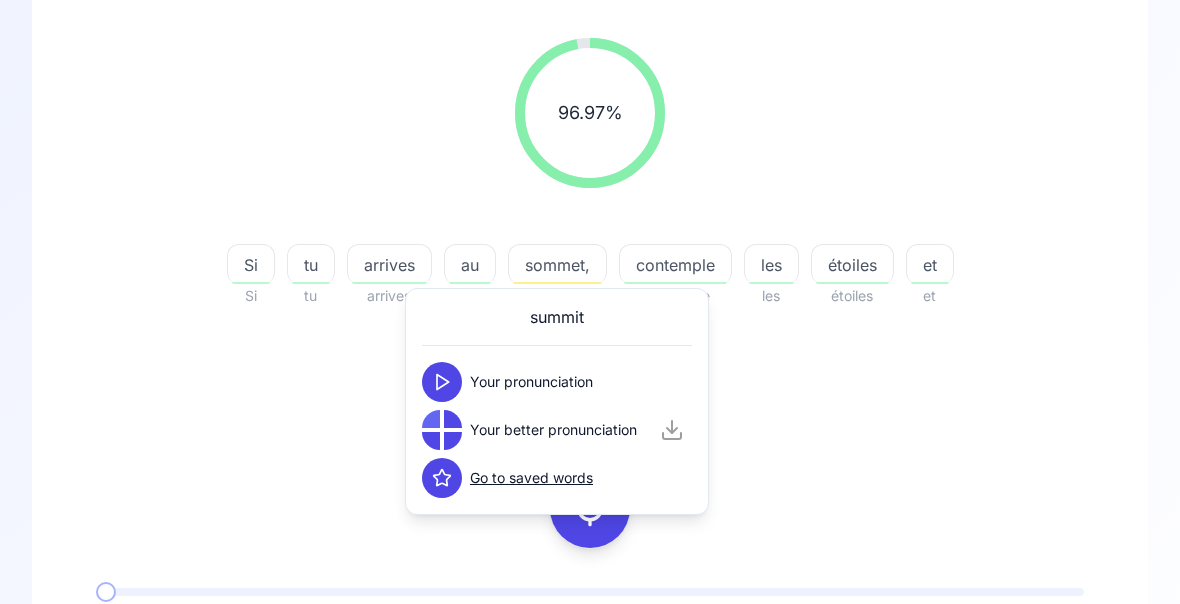 click on "Si tu arrives au sommet, contemple les étoiles et respire doucement. 0:00 / 0:11 Your pronunciation 1.00 x 0:00 / 0:05 Your better pronunciation 0.80 x" at bounding box center [590, 393] 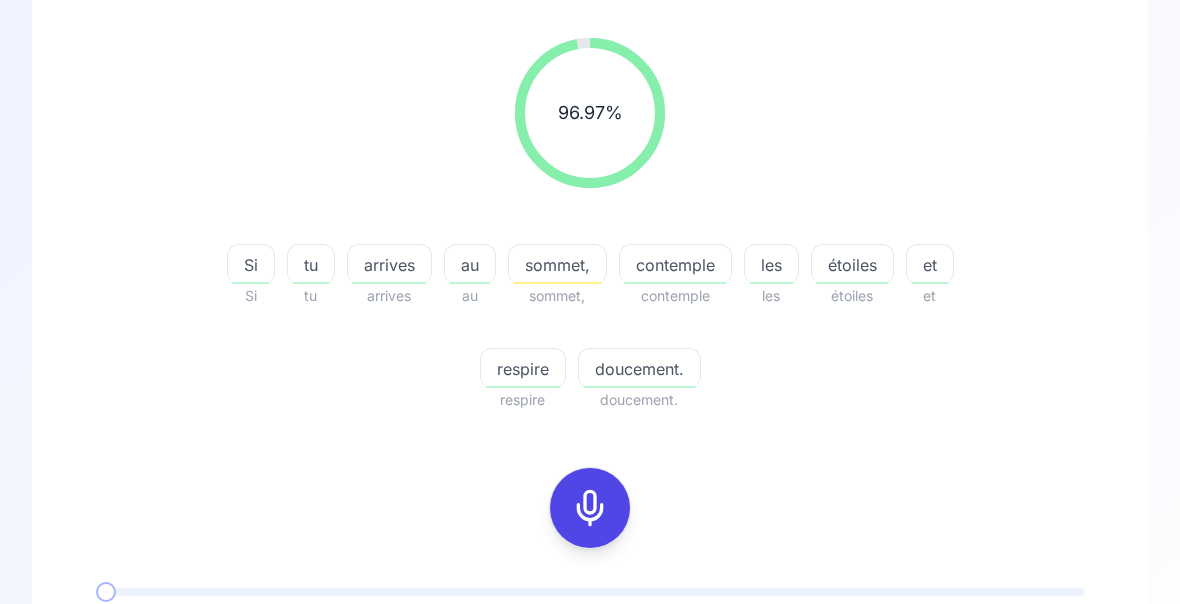 click on "contemple" at bounding box center [675, 265] 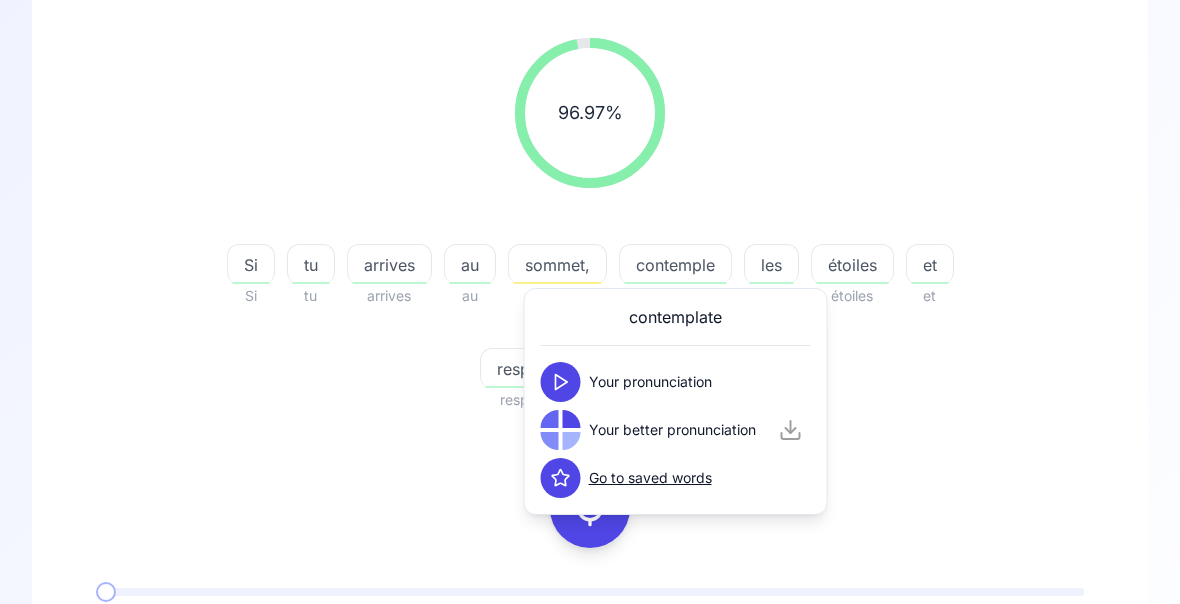 click on "Si tu arrives au sommet, contemple les étoiles et respire doucement." at bounding box center [590, 225] 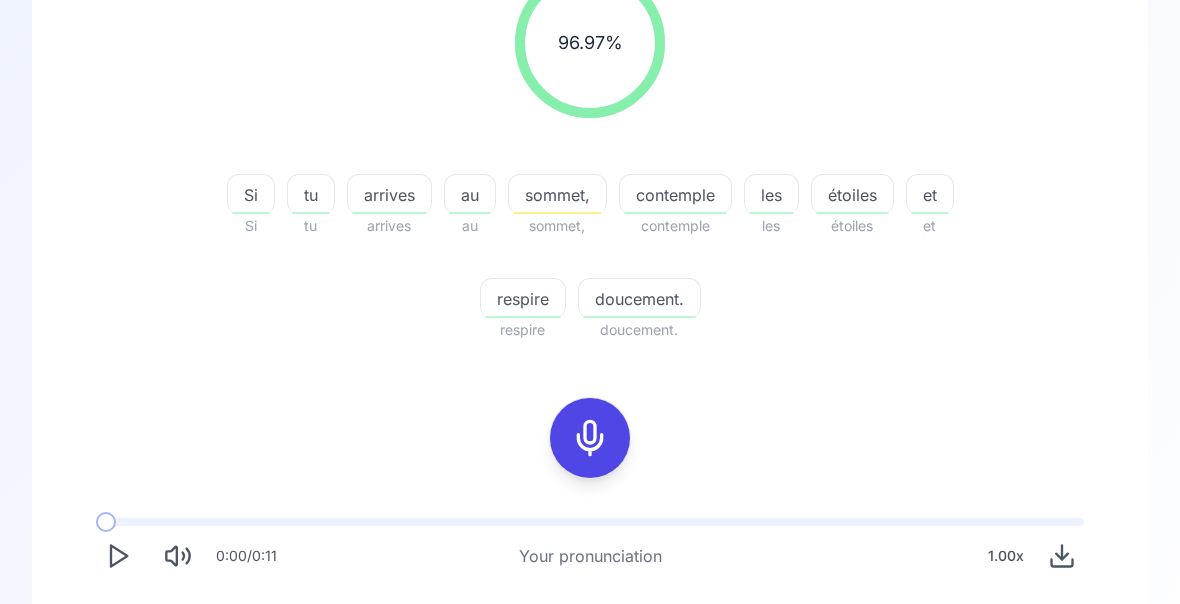 scroll, scrollTop: 308, scrollLeft: 0, axis: vertical 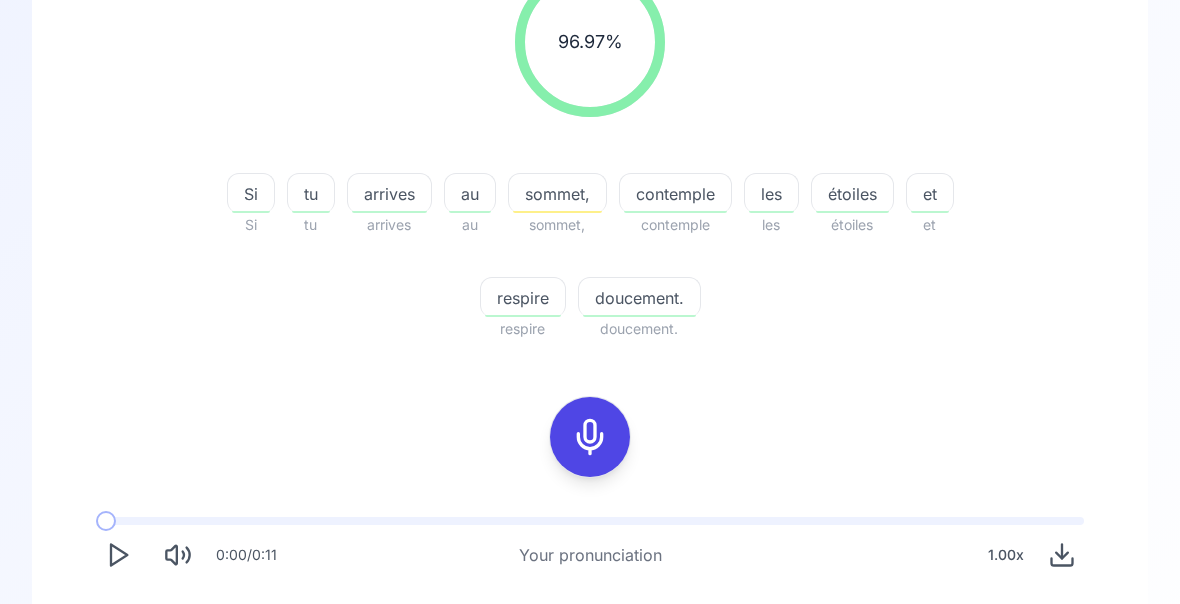 click on "respire" at bounding box center (523, 298) 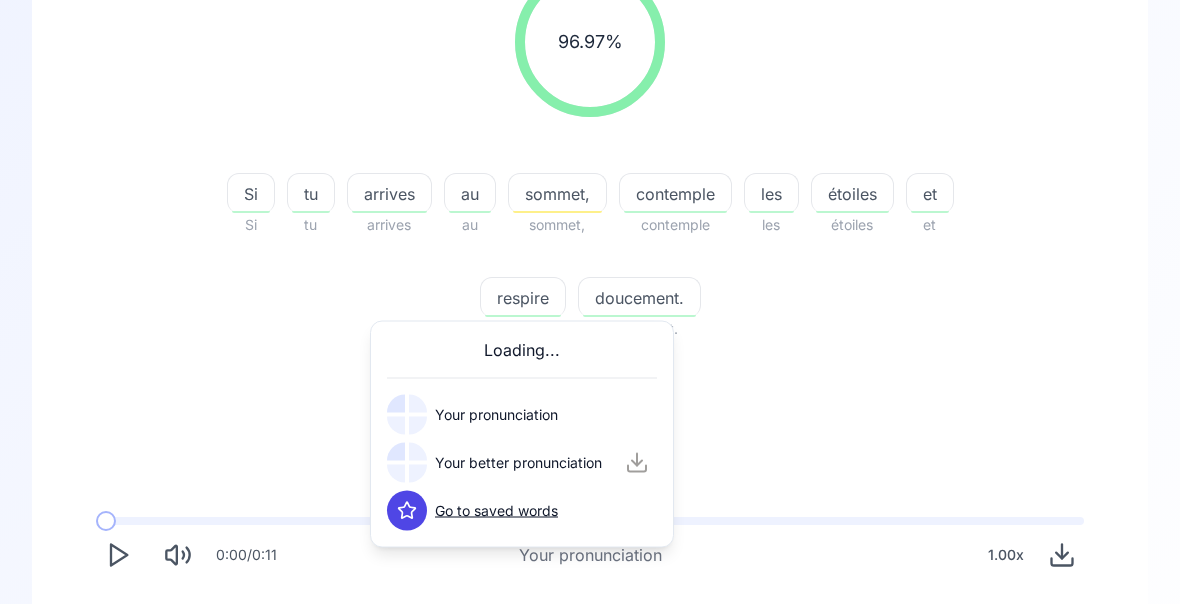 scroll, scrollTop: 309, scrollLeft: 0, axis: vertical 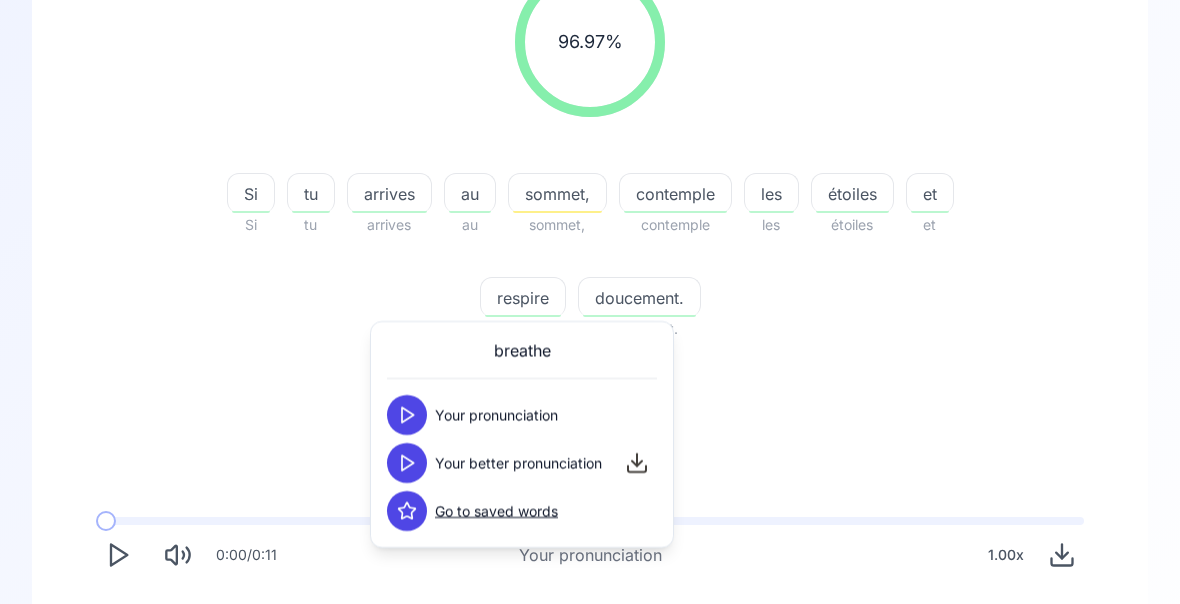 click on "doucement." at bounding box center (639, 298) 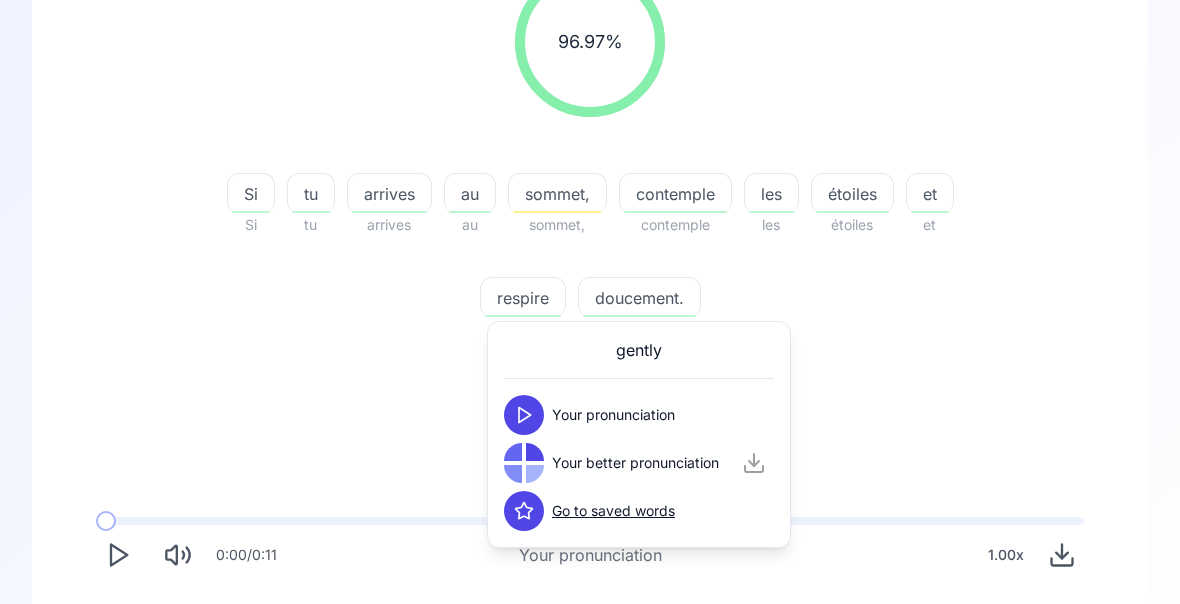 click on "Si tu arrives au sommet, contemple les étoiles et respire doucement." at bounding box center (590, 154) 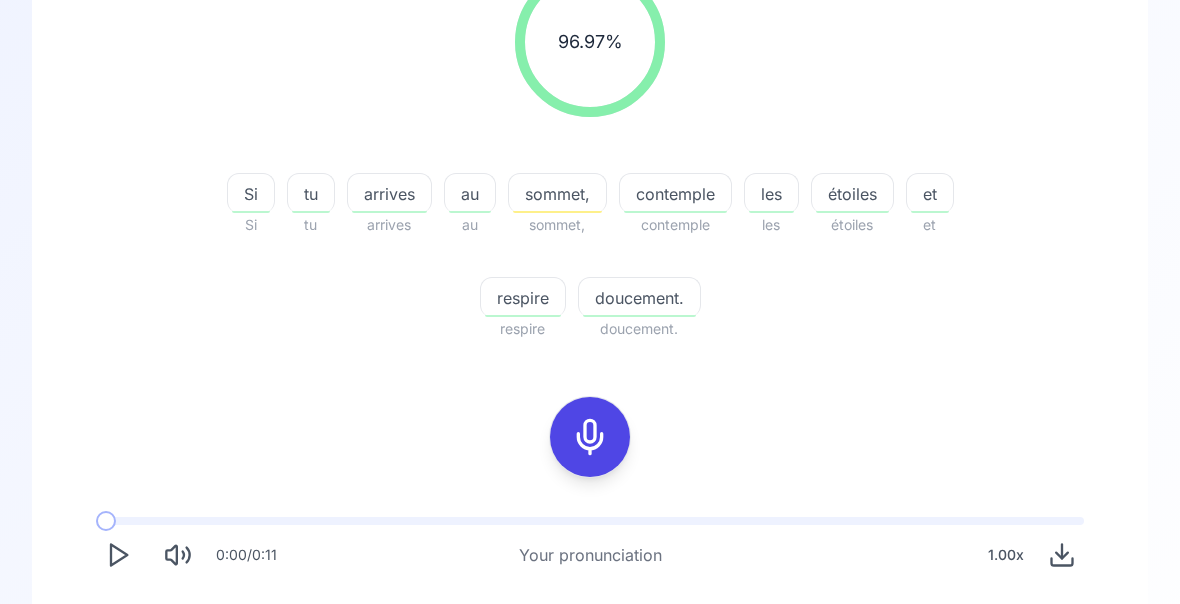 click 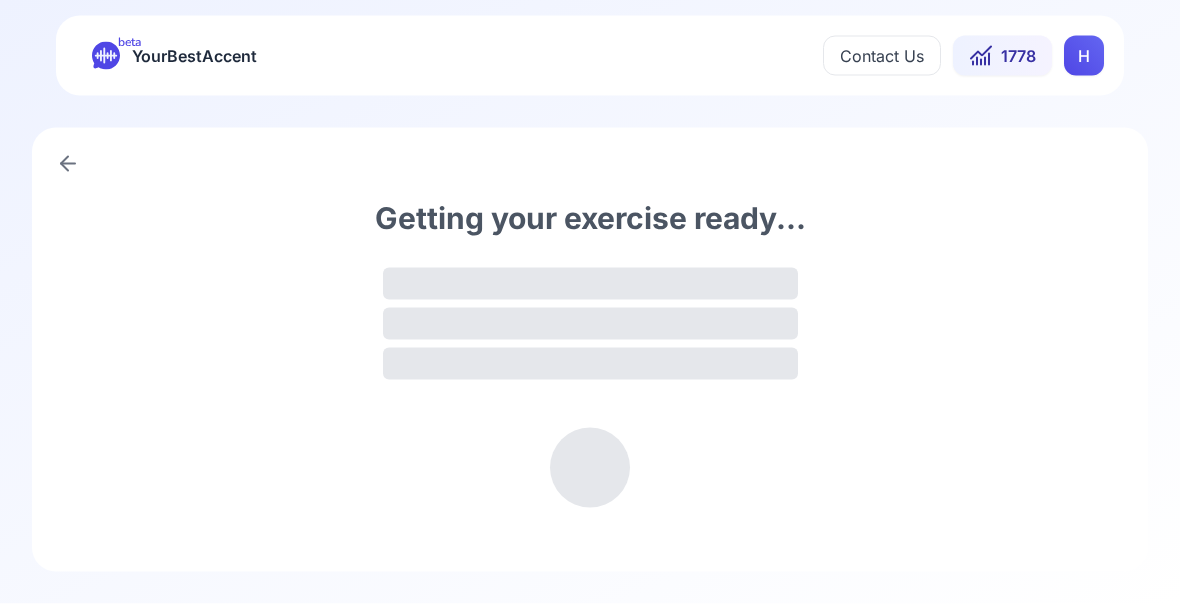 scroll, scrollTop: 0, scrollLeft: 0, axis: both 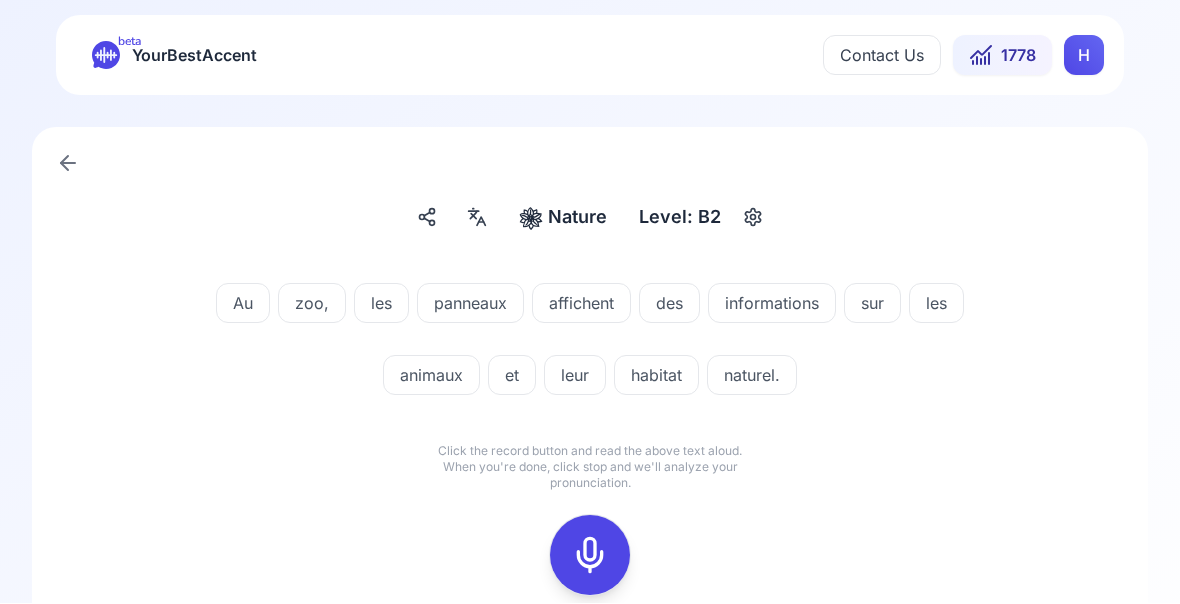 click 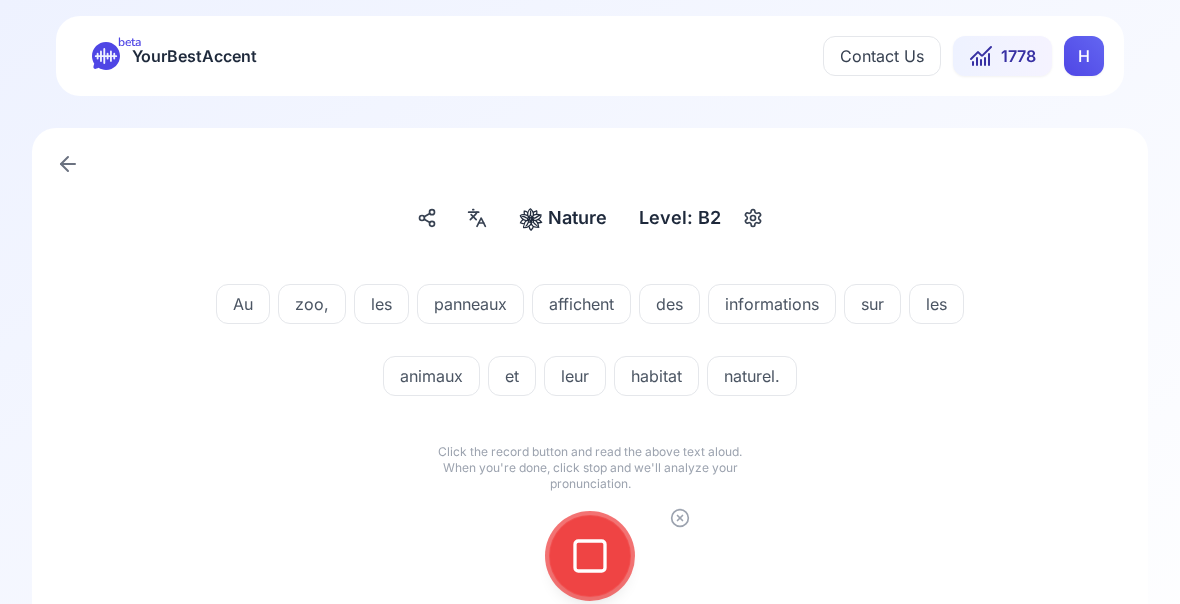 click 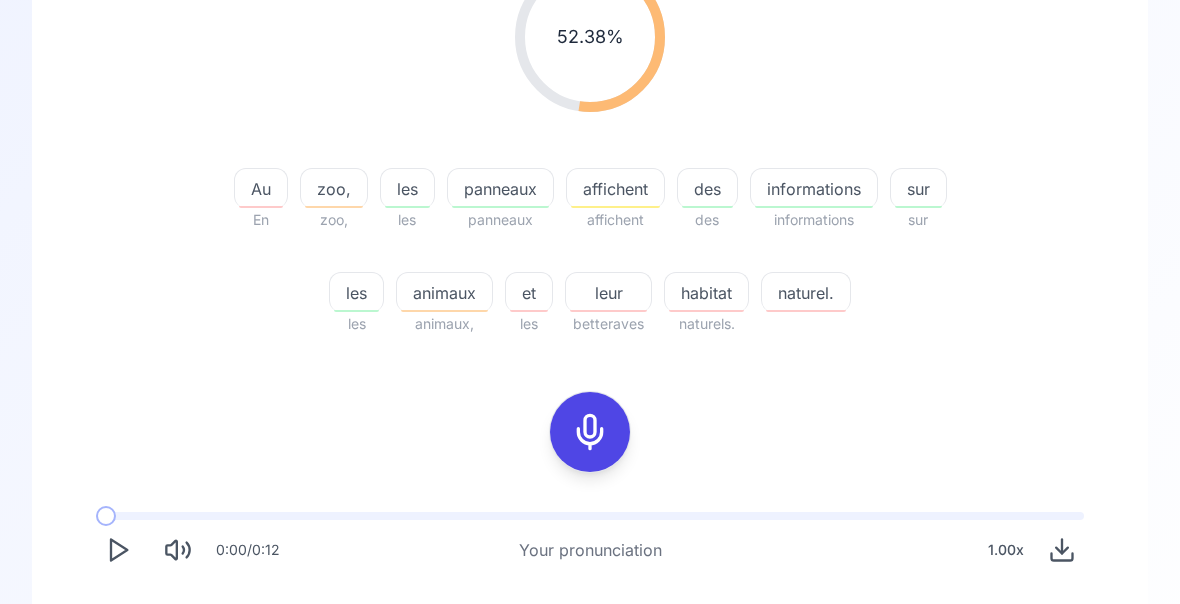 scroll, scrollTop: 323, scrollLeft: 0, axis: vertical 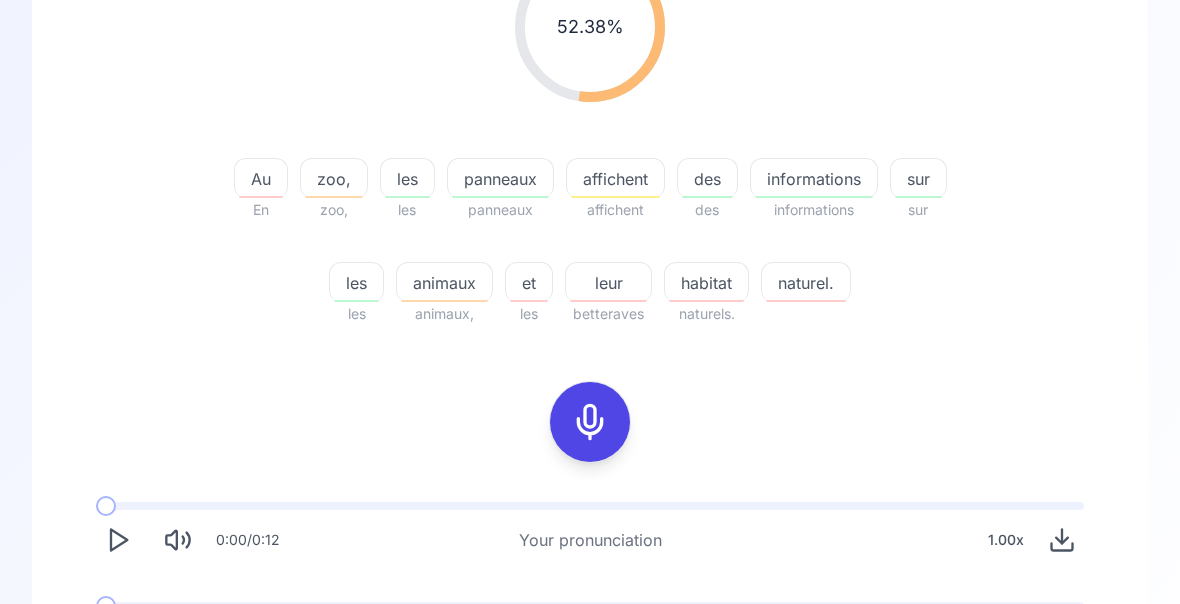 click at bounding box center [118, 641] 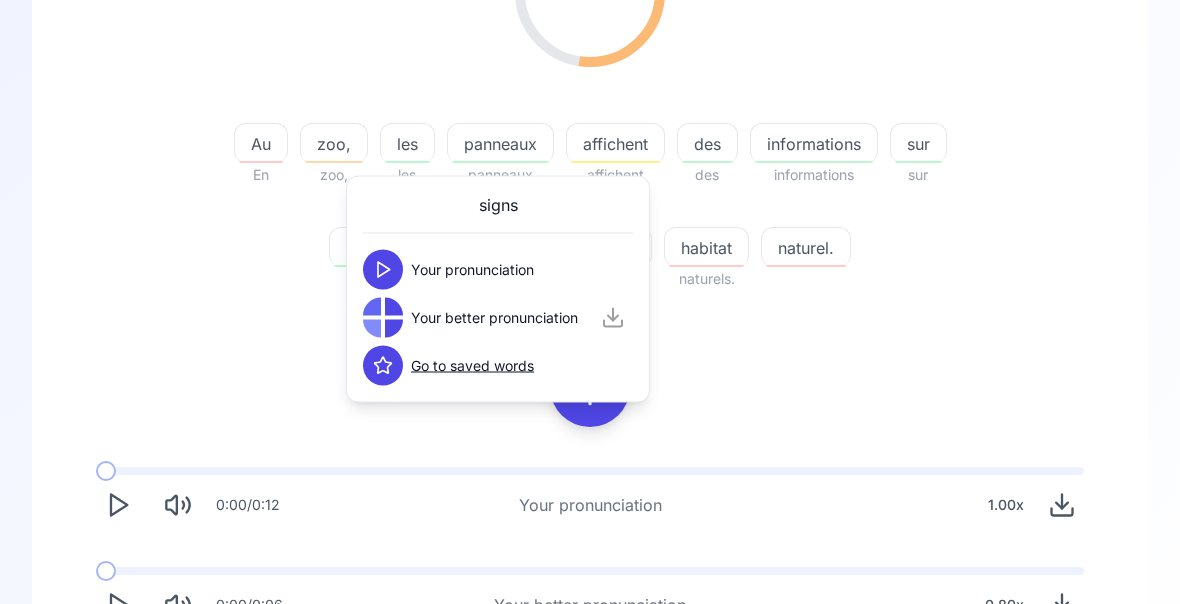 scroll, scrollTop: 372, scrollLeft: 0, axis: vertical 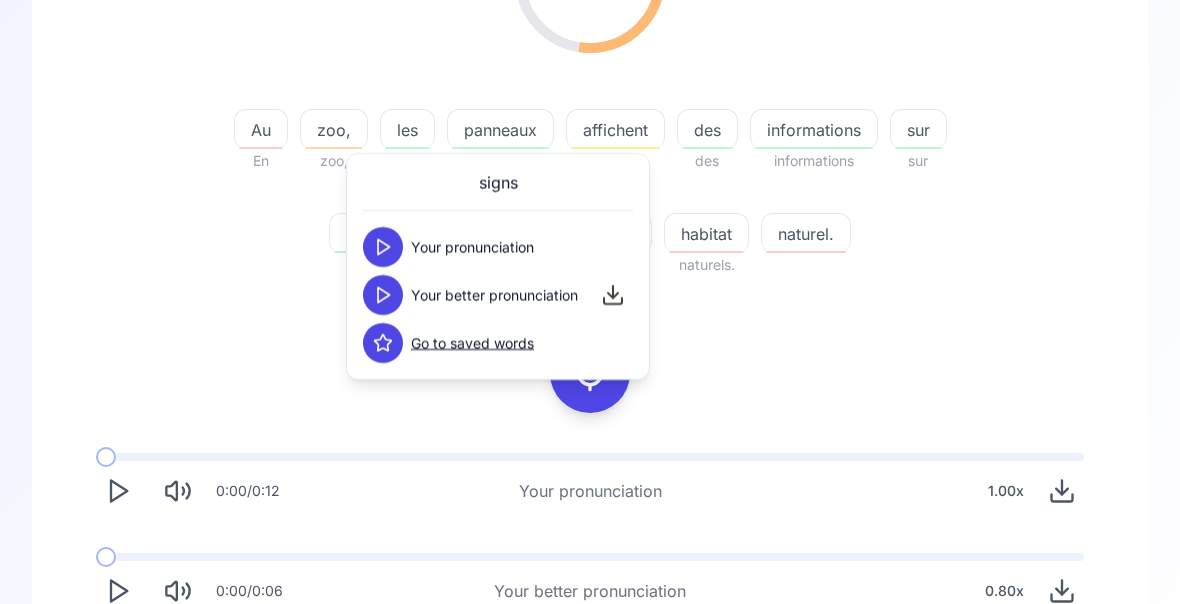 click on "Au zoo, les panneaux affichent des informations sur les animaux, et leur habitat naturel. 0:00 / 0:12 Your pronunciation 1.00 x 0:00 / 0:06 Your better pronunciation 0.80 x" at bounding box center [590, 259] 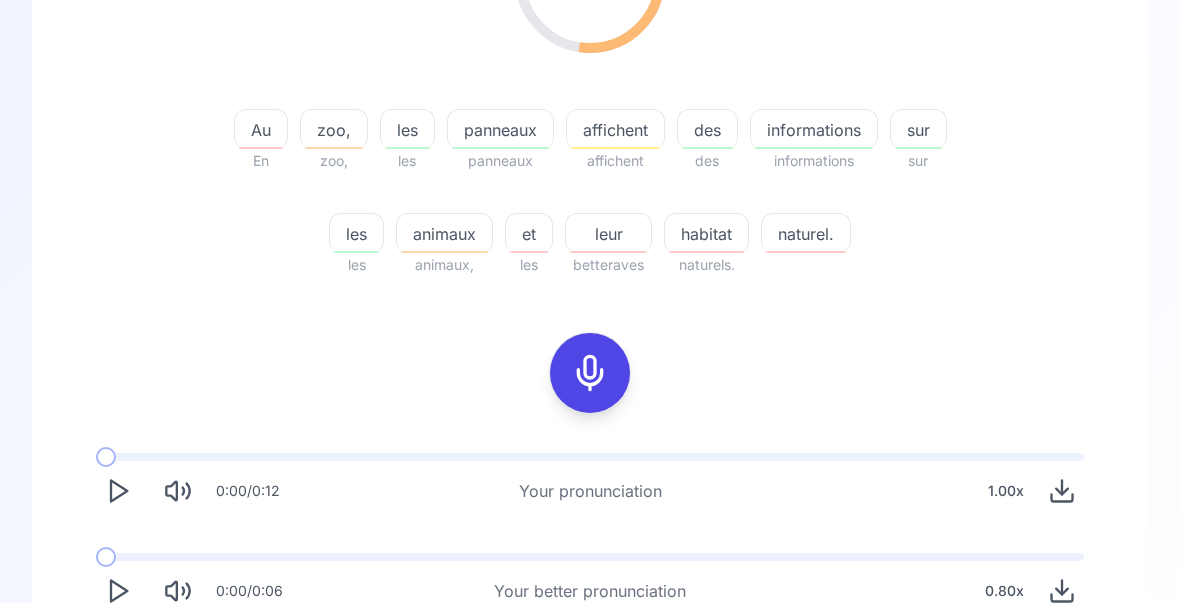 click 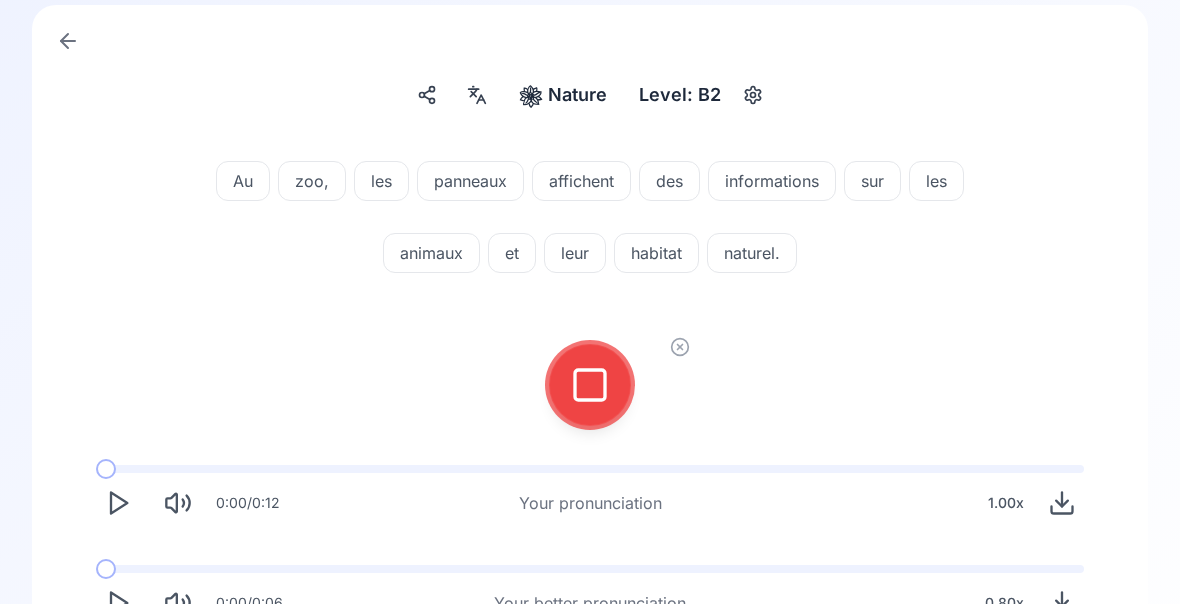 scroll, scrollTop: 115, scrollLeft: 0, axis: vertical 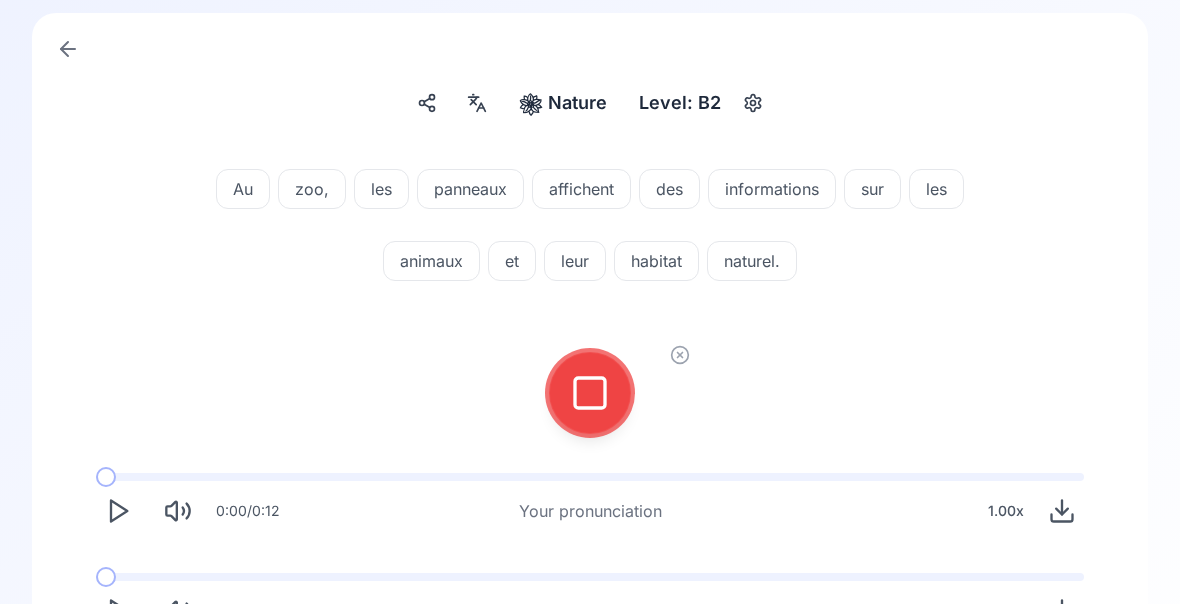 click at bounding box center [590, 393] 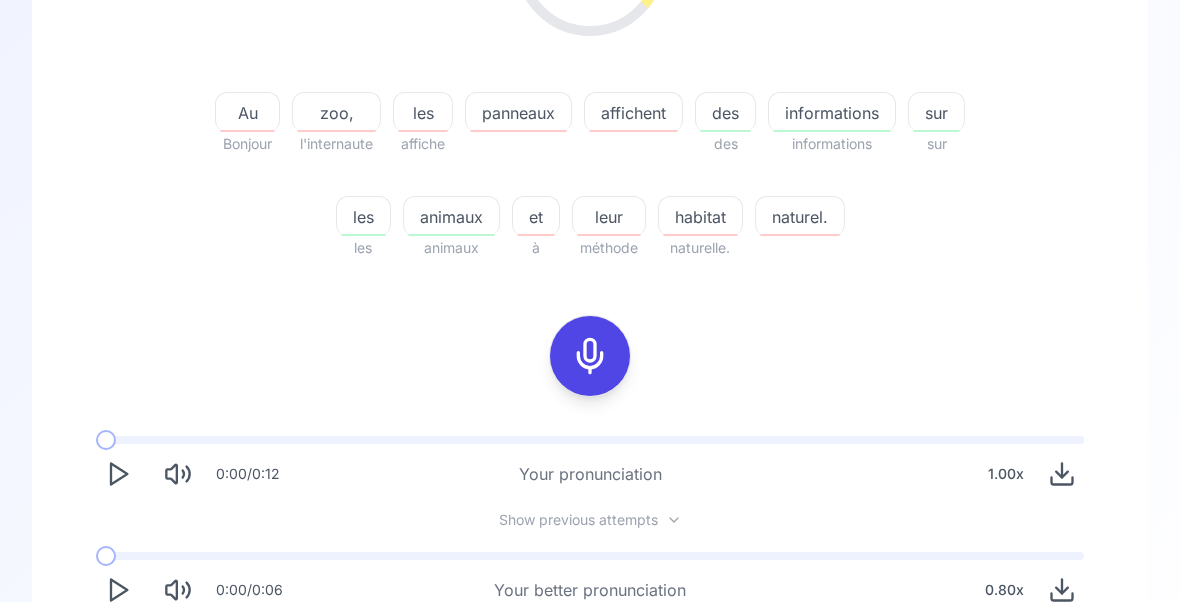 scroll, scrollTop: 388, scrollLeft: 0, axis: vertical 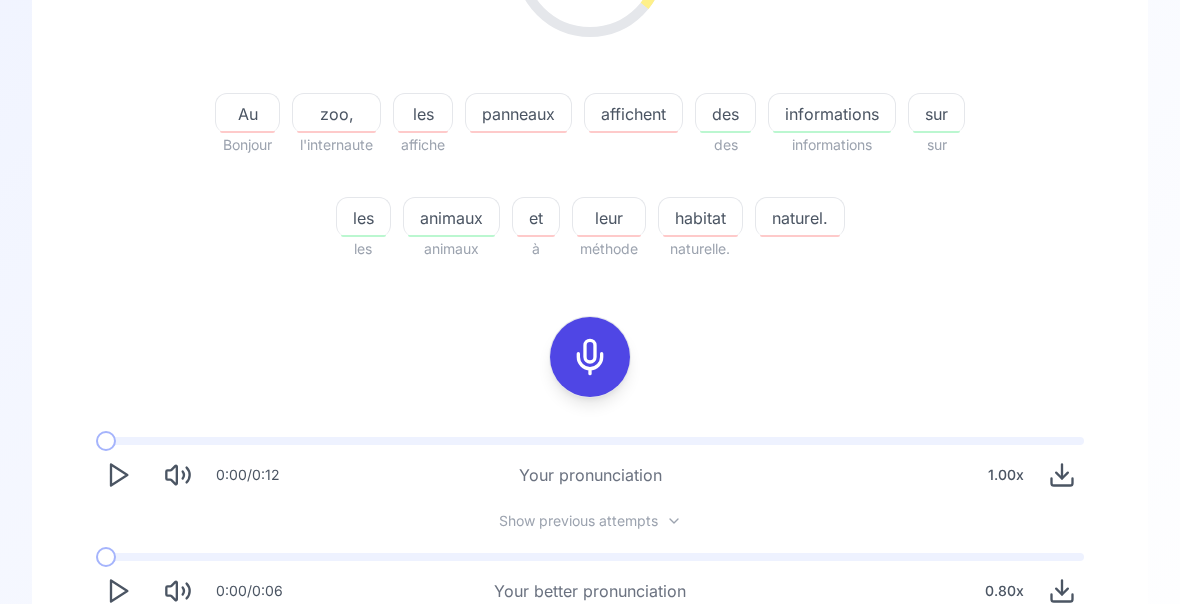 click on "Try another sentence" at bounding box center [590, 670] 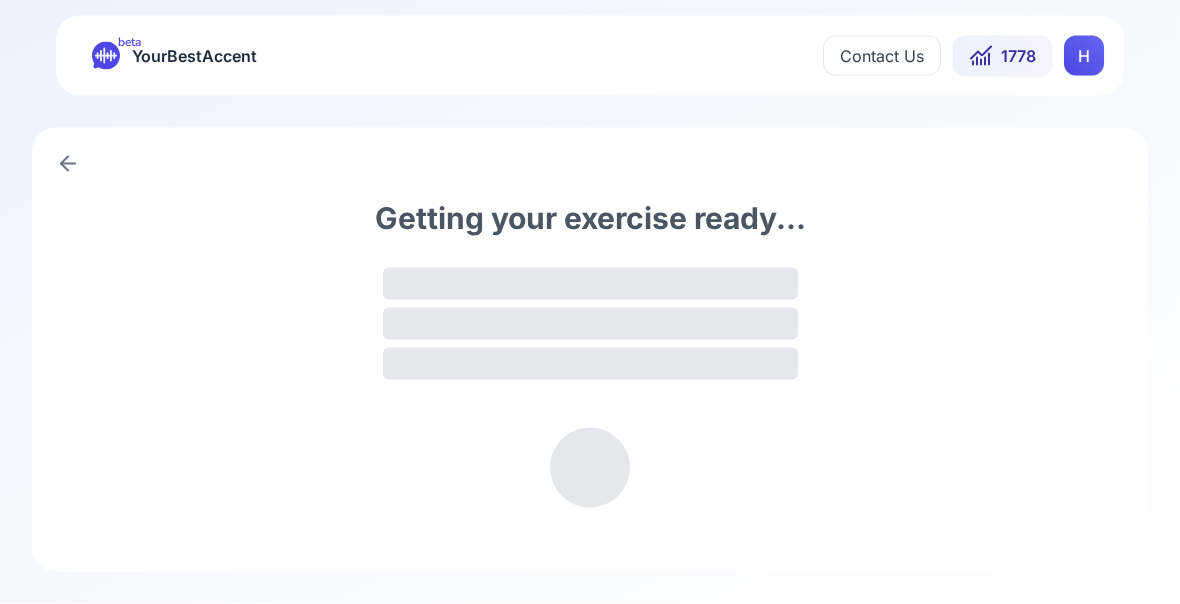 scroll, scrollTop: 0, scrollLeft: 0, axis: both 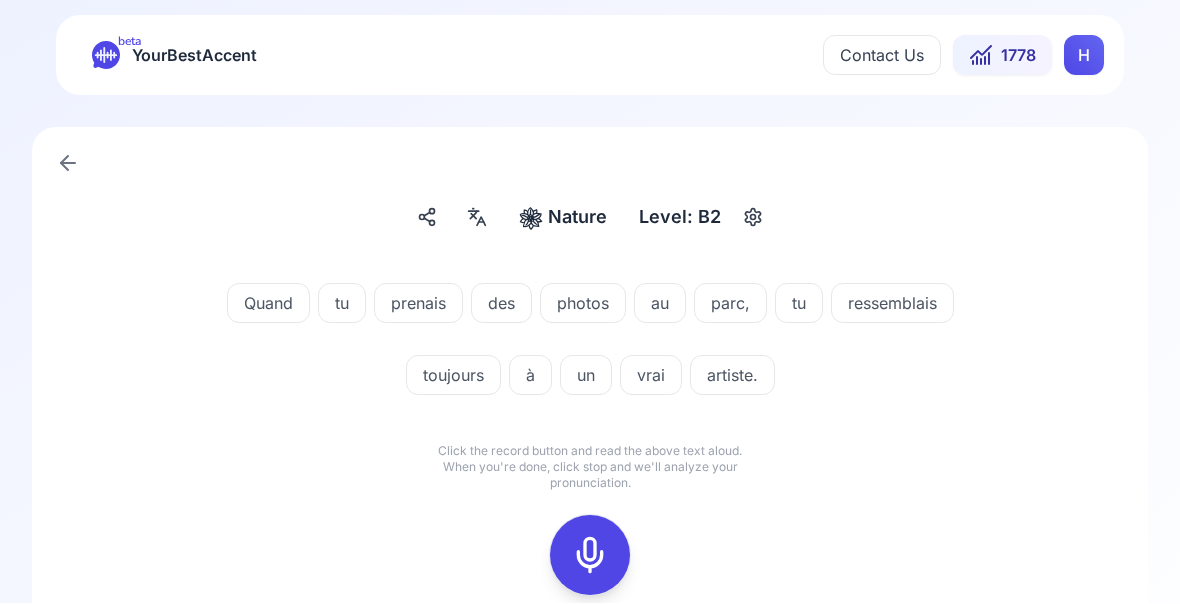 click 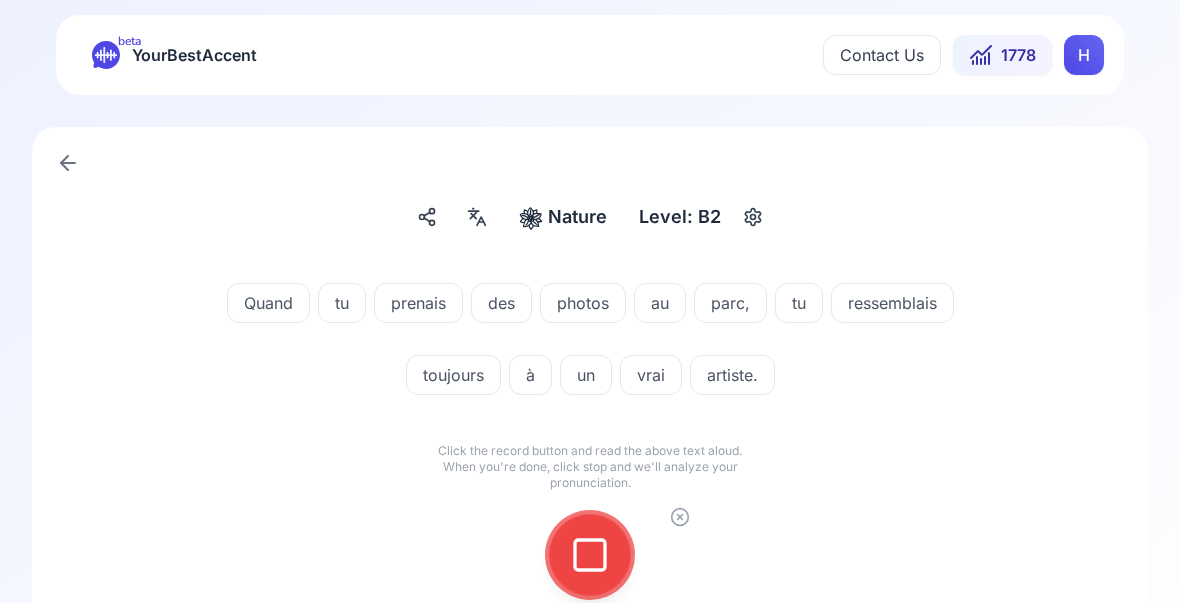 click 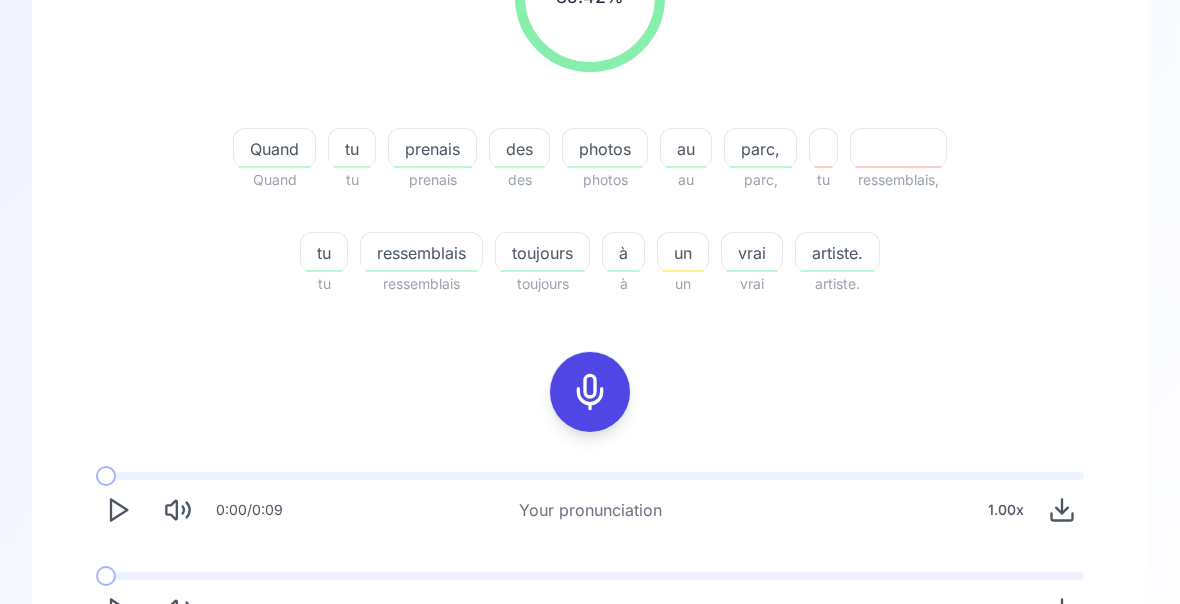 scroll, scrollTop: 372, scrollLeft: 0, axis: vertical 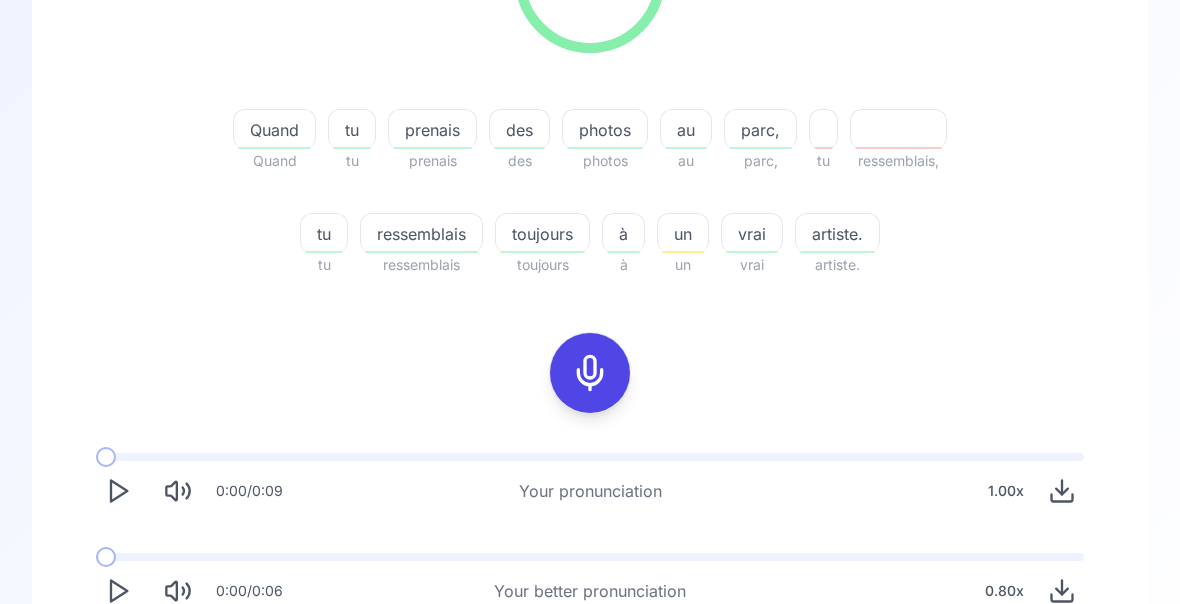 click 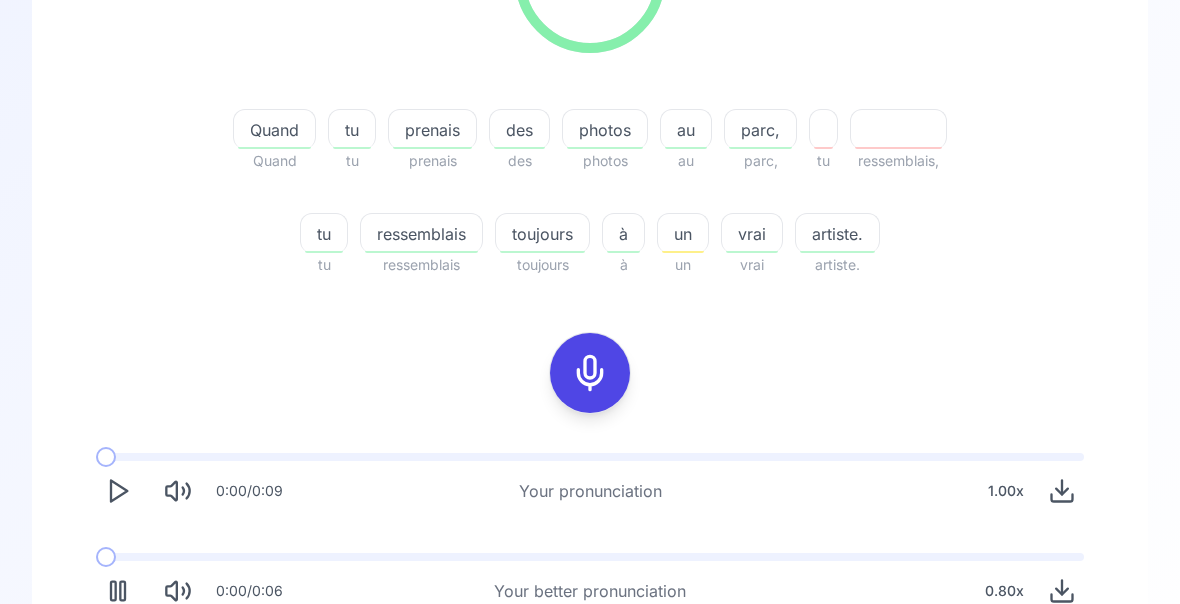 scroll, scrollTop: 372, scrollLeft: 0, axis: vertical 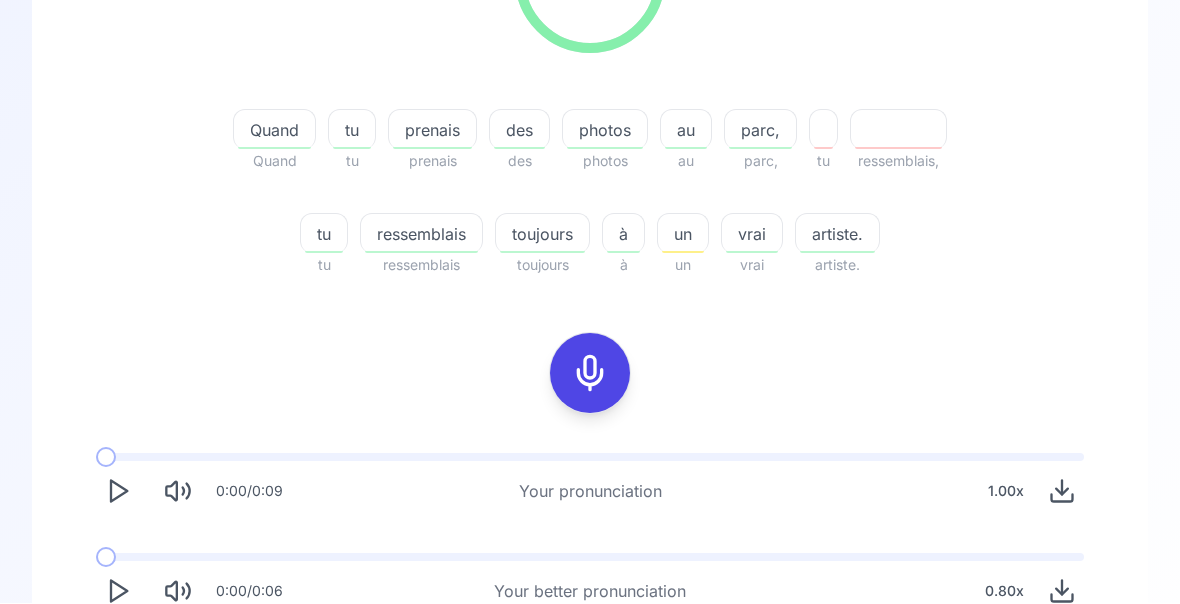 click on "Try another sentence" at bounding box center [604, 670] 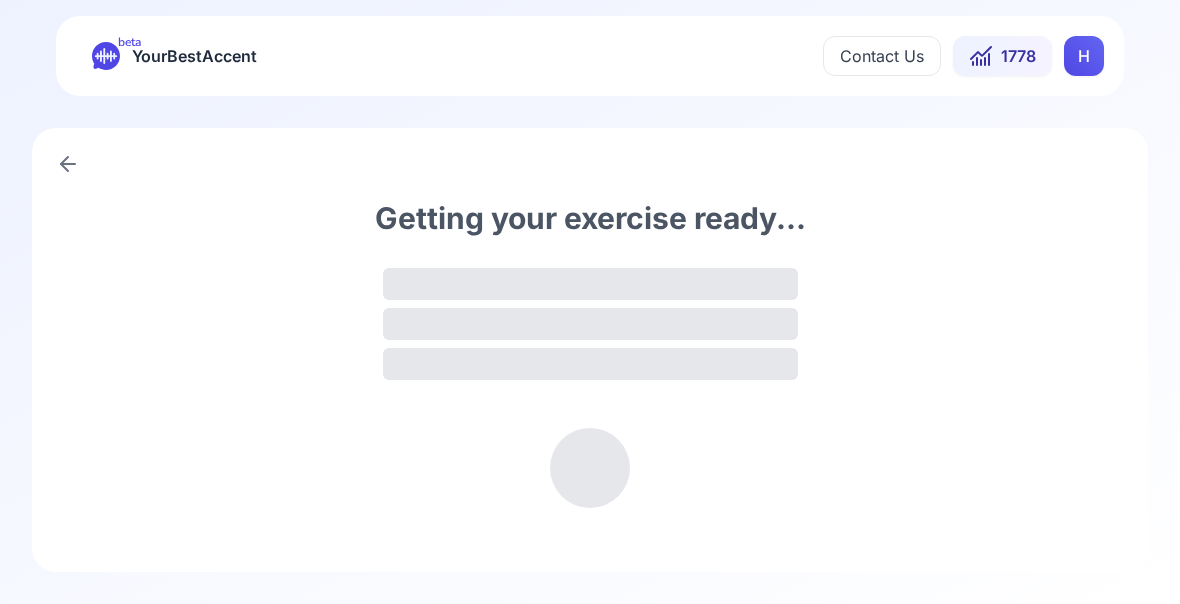 scroll, scrollTop: 0, scrollLeft: 0, axis: both 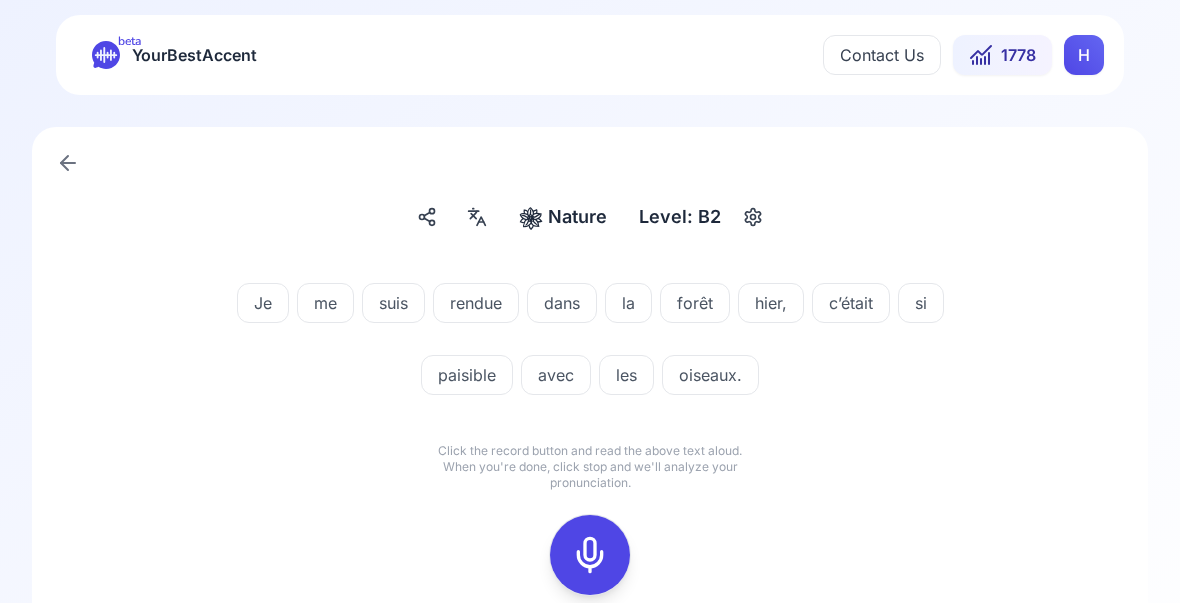 click 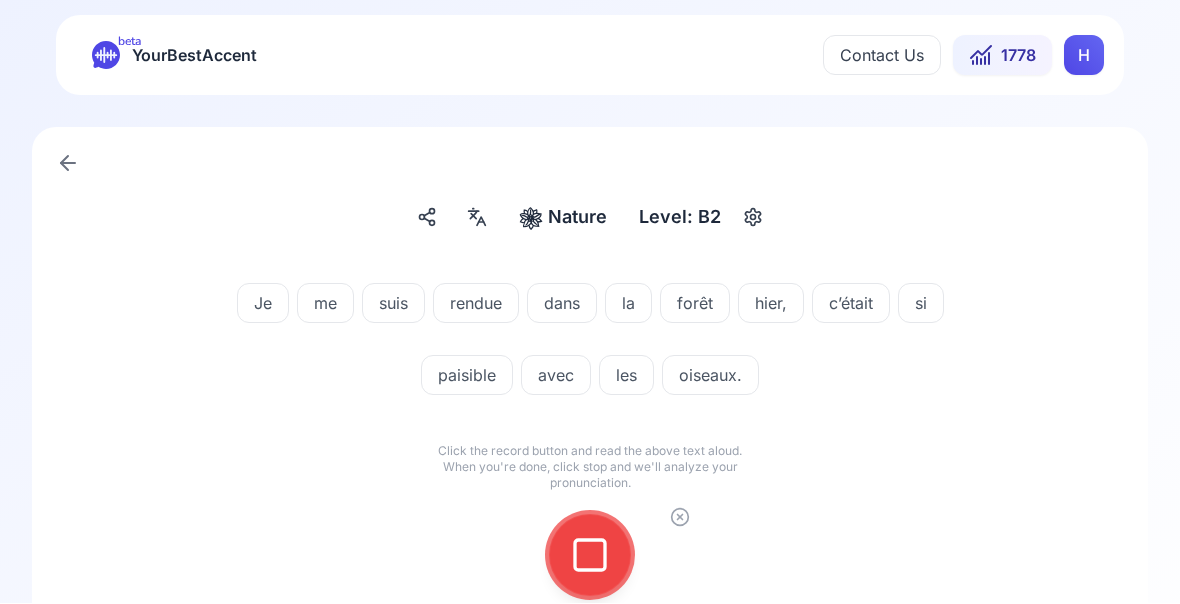 click 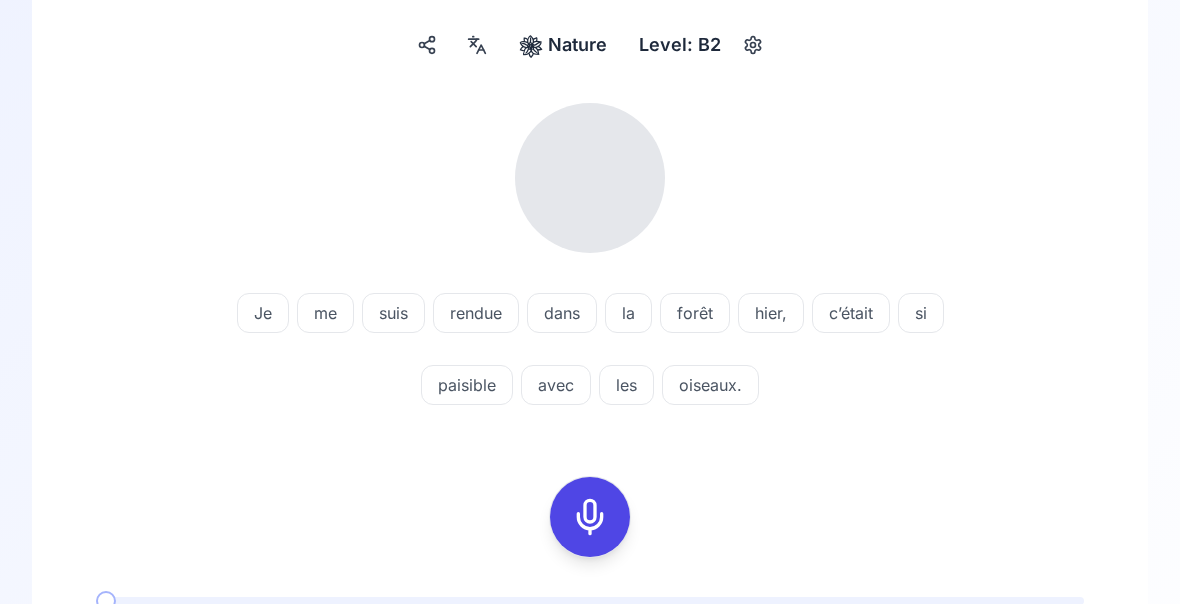 scroll, scrollTop: 175, scrollLeft: 0, axis: vertical 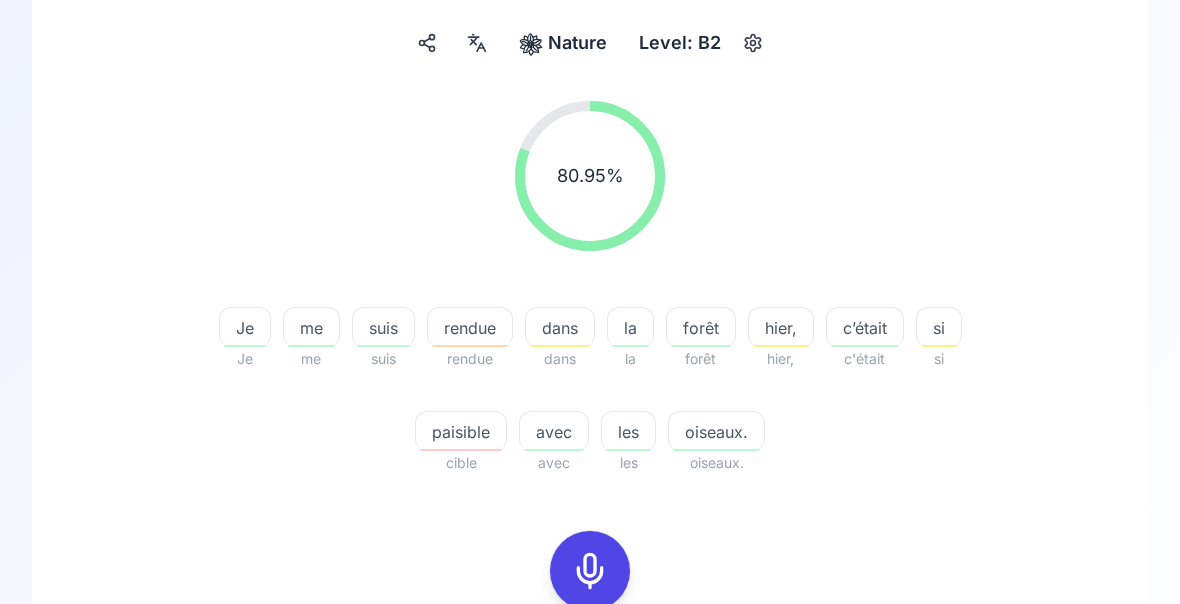 click on "paisible" at bounding box center (461, 432) 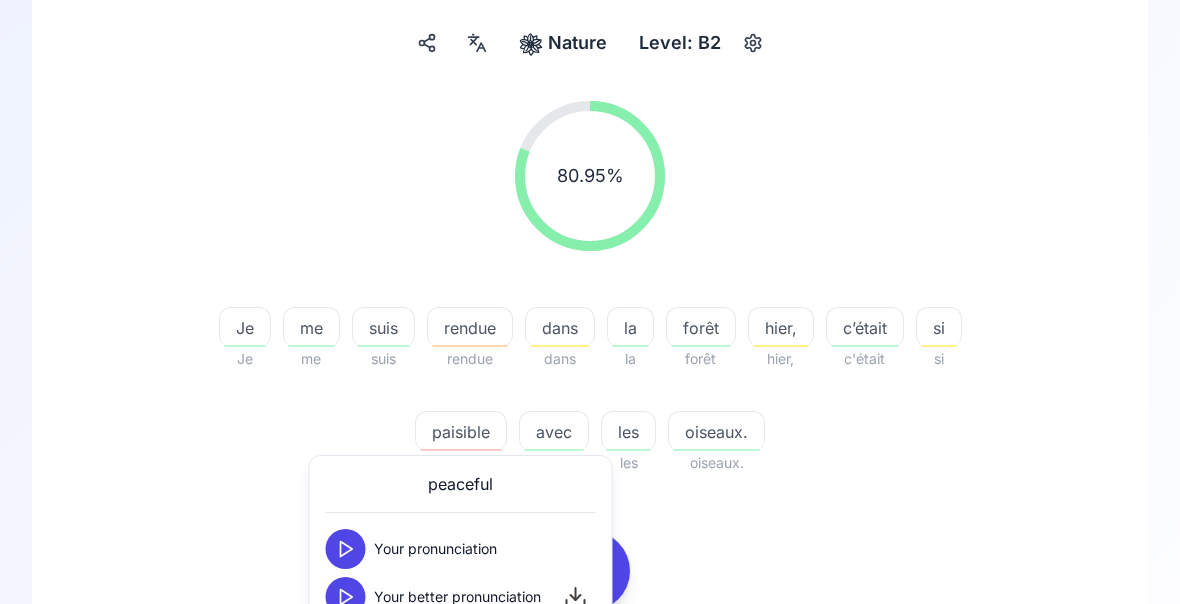 click 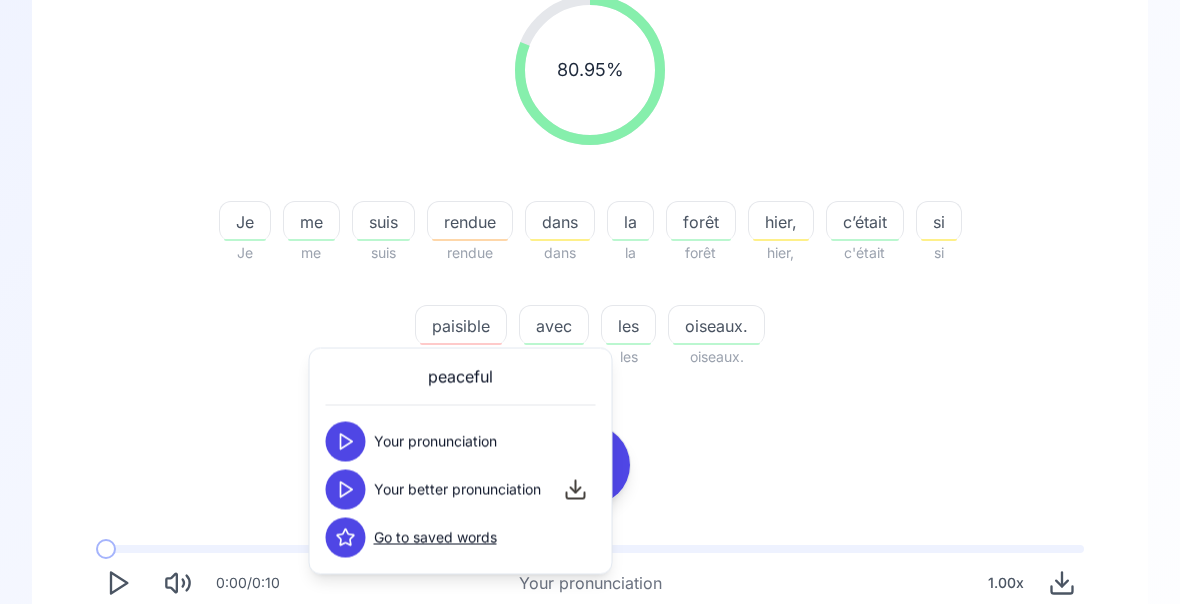 scroll, scrollTop: 282, scrollLeft: 0, axis: vertical 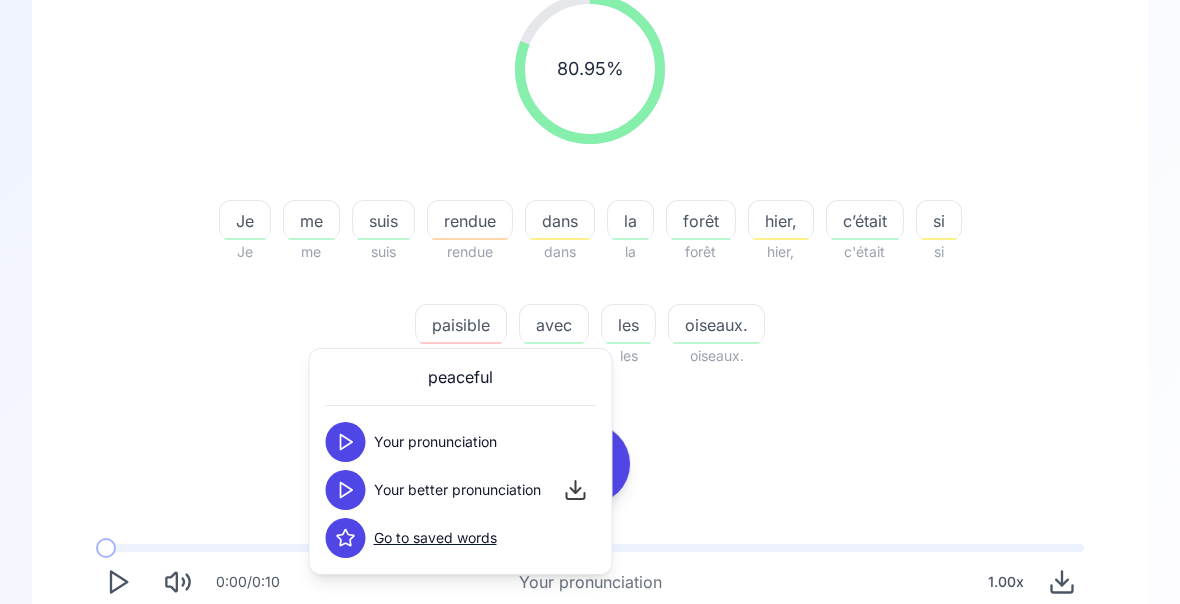 click 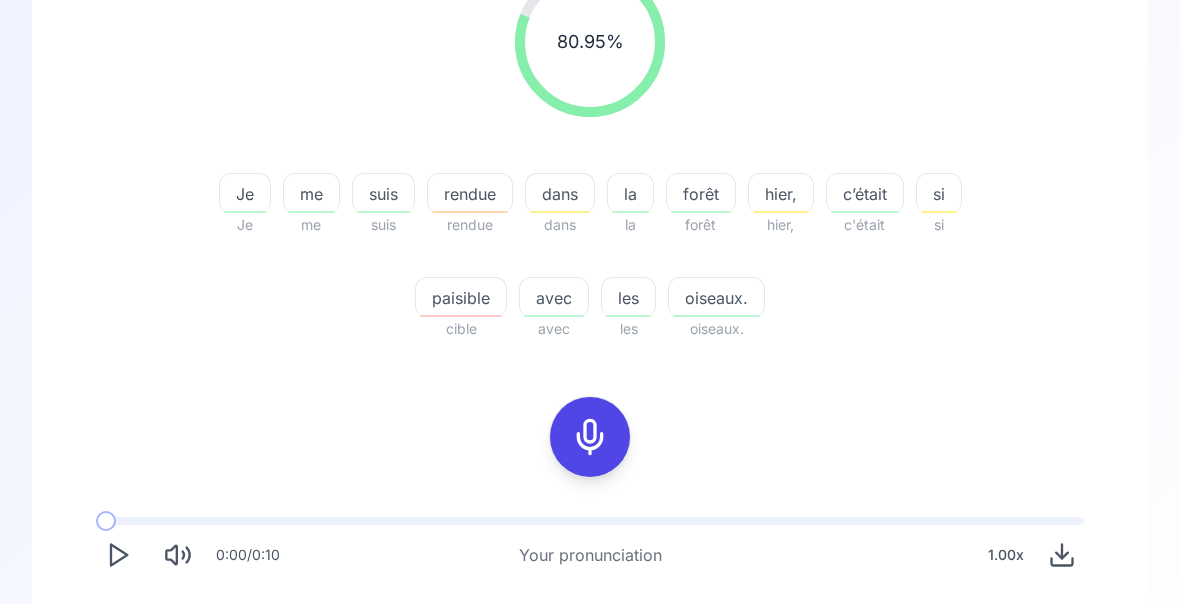 scroll, scrollTop: 372, scrollLeft: 0, axis: vertical 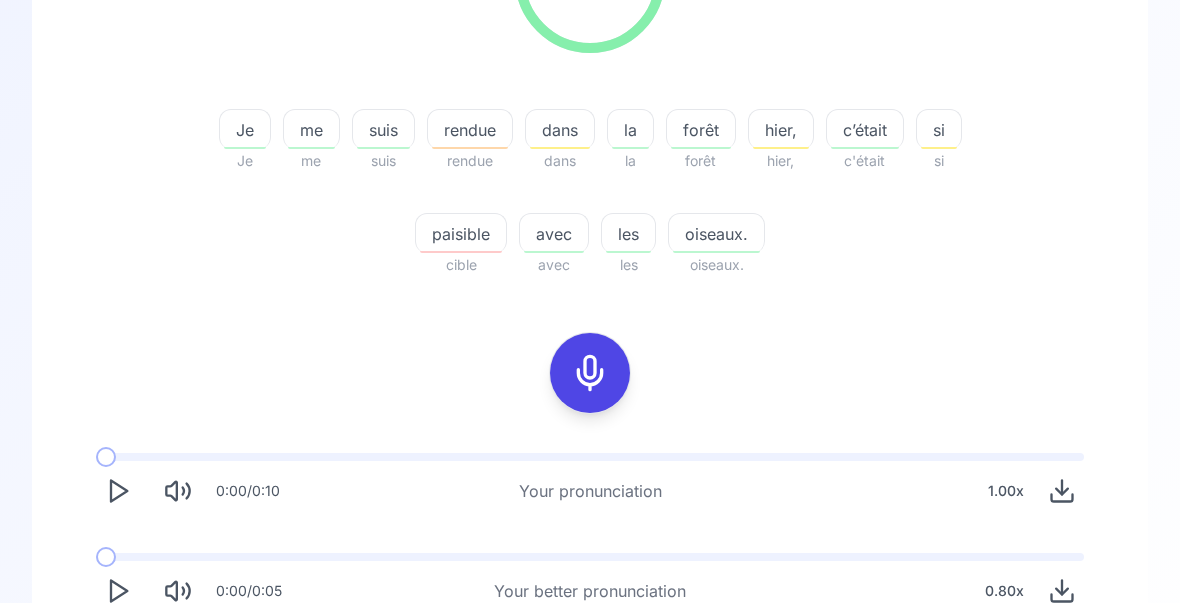 click at bounding box center (118, 592) 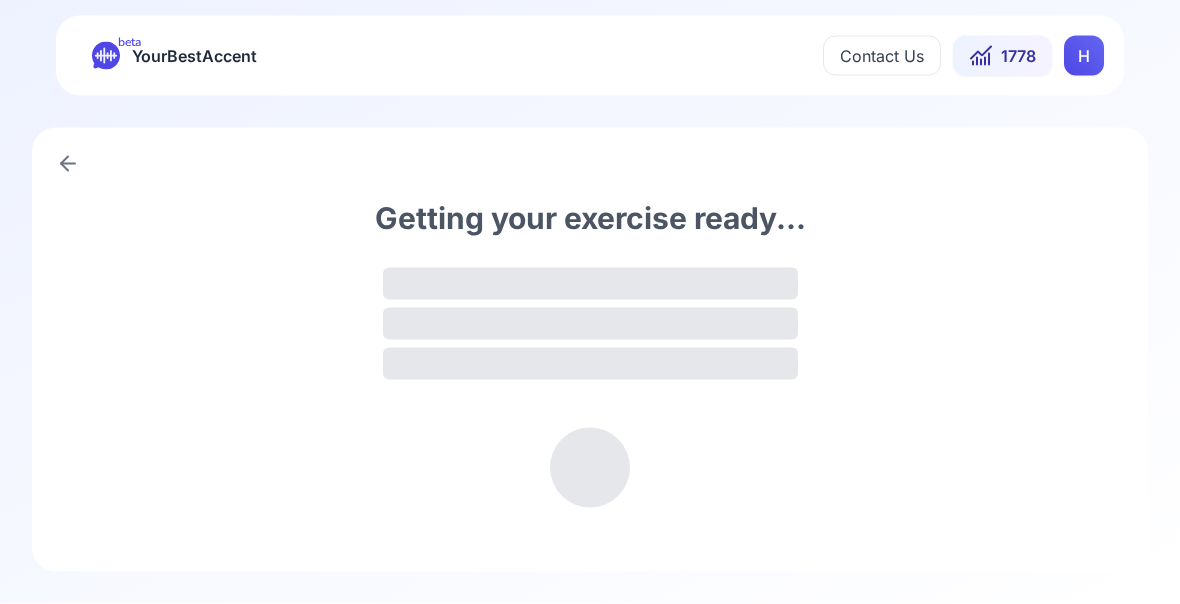 scroll, scrollTop: 0, scrollLeft: 0, axis: both 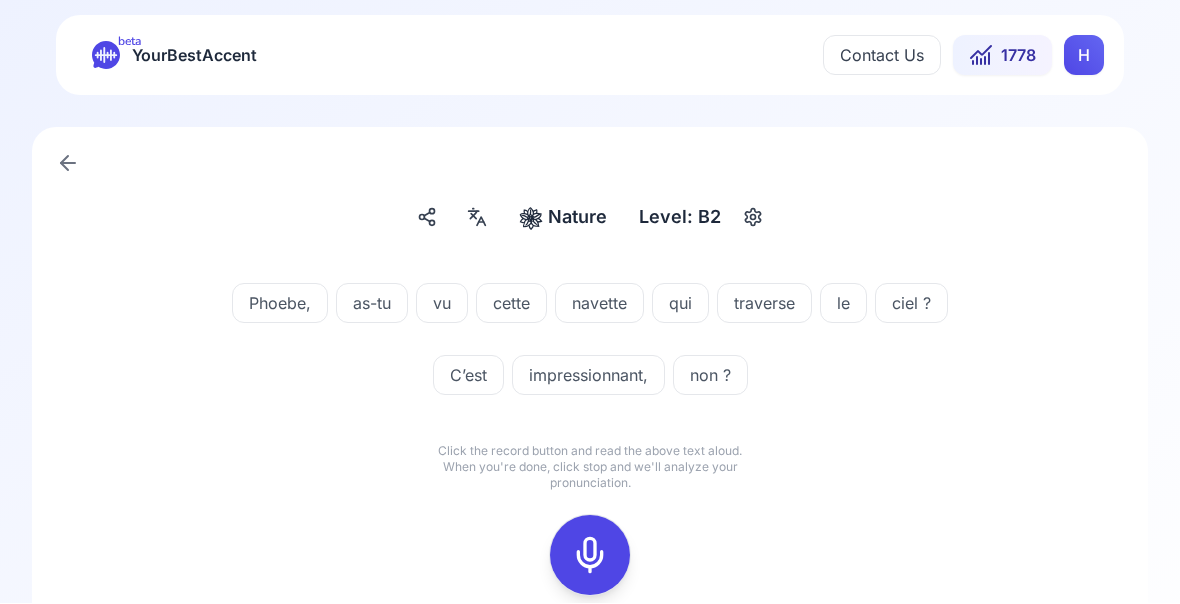 click 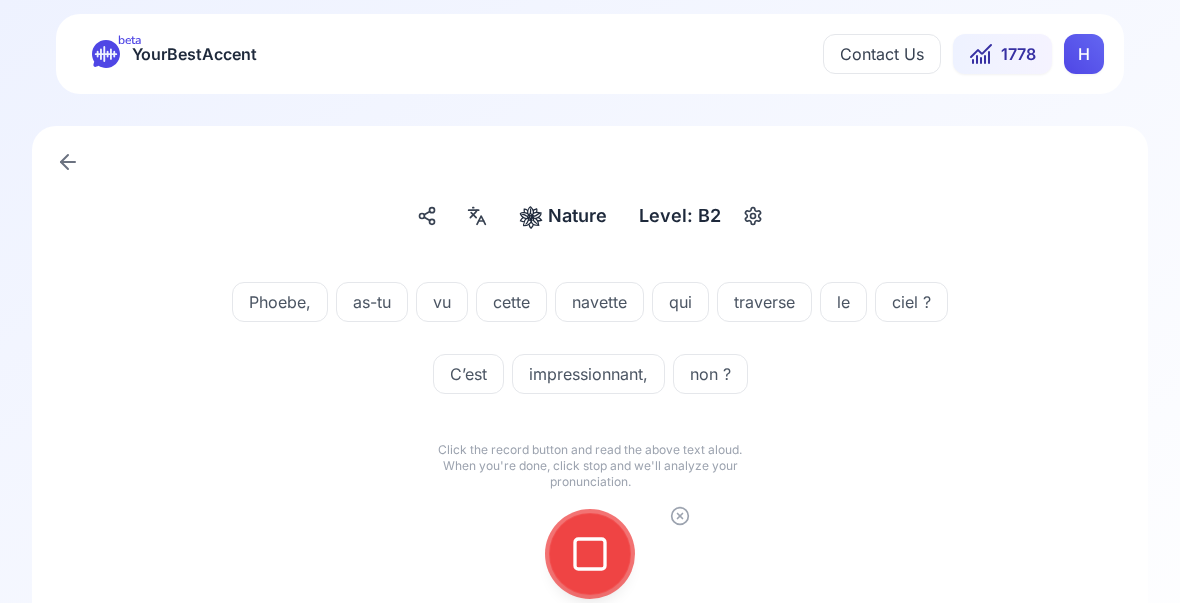 scroll, scrollTop: 0, scrollLeft: 0, axis: both 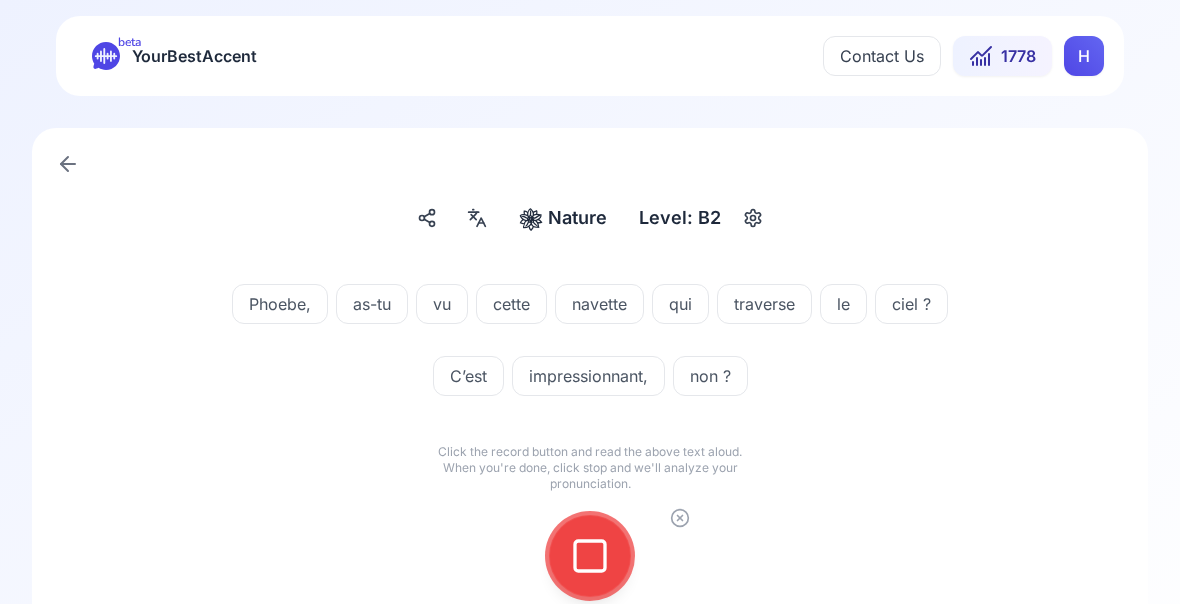 click 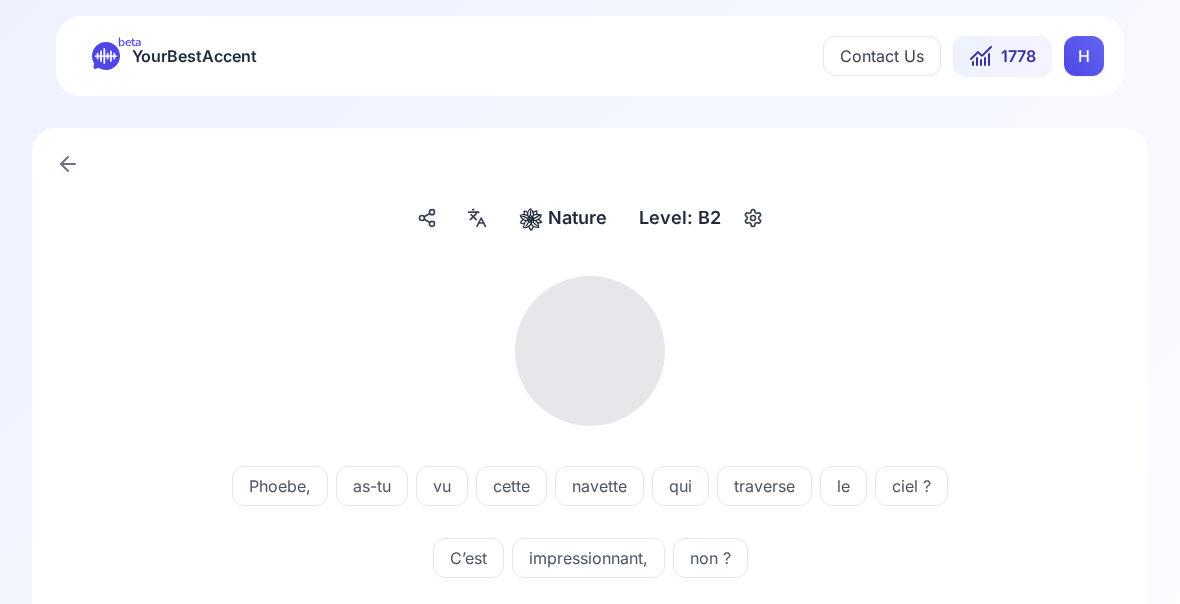 click 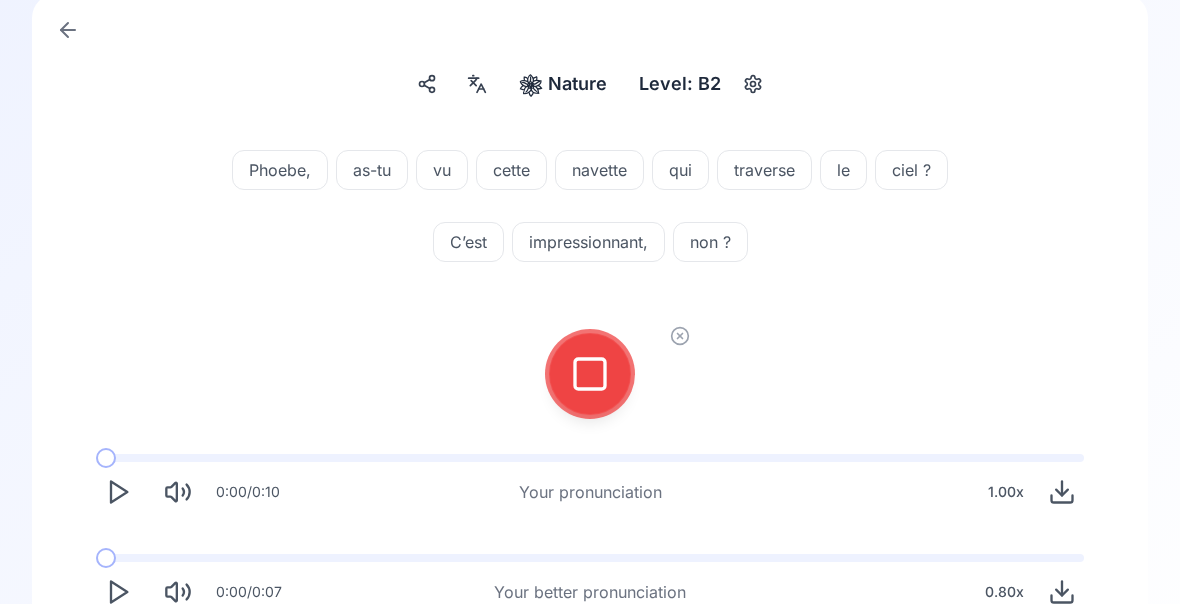 scroll, scrollTop: 134, scrollLeft: 0, axis: vertical 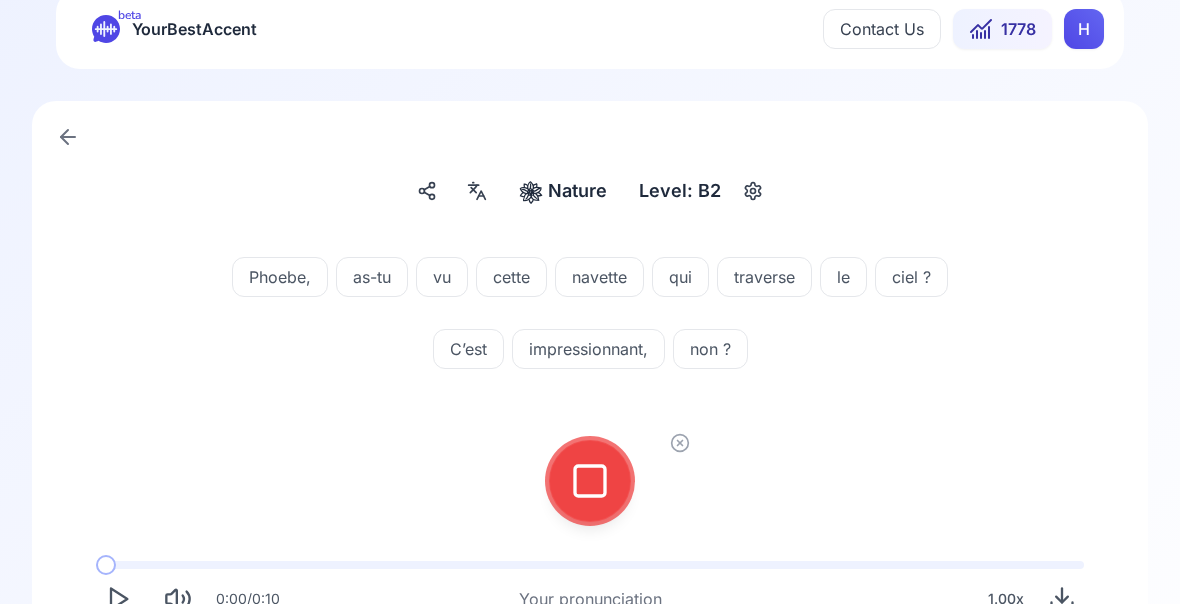 click 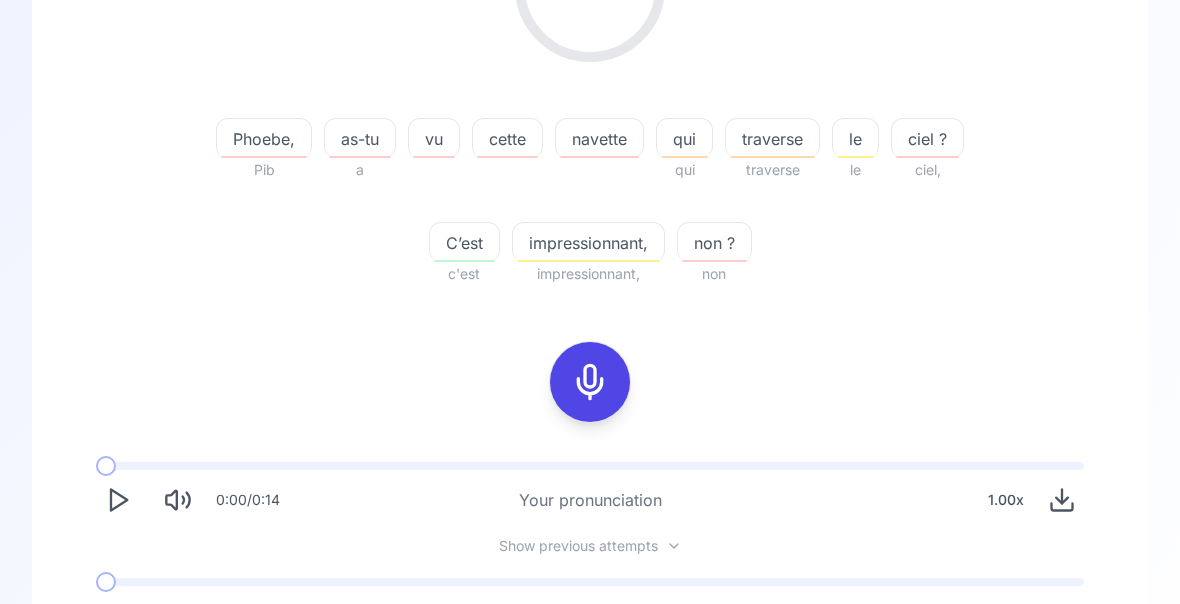 scroll, scrollTop: 366, scrollLeft: 0, axis: vertical 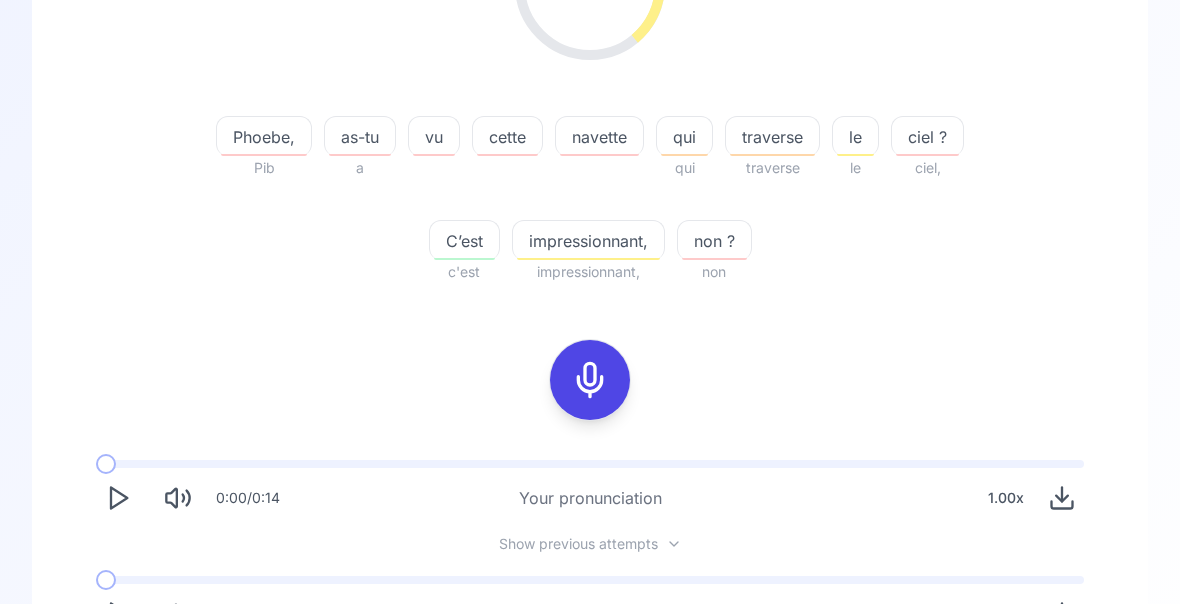 click 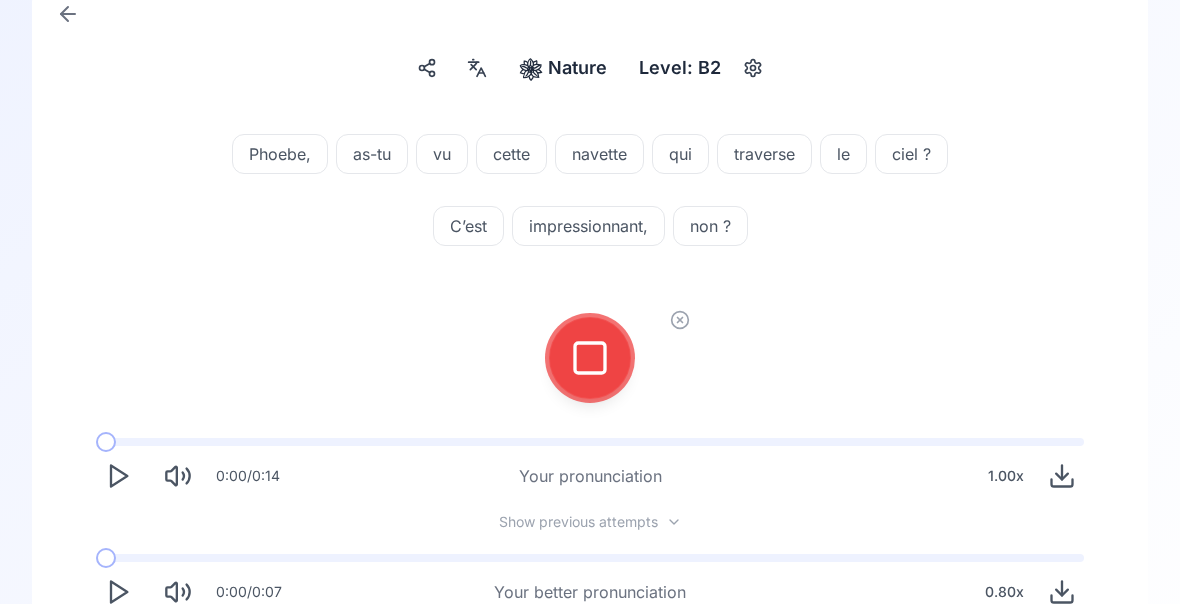 click at bounding box center [590, 358] 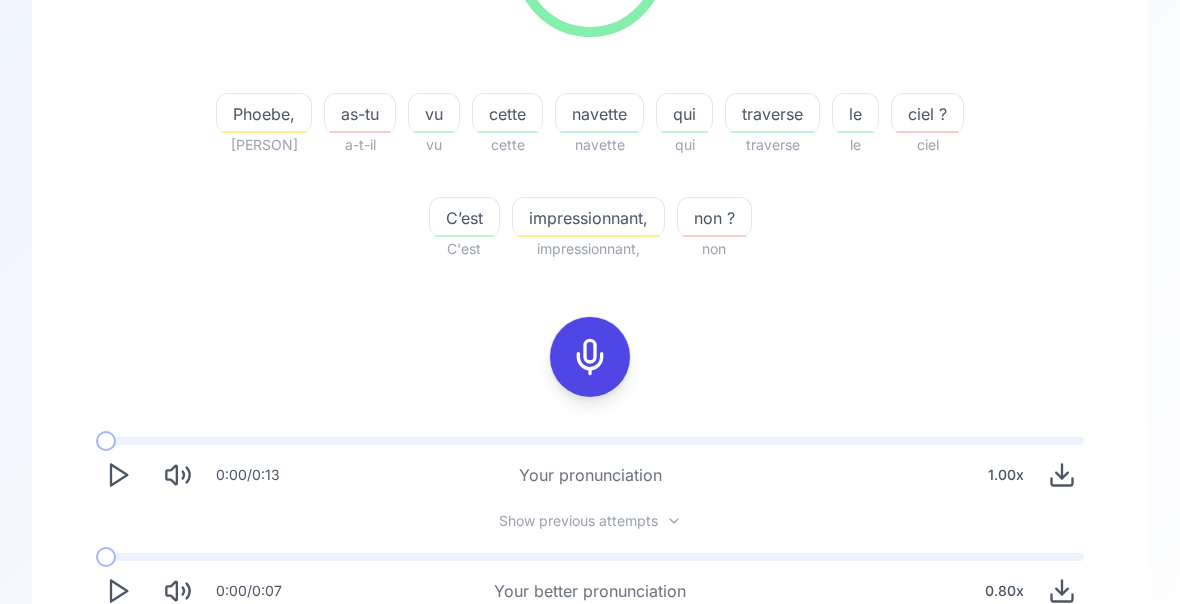 scroll, scrollTop: 388, scrollLeft: 0, axis: vertical 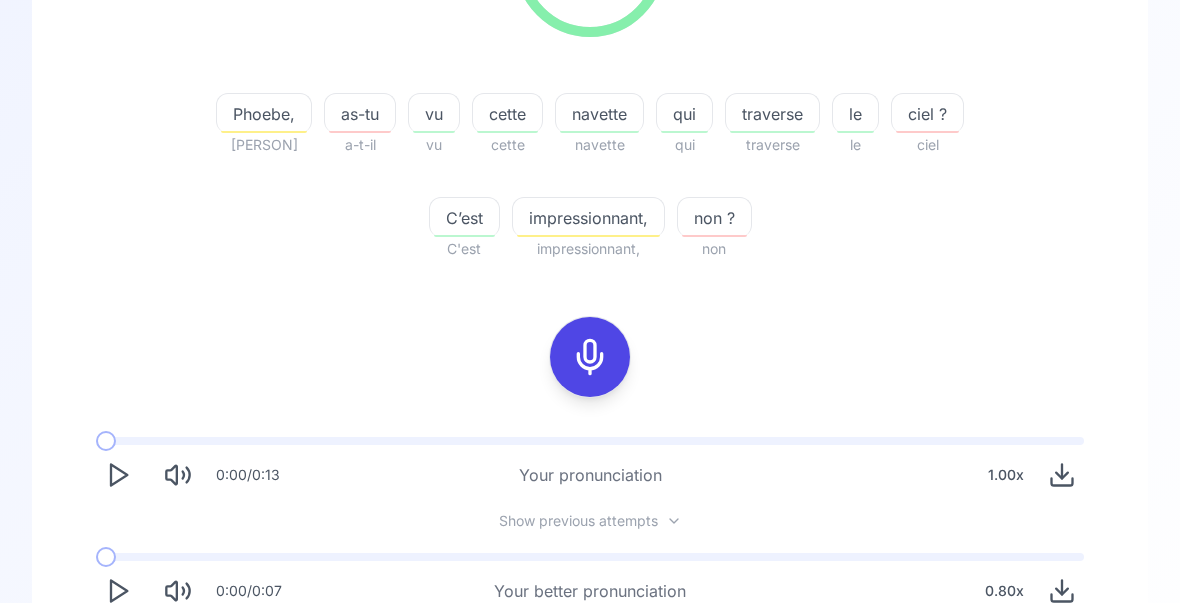 click on "Try another sentence" at bounding box center (590, 670) 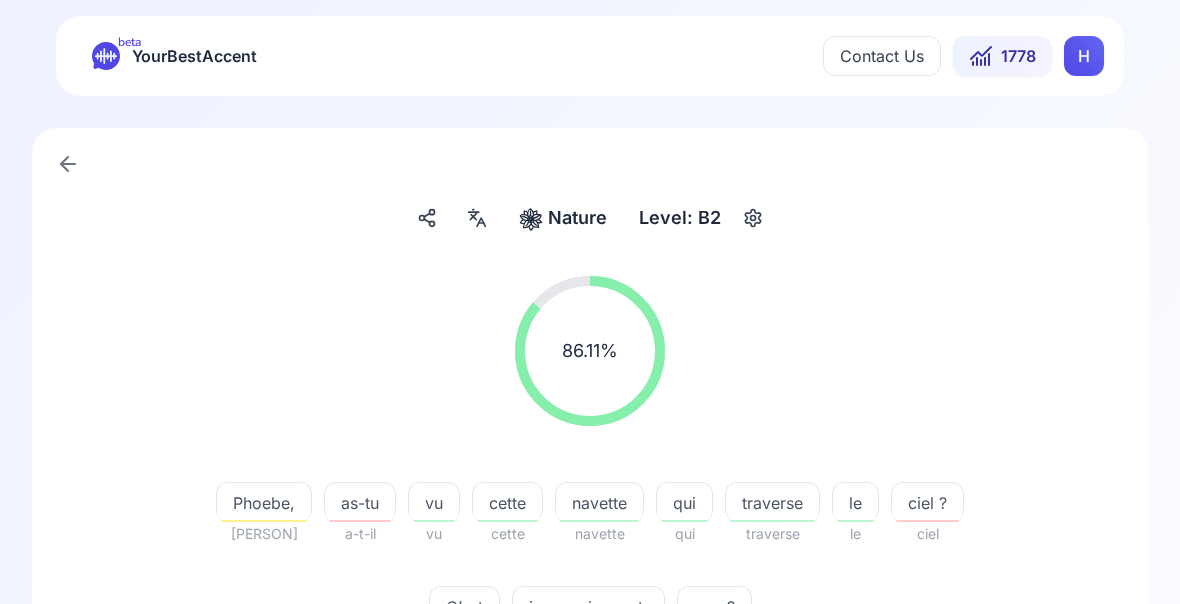 scroll, scrollTop: 0, scrollLeft: 0, axis: both 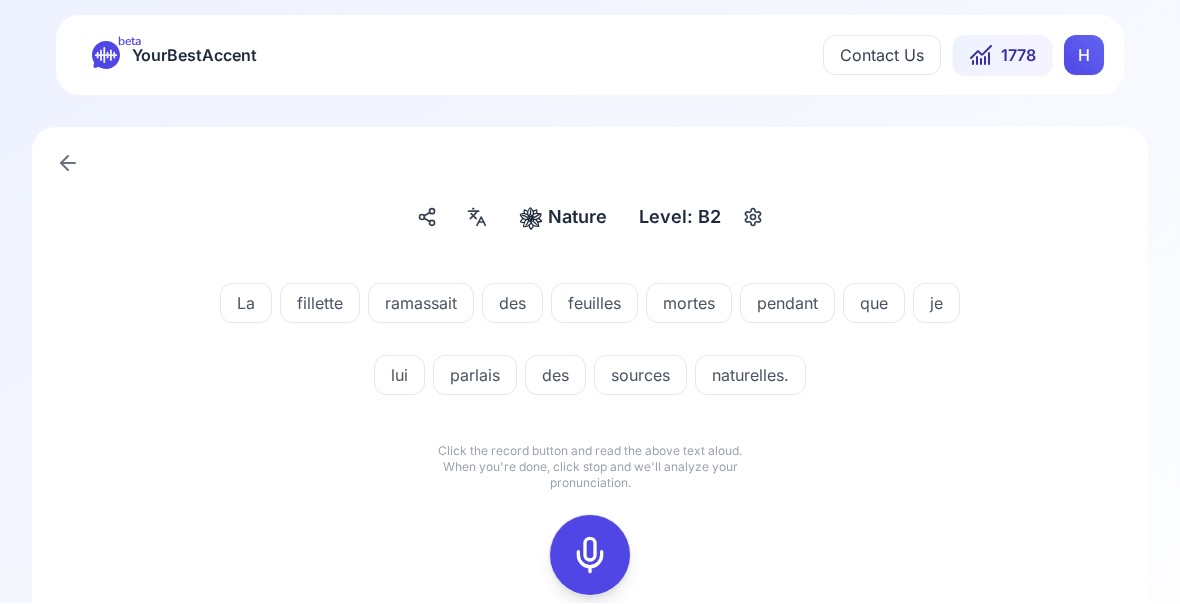 click 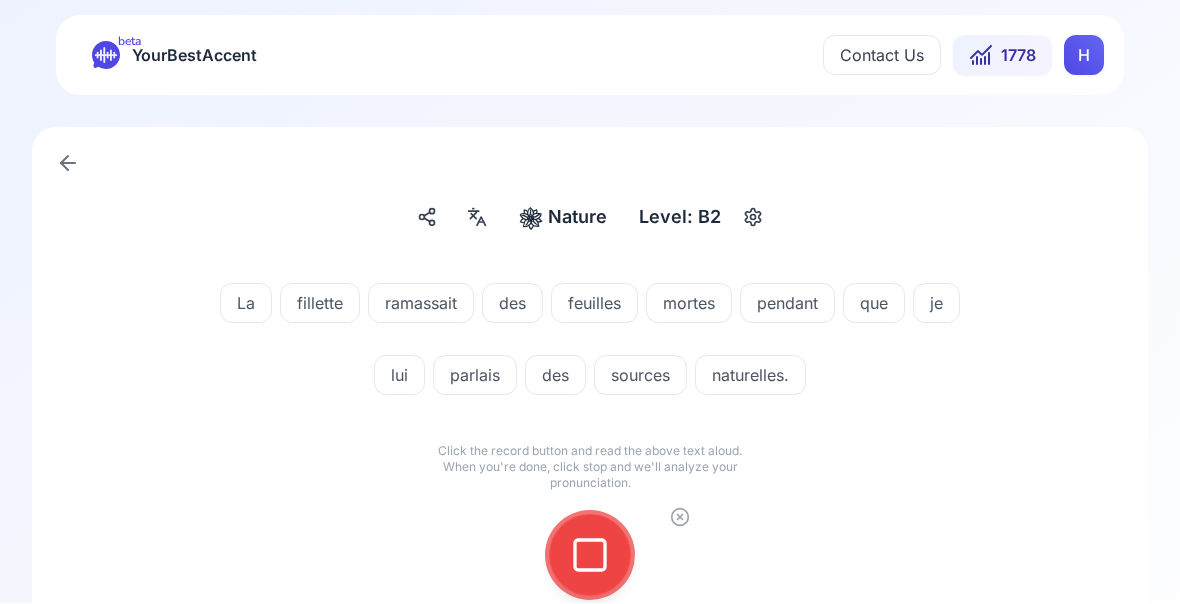 click 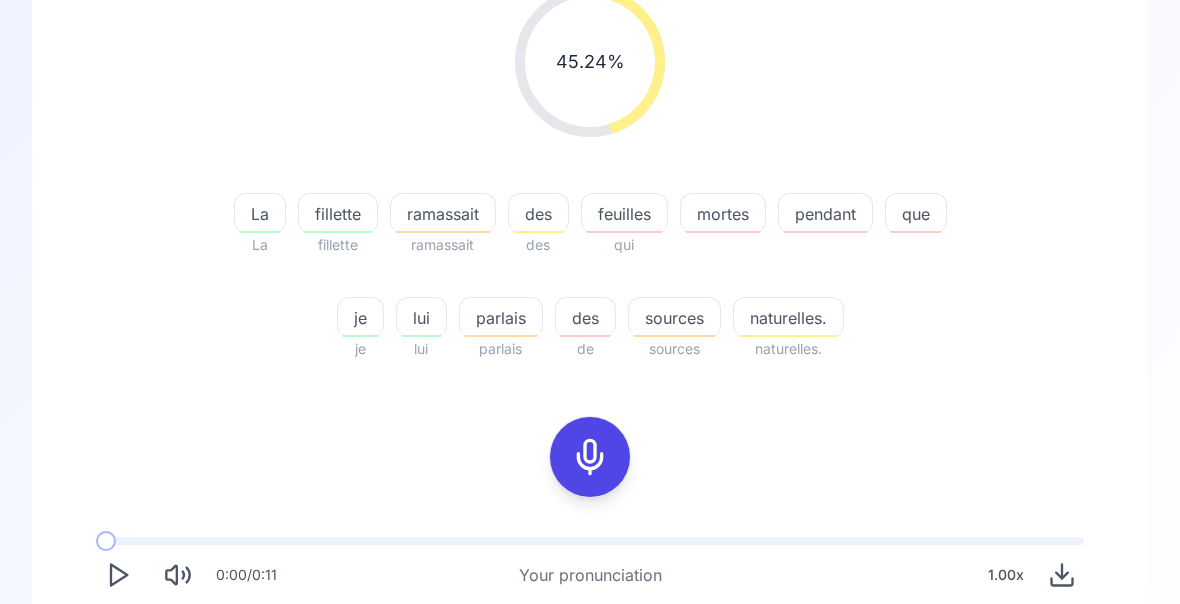 scroll, scrollTop: 293, scrollLeft: 0, axis: vertical 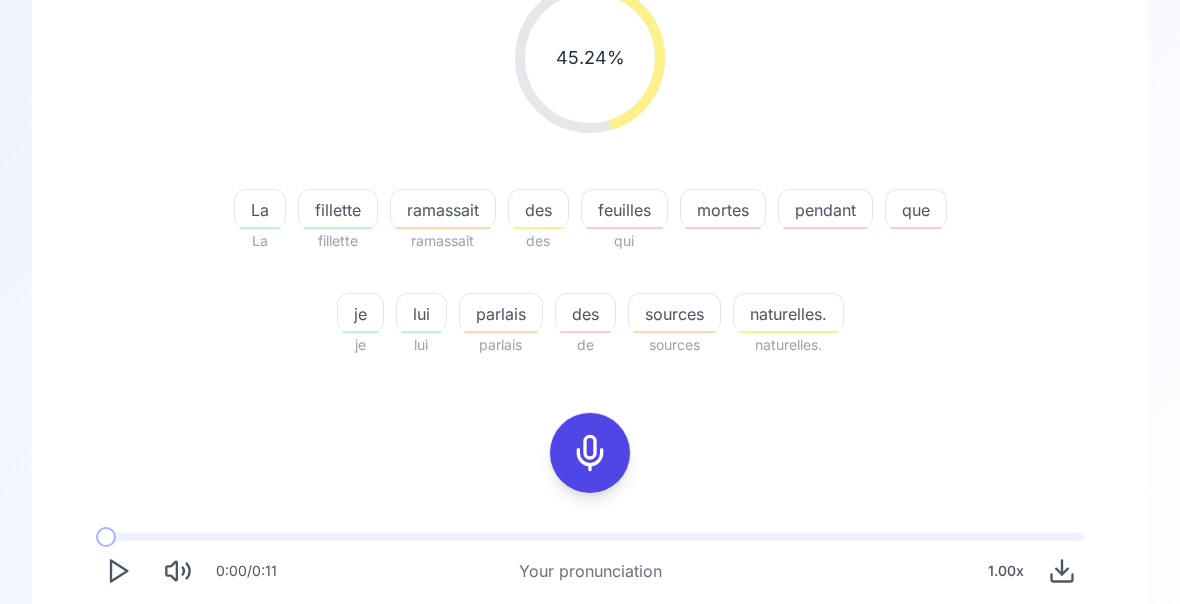 click 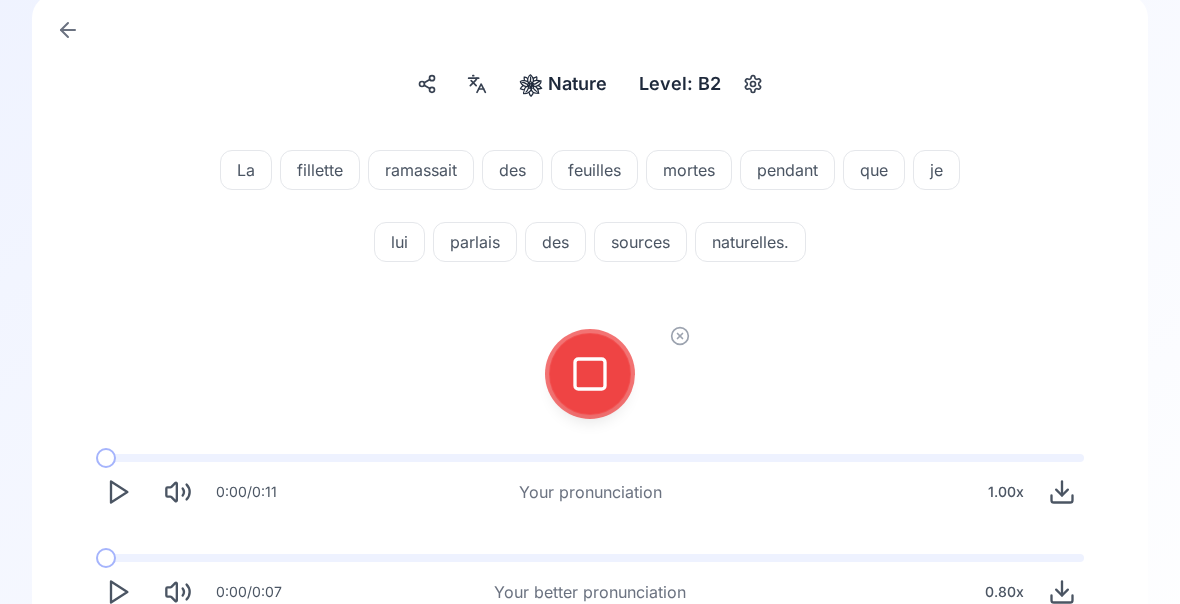 click 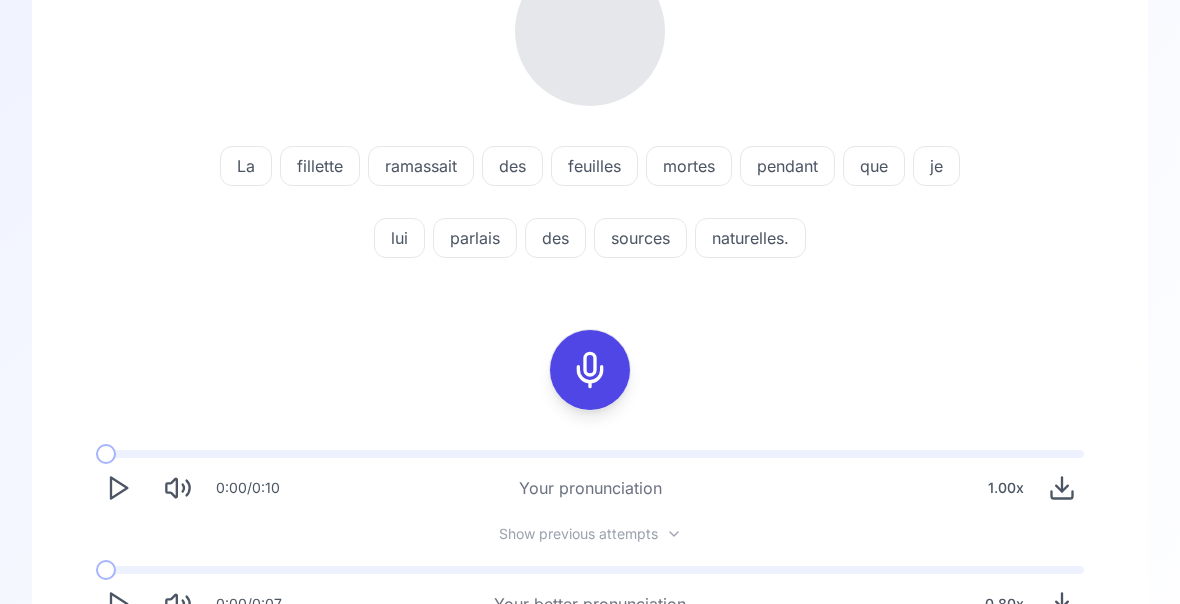 scroll, scrollTop: 316, scrollLeft: 0, axis: vertical 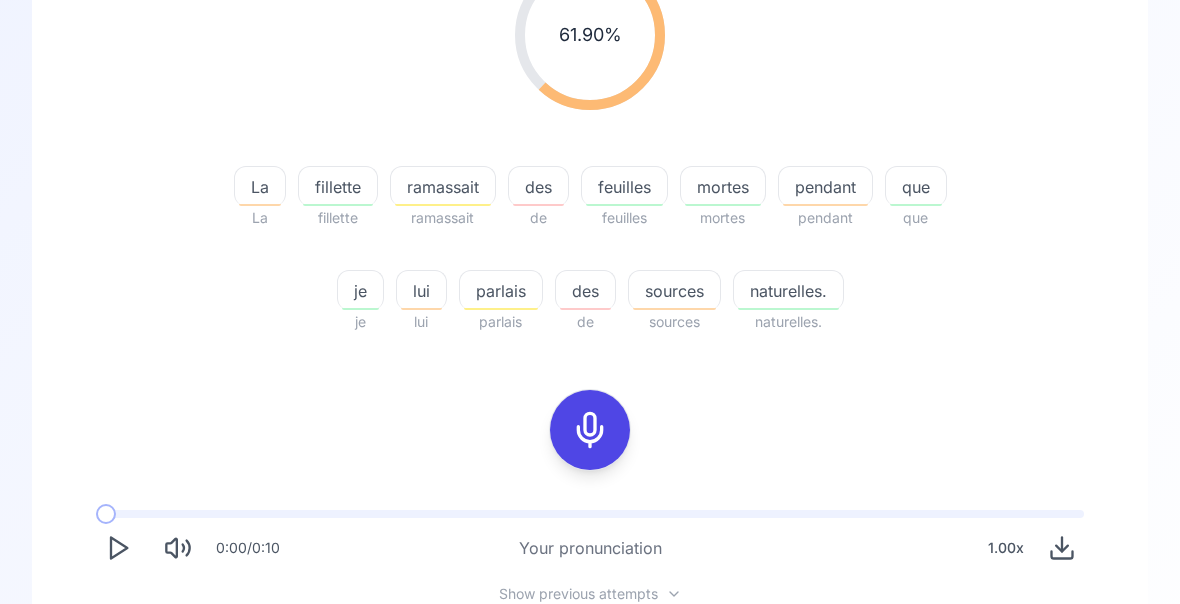 click 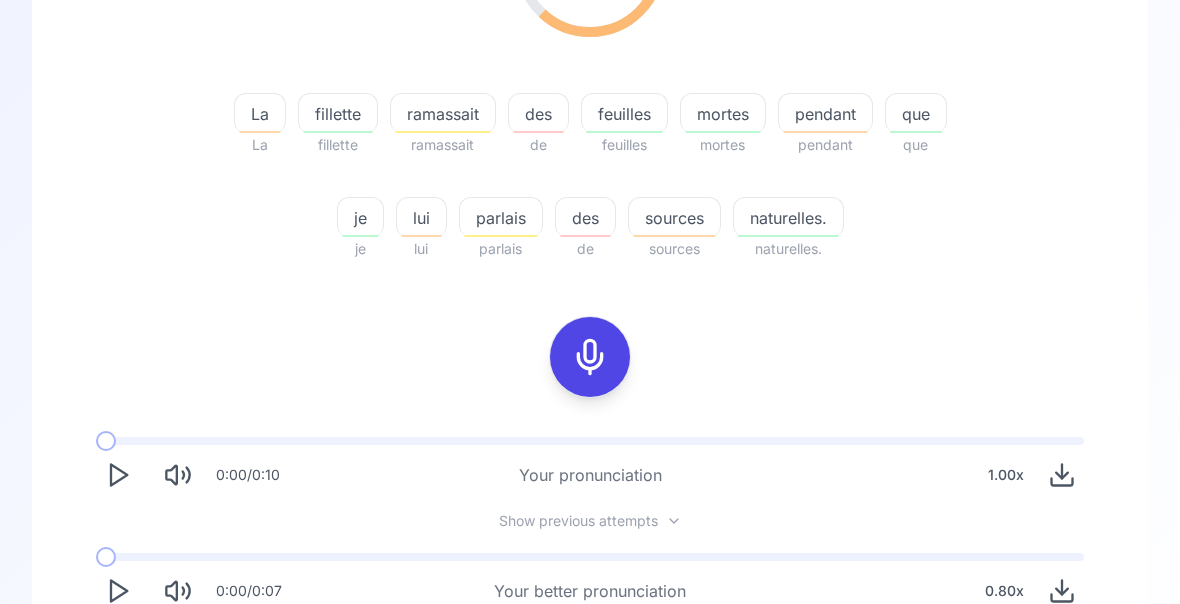 scroll, scrollTop: 228, scrollLeft: 0, axis: vertical 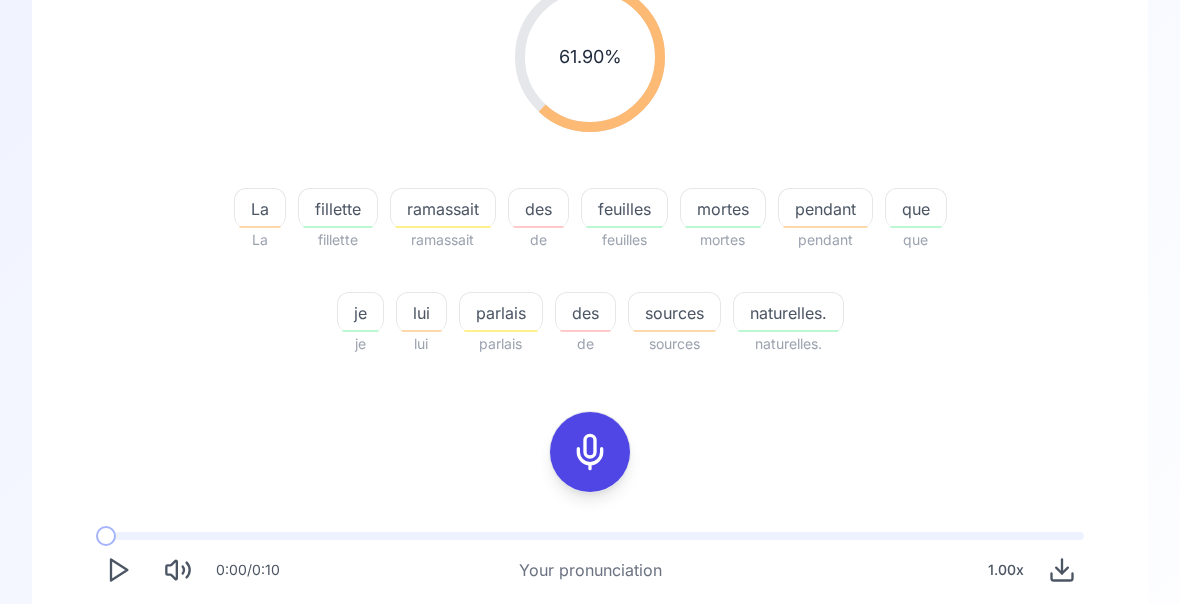 click on "Try another sentence" at bounding box center (604, 764) 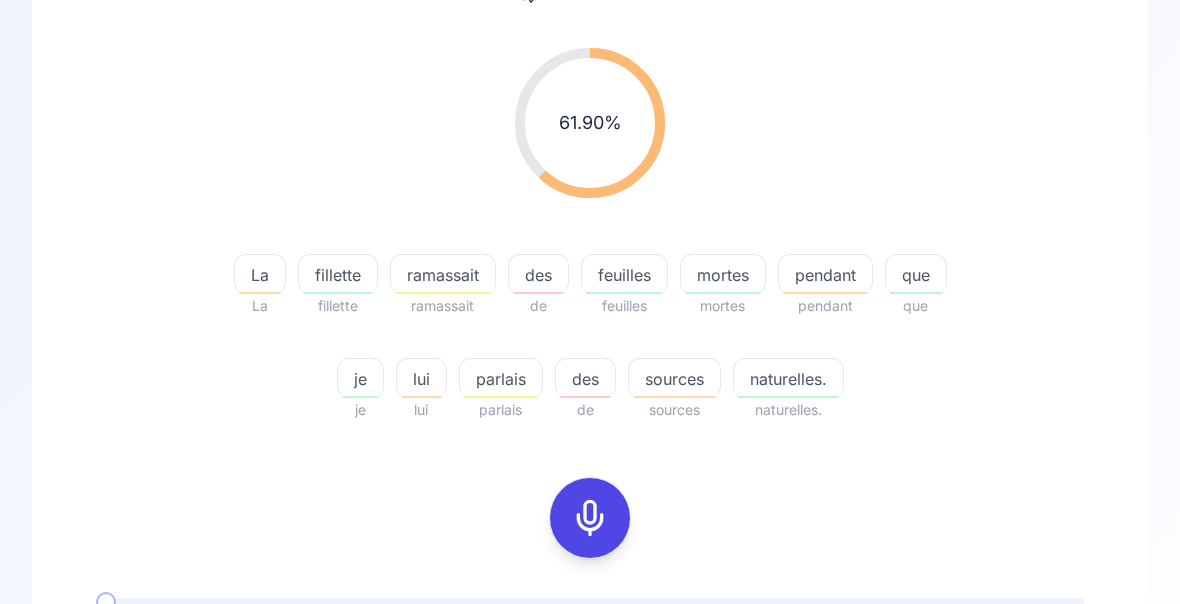 scroll, scrollTop: 0, scrollLeft: 0, axis: both 